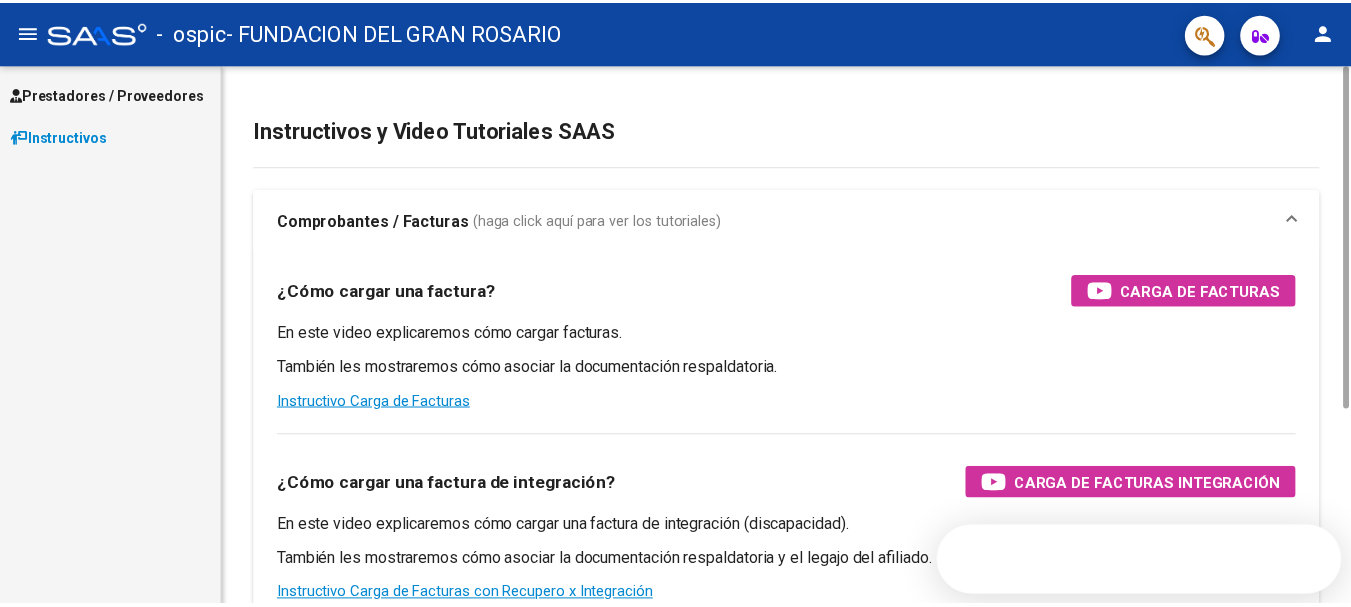 scroll, scrollTop: 0, scrollLeft: 0, axis: both 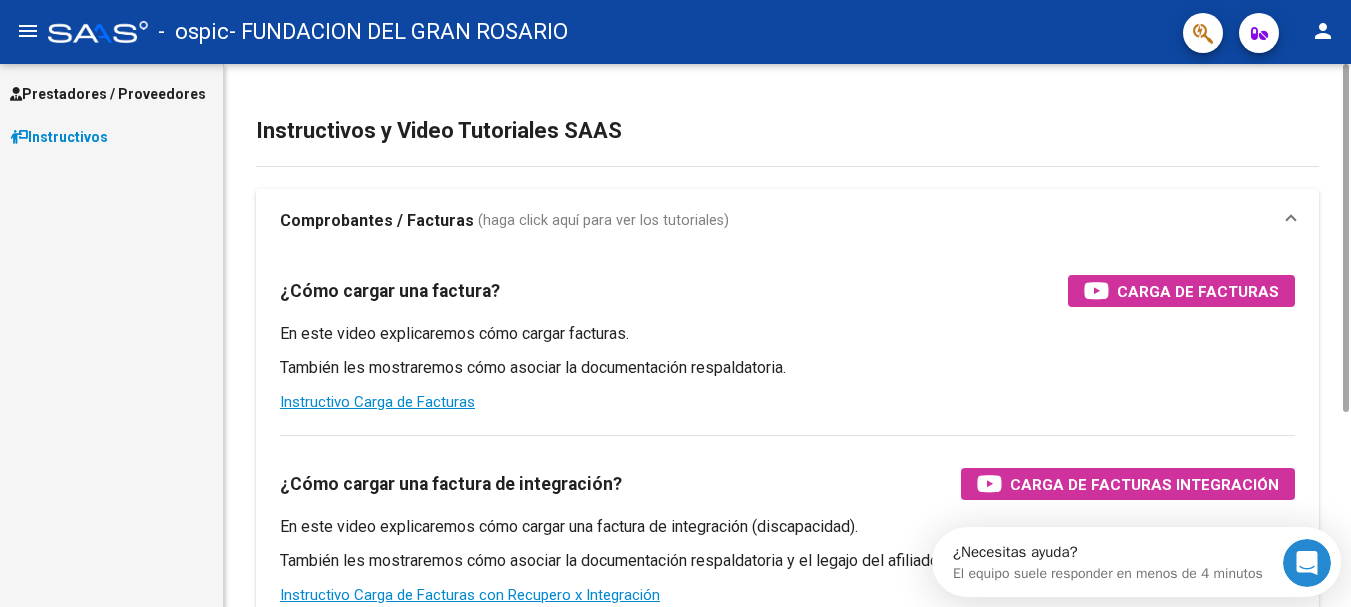 click on "Prestadores / Proveedores" at bounding box center (111, 93) 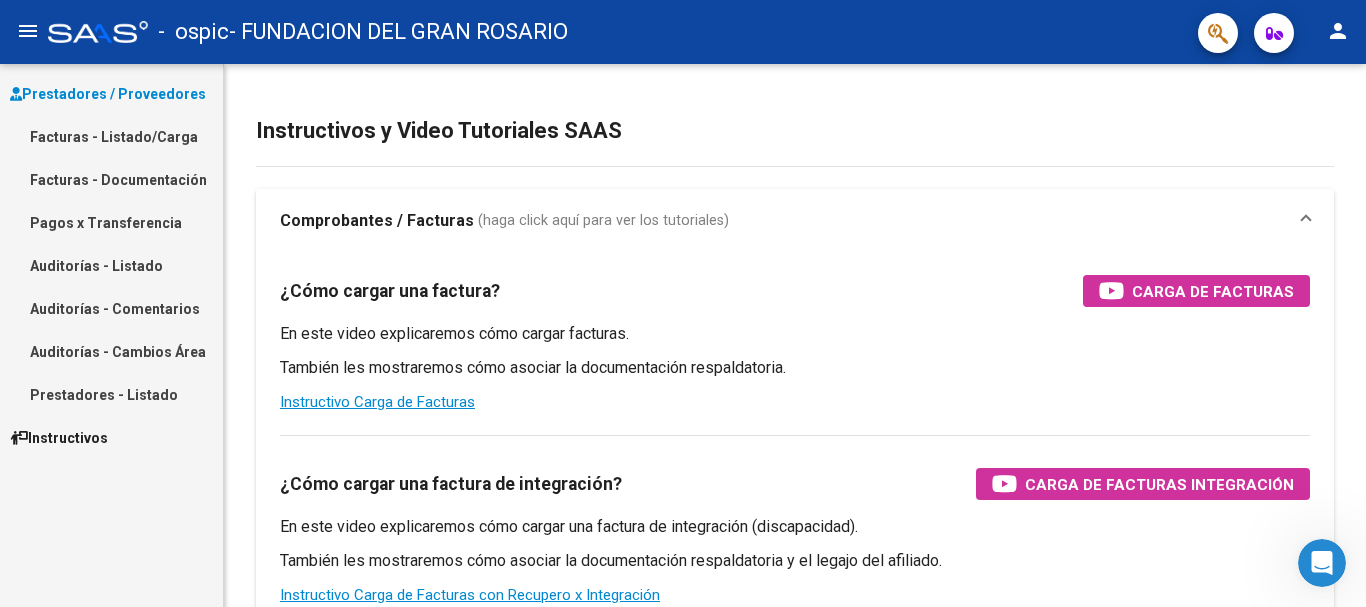 click on "Pagos x Transferencia" at bounding box center [111, 222] 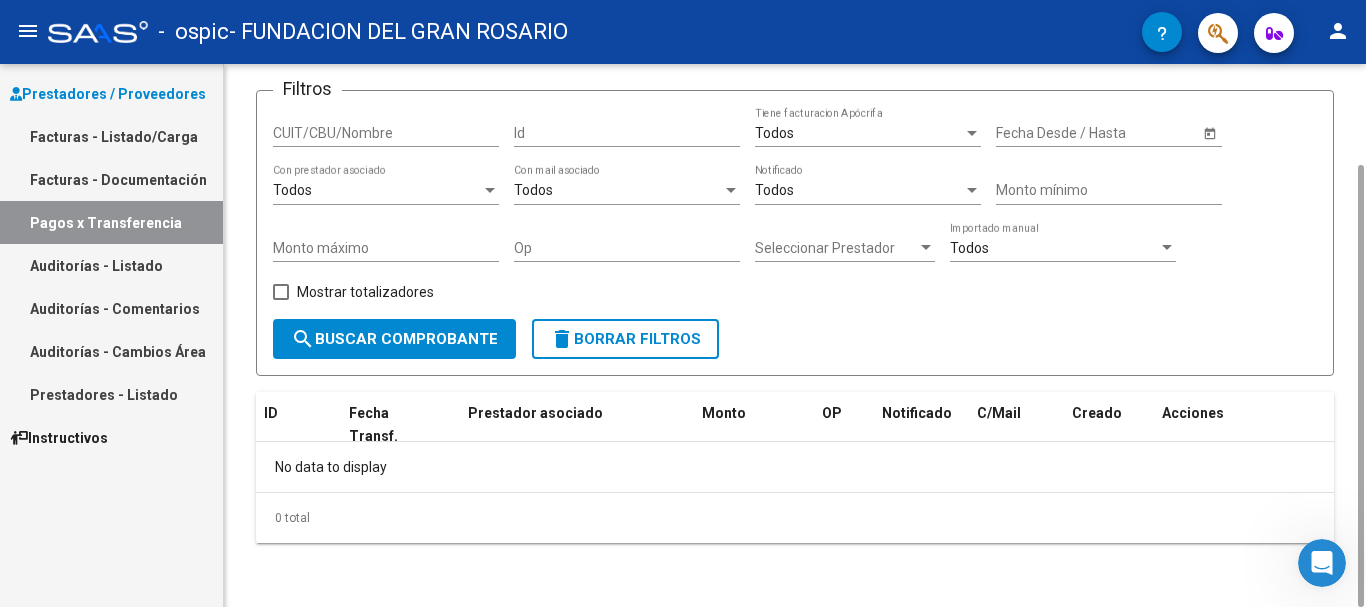 scroll, scrollTop: 0, scrollLeft: 0, axis: both 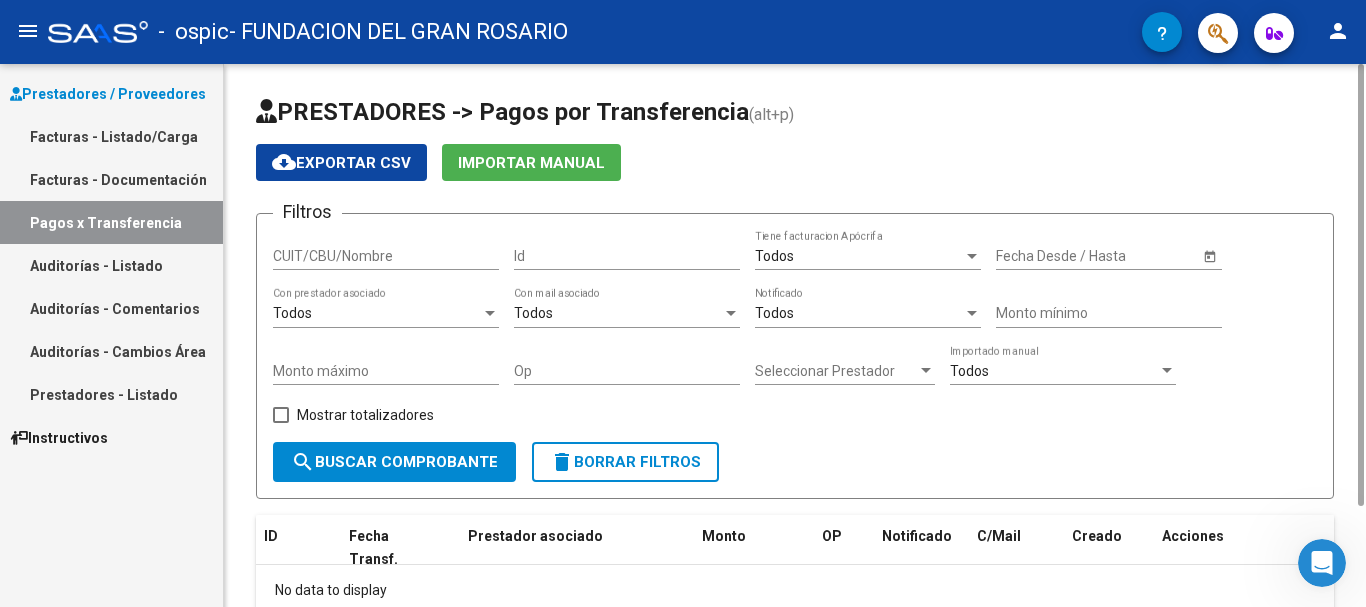 click on "CUIT/CBU/Nombre" 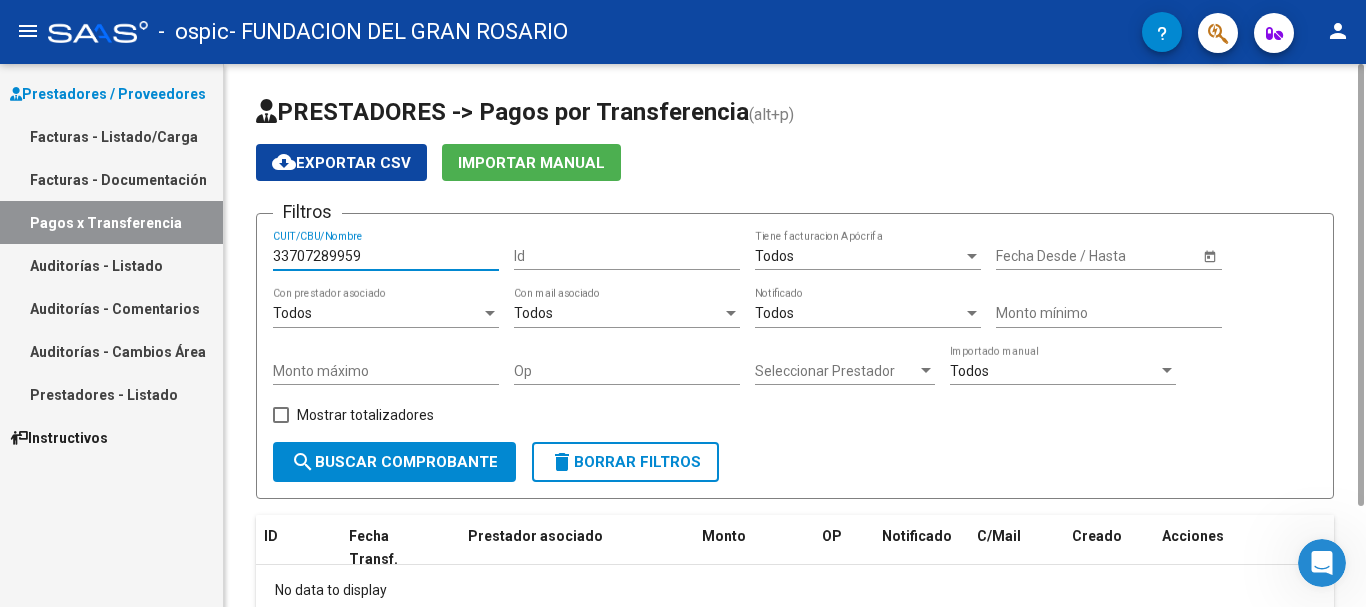 type on "33707289959" 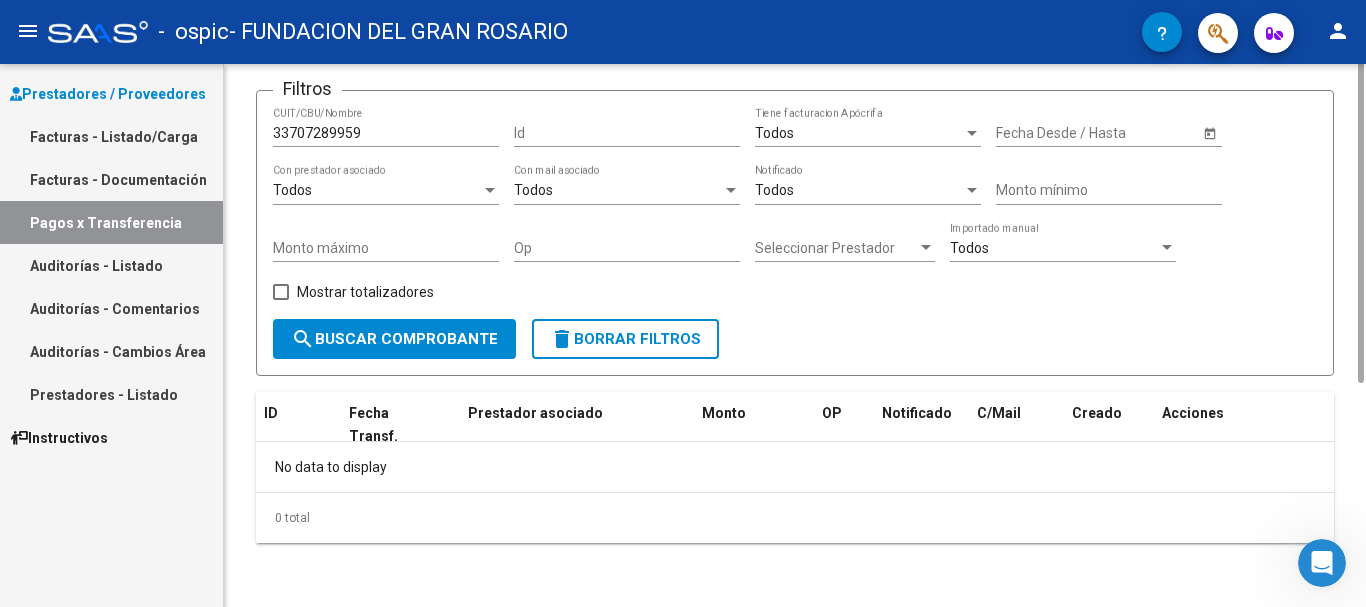 scroll, scrollTop: 0, scrollLeft: 0, axis: both 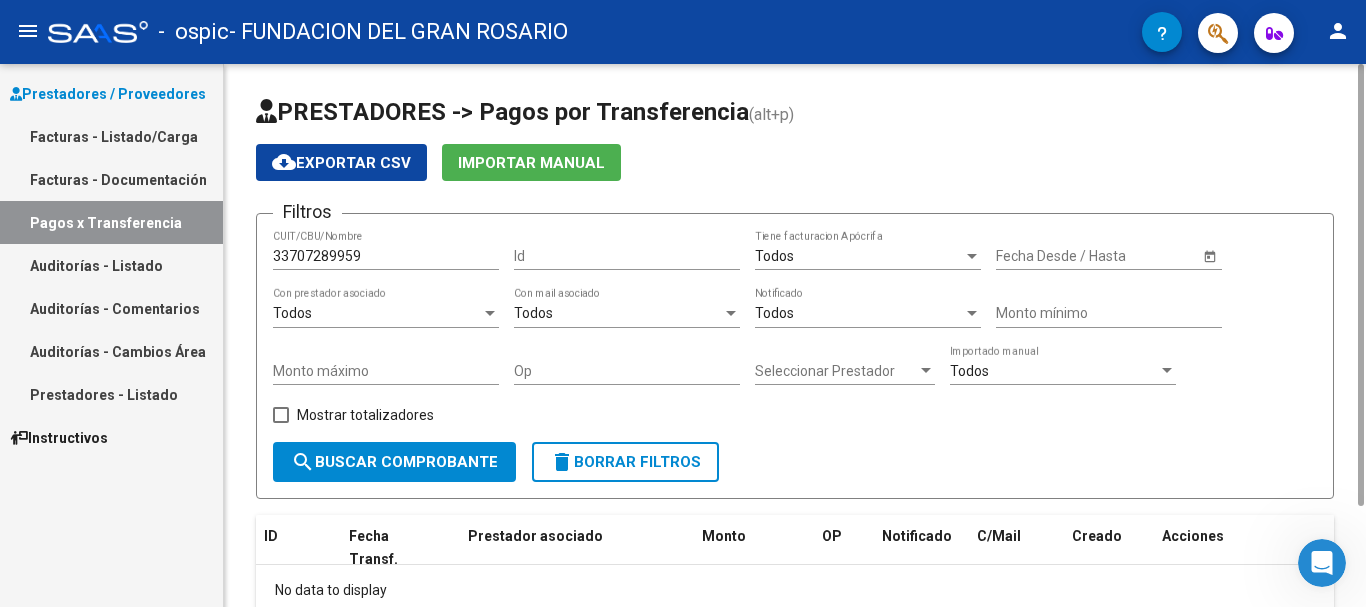 click on "33707289959 CUIT/CBU/Nombre" 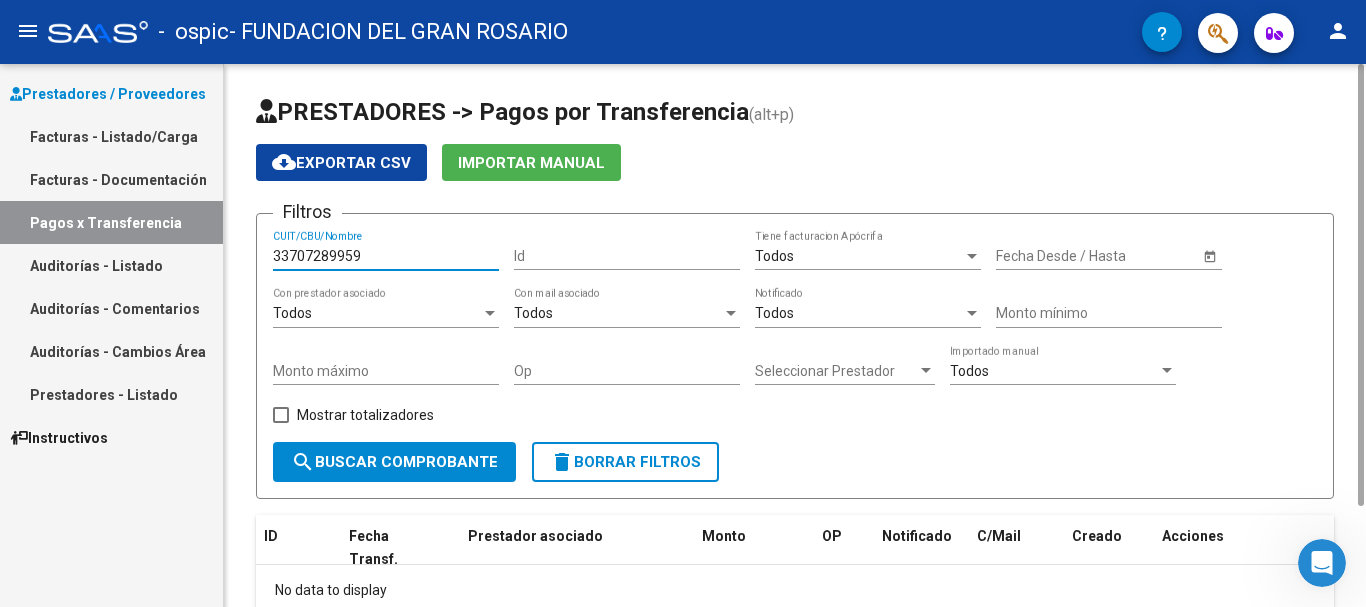 click on "33707289959" at bounding box center [386, 256] 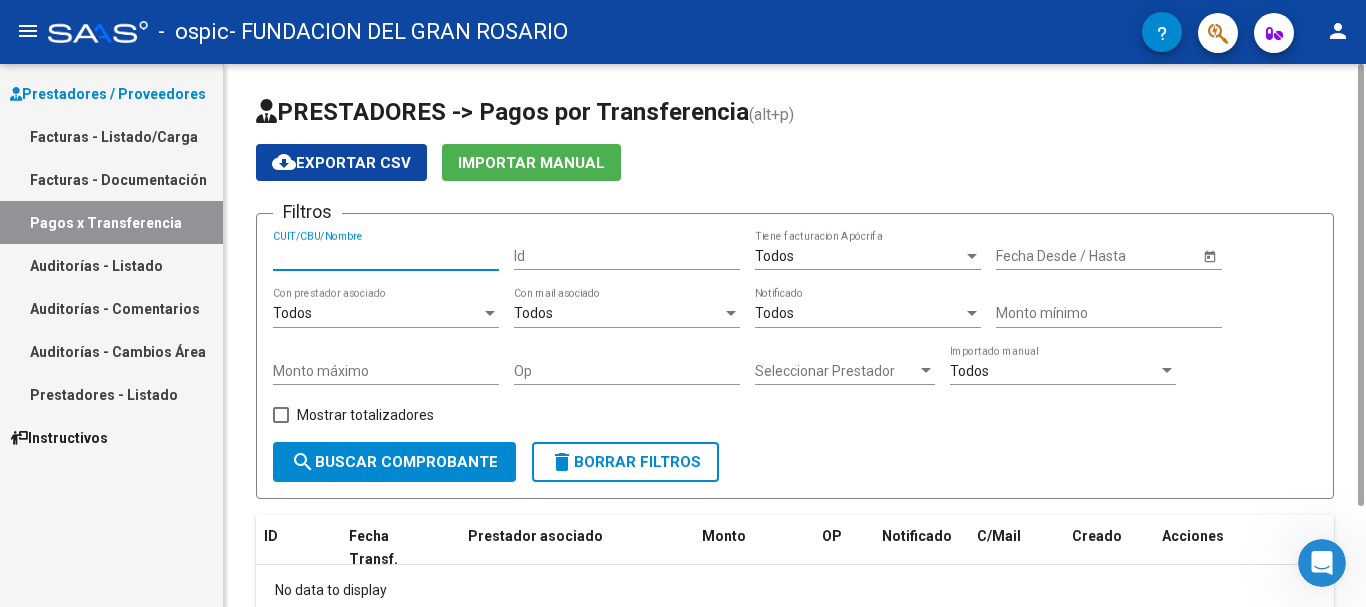 type 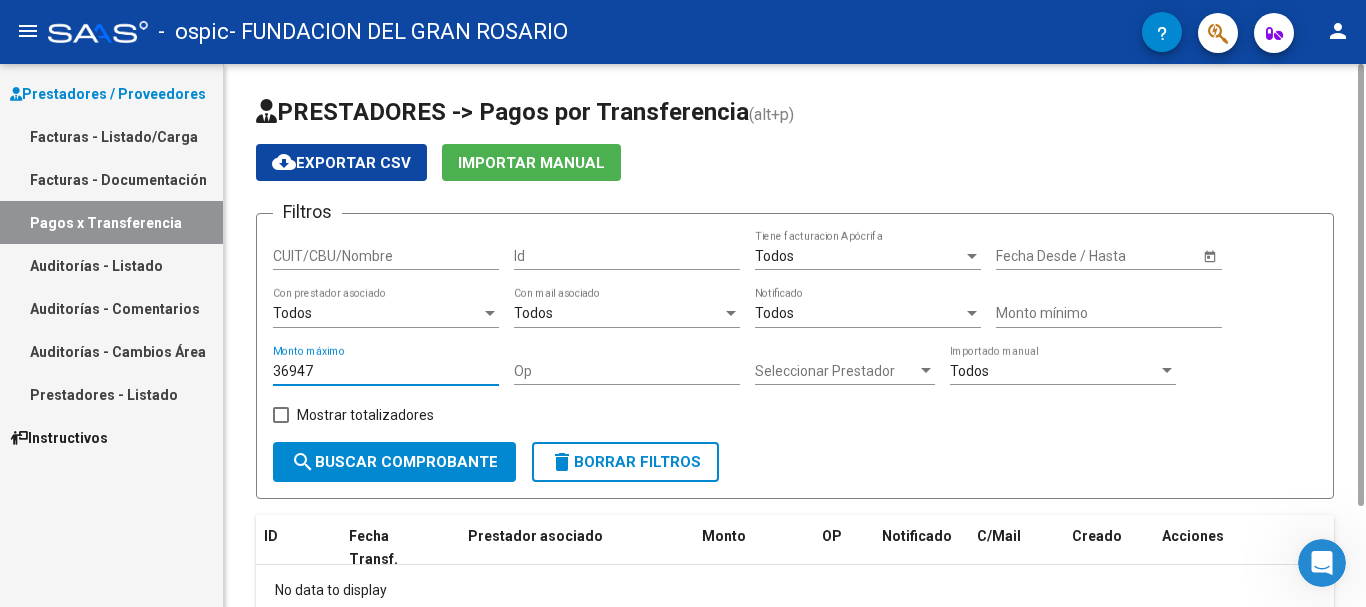 type on "369474" 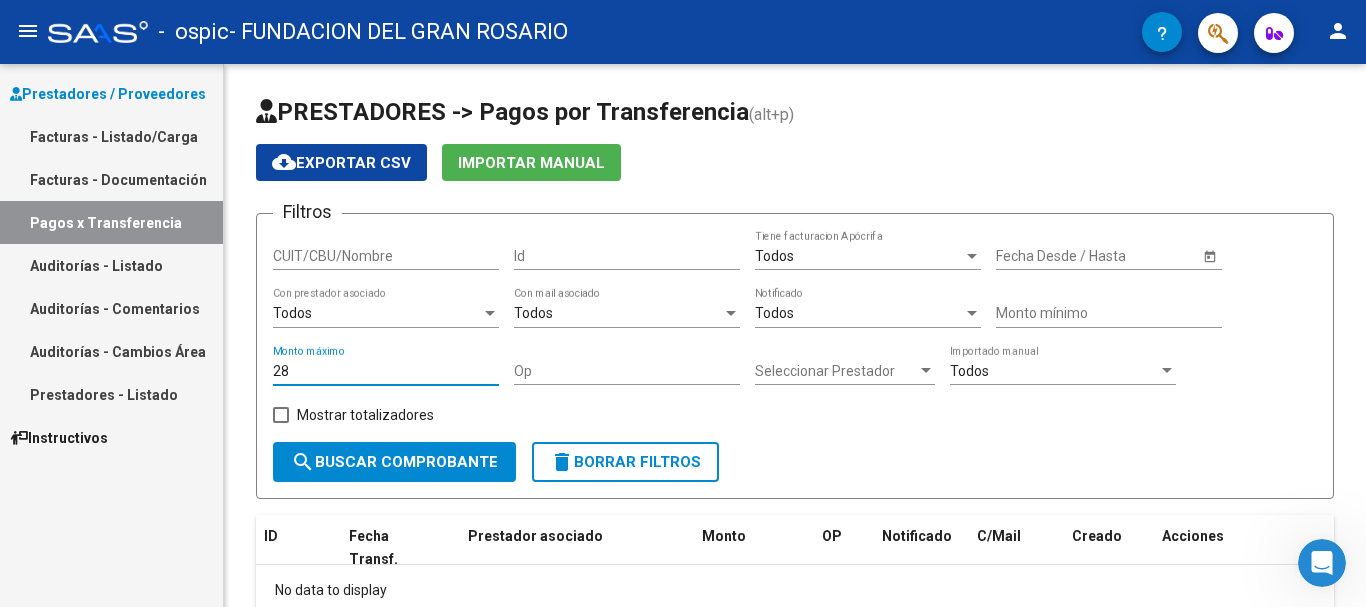 drag, startPoint x: 438, startPoint y: 365, endPoint x: 221, endPoint y: 372, distance: 217.11287 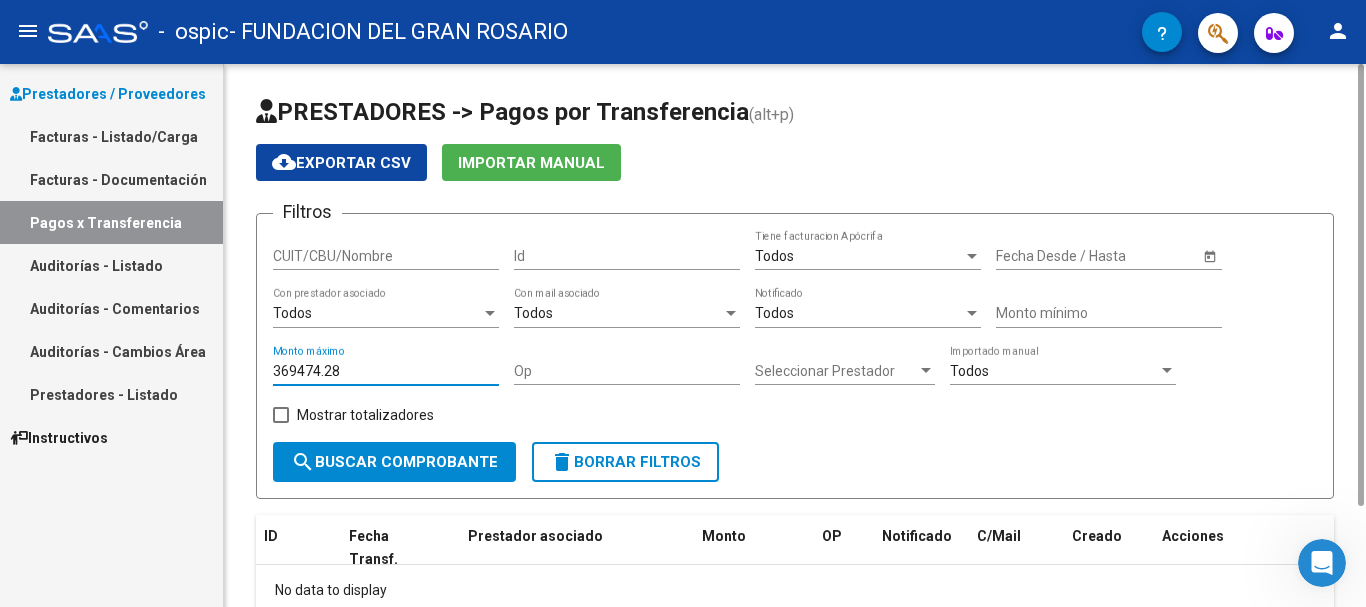 type on "369474.28" 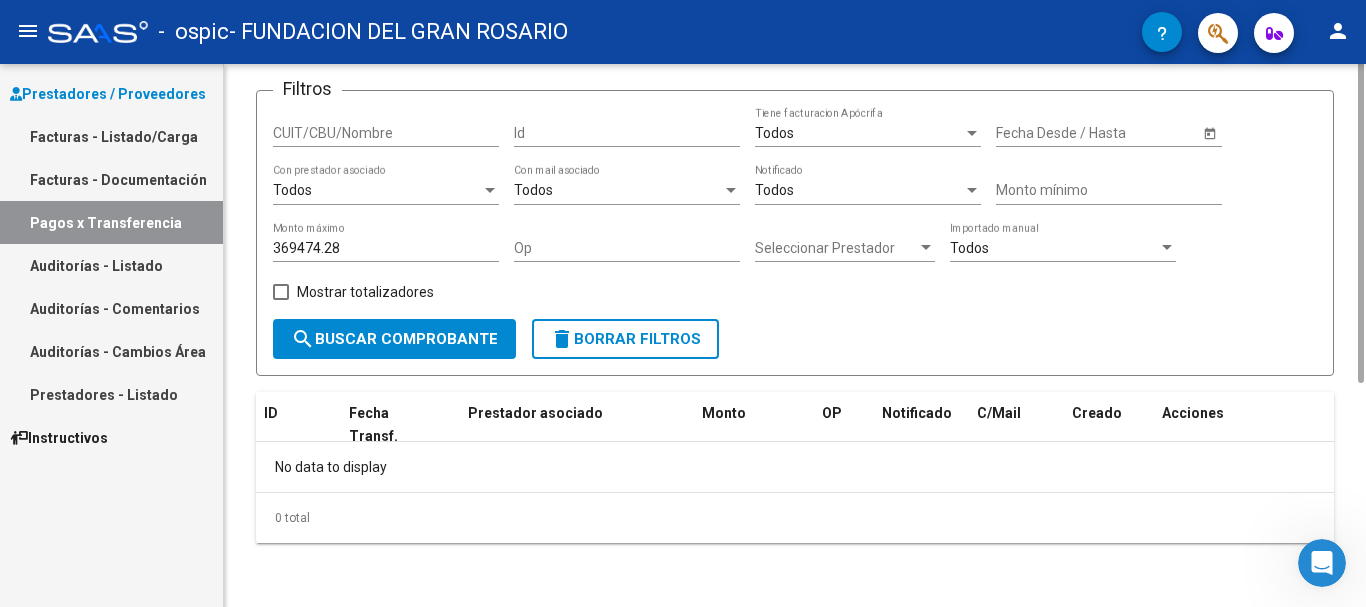 scroll, scrollTop: 0, scrollLeft: 0, axis: both 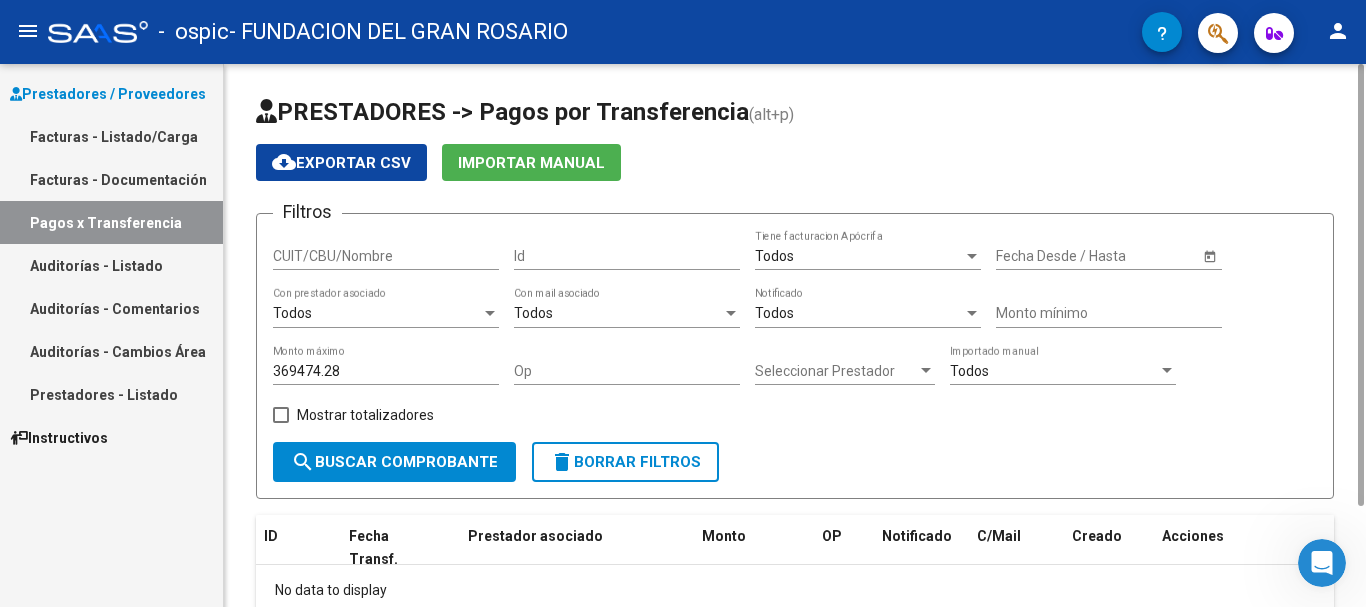 click on "369474.28" at bounding box center [386, 371] 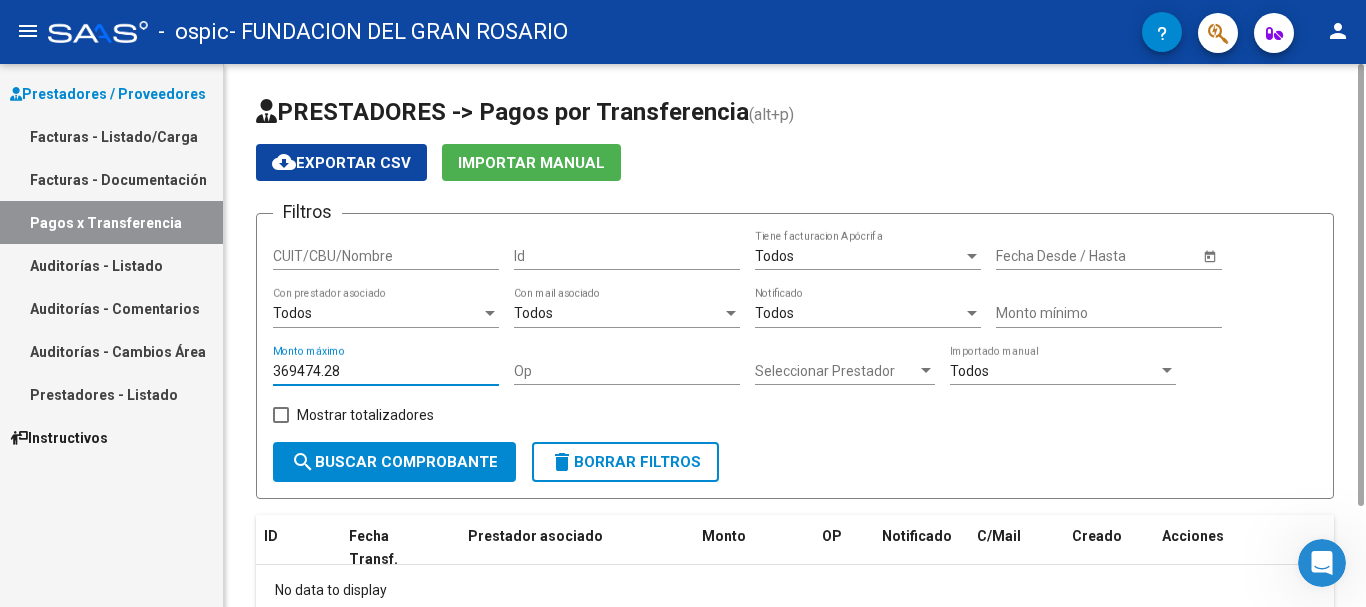 click on "369474.28" at bounding box center (386, 371) 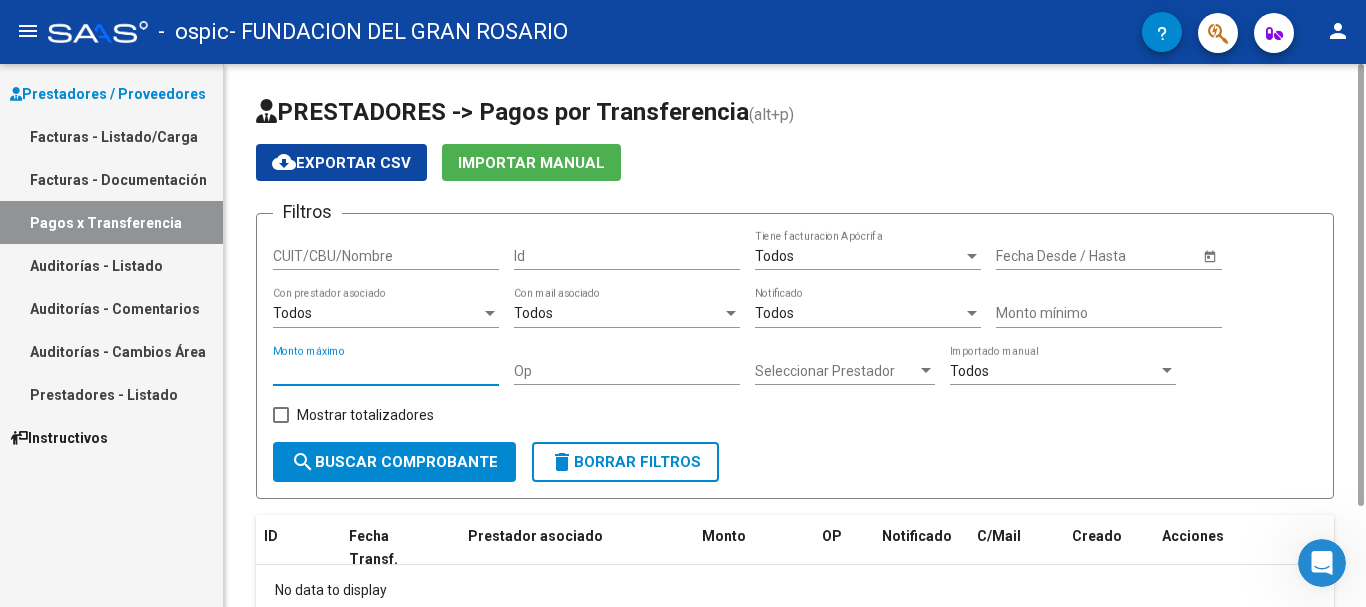 type 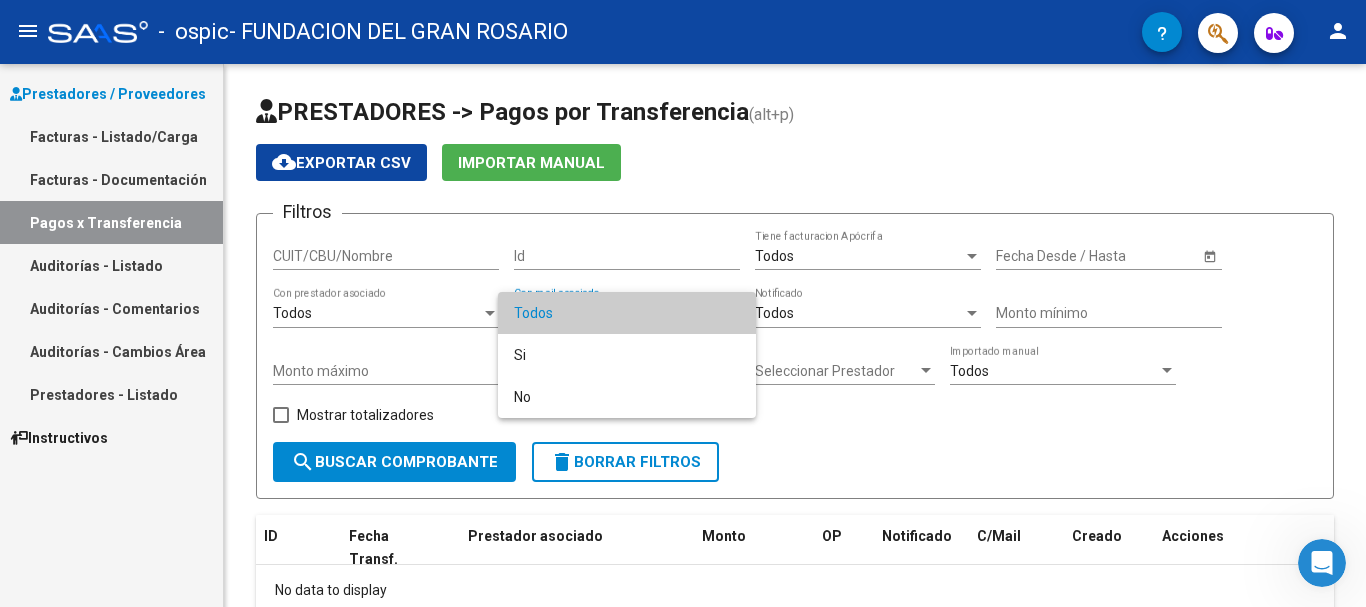 click at bounding box center (683, 303) 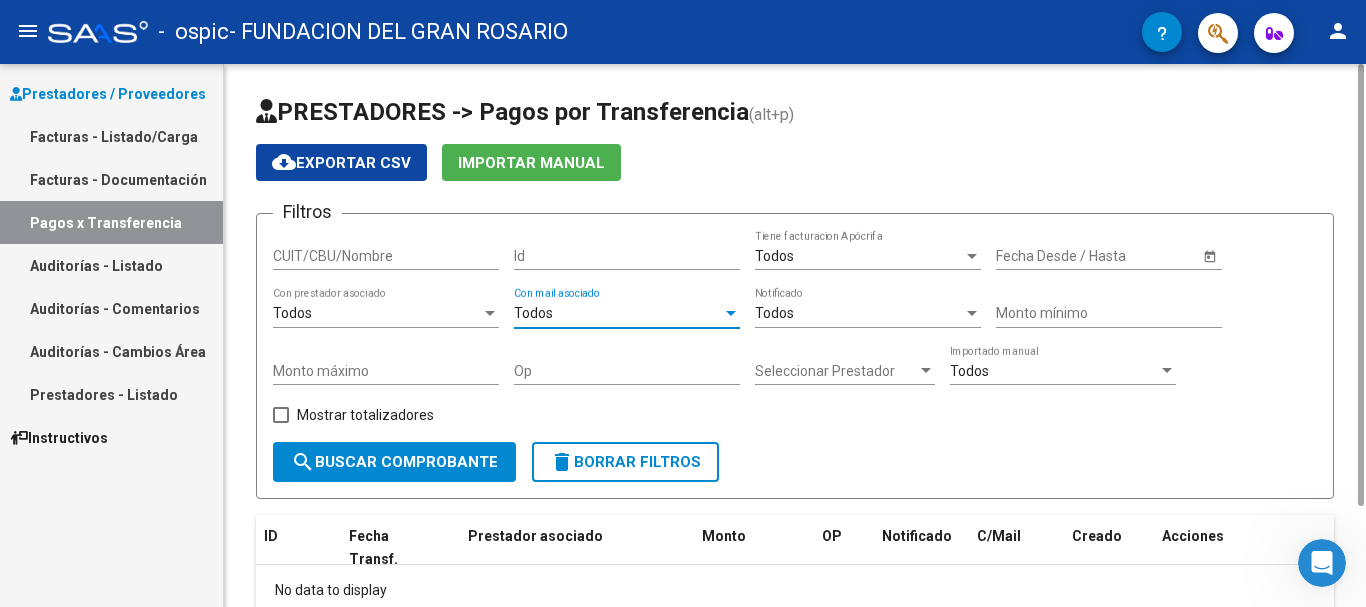 click on "Todos" at bounding box center (618, 313) 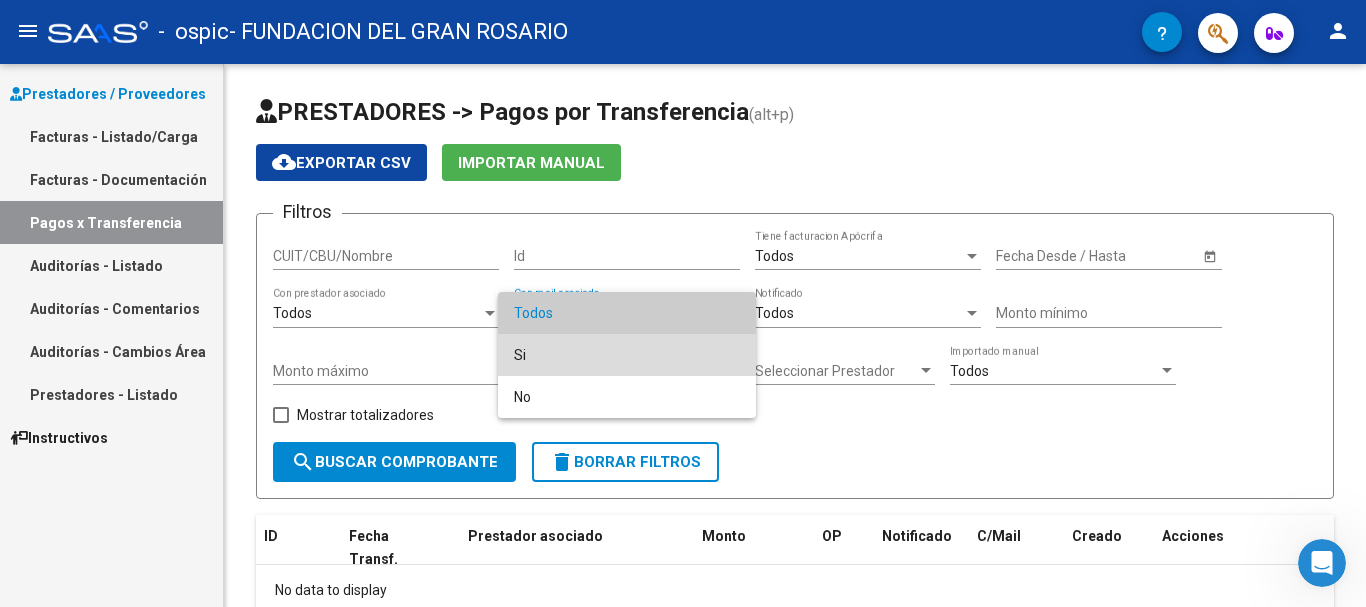 click on "Si" at bounding box center [627, 355] 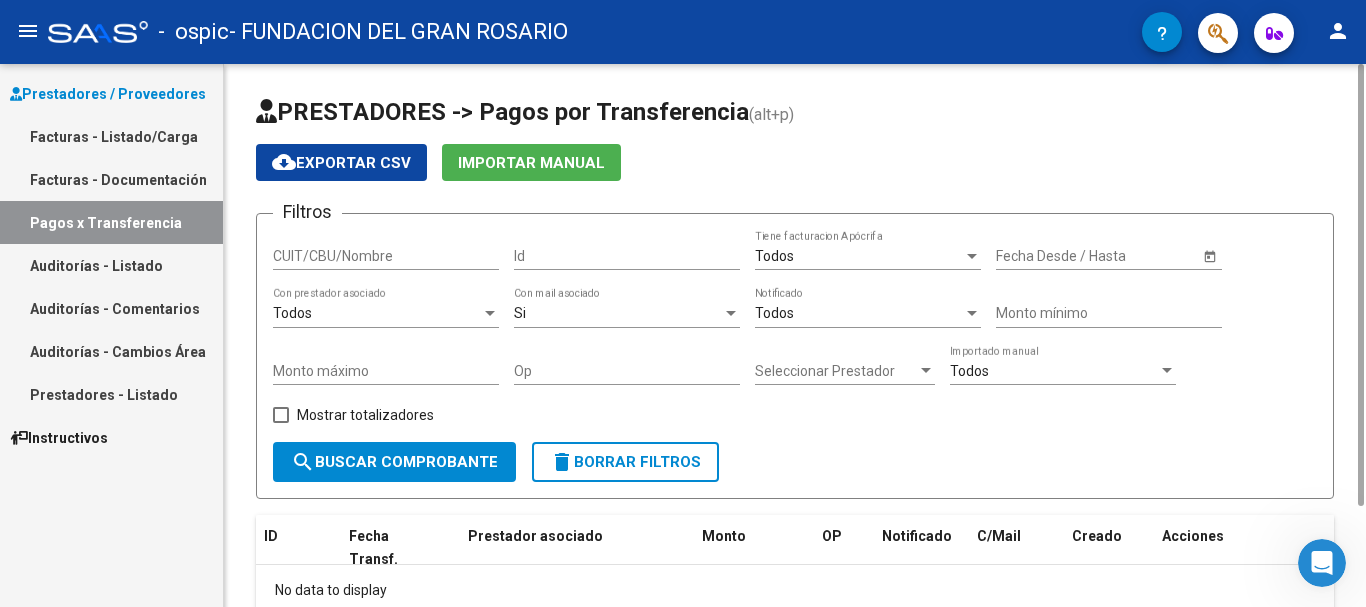 click on "Todos  Con prestador asociado" 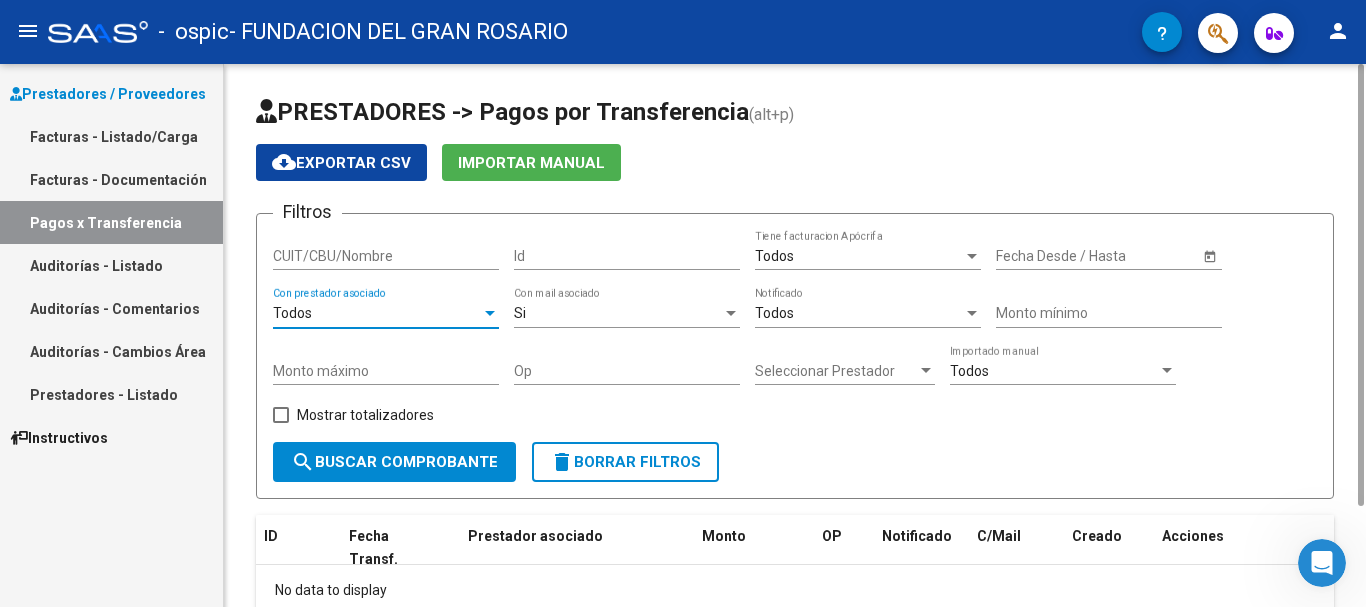 click on "Todos" at bounding box center (377, 313) 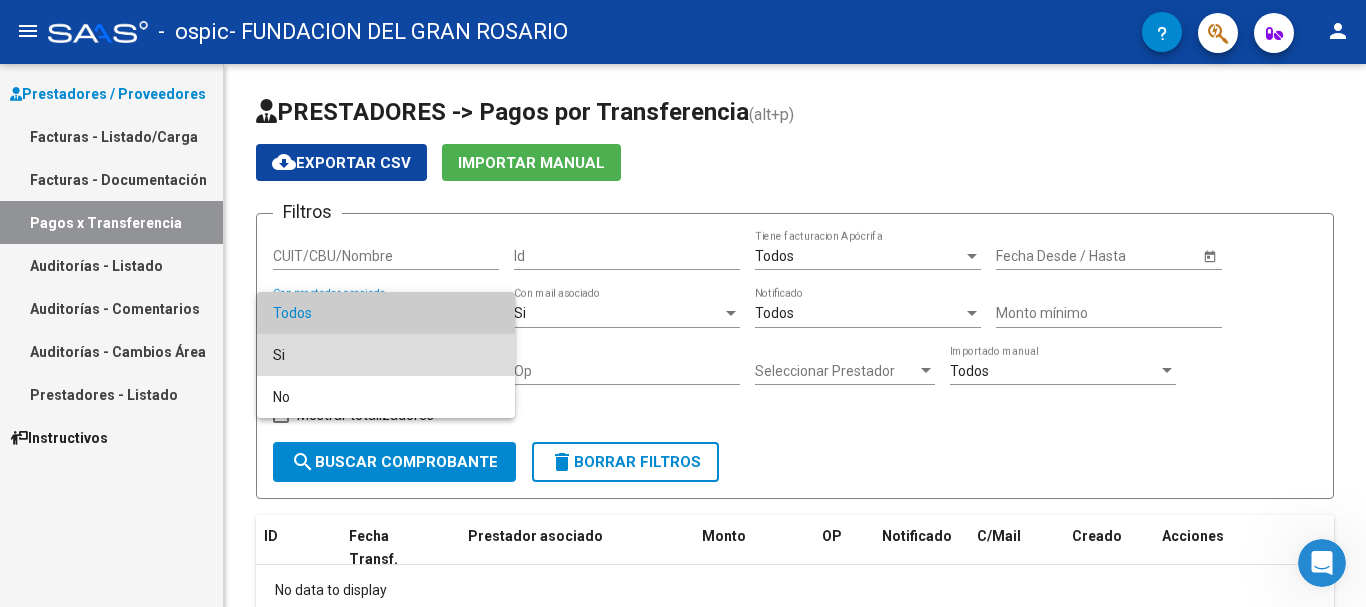 click on "Si" at bounding box center (386, 355) 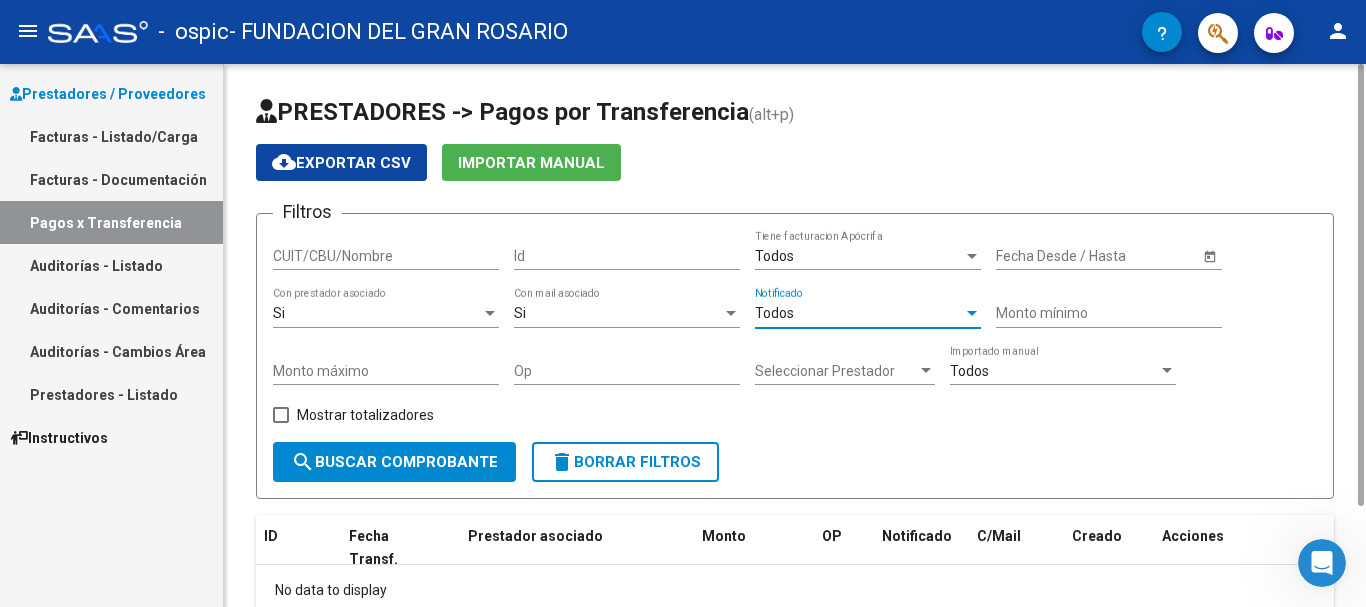 click on "Todos" at bounding box center (859, 313) 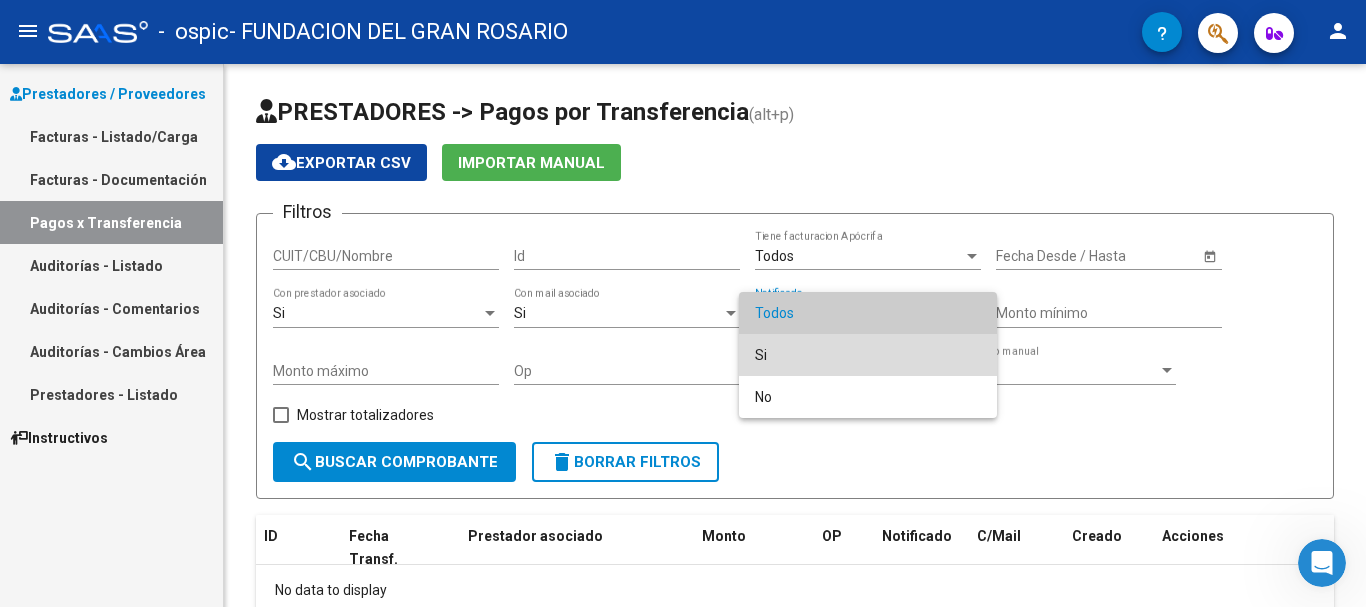 click on "Si" at bounding box center [868, 355] 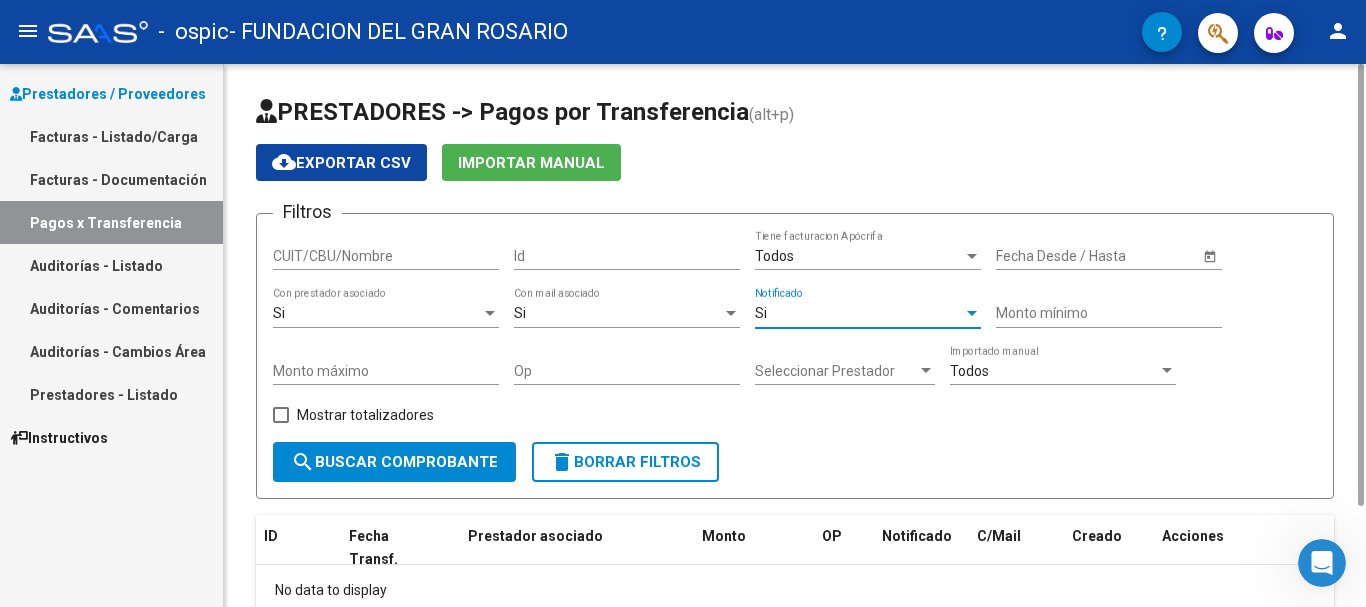 click on "Monto mínimo" at bounding box center [1109, 313] 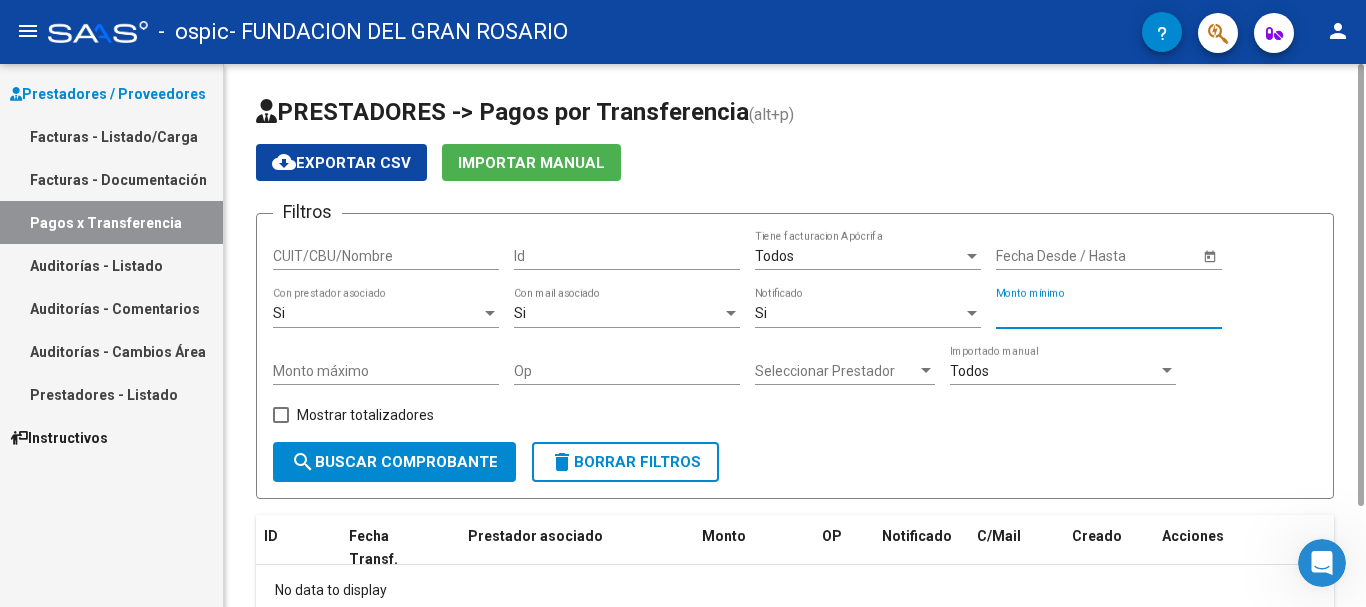 click on "Fecha Desde / Hasta" at bounding box center [1028, 256] 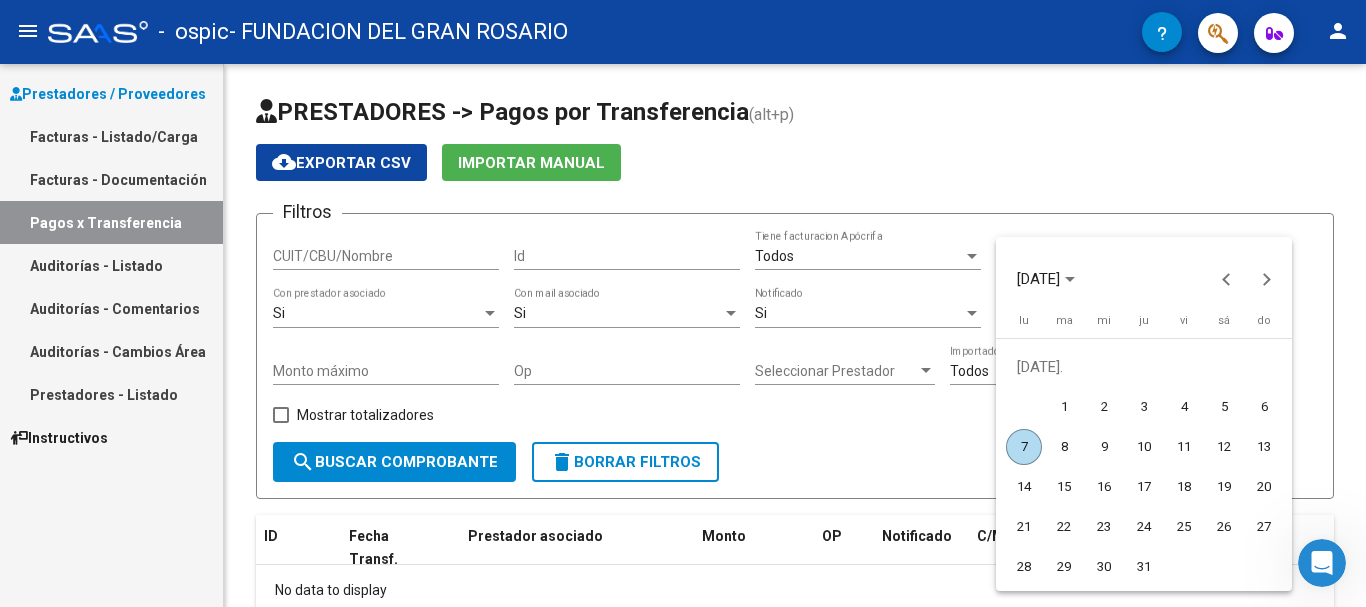 click on "1" at bounding box center (1064, 407) 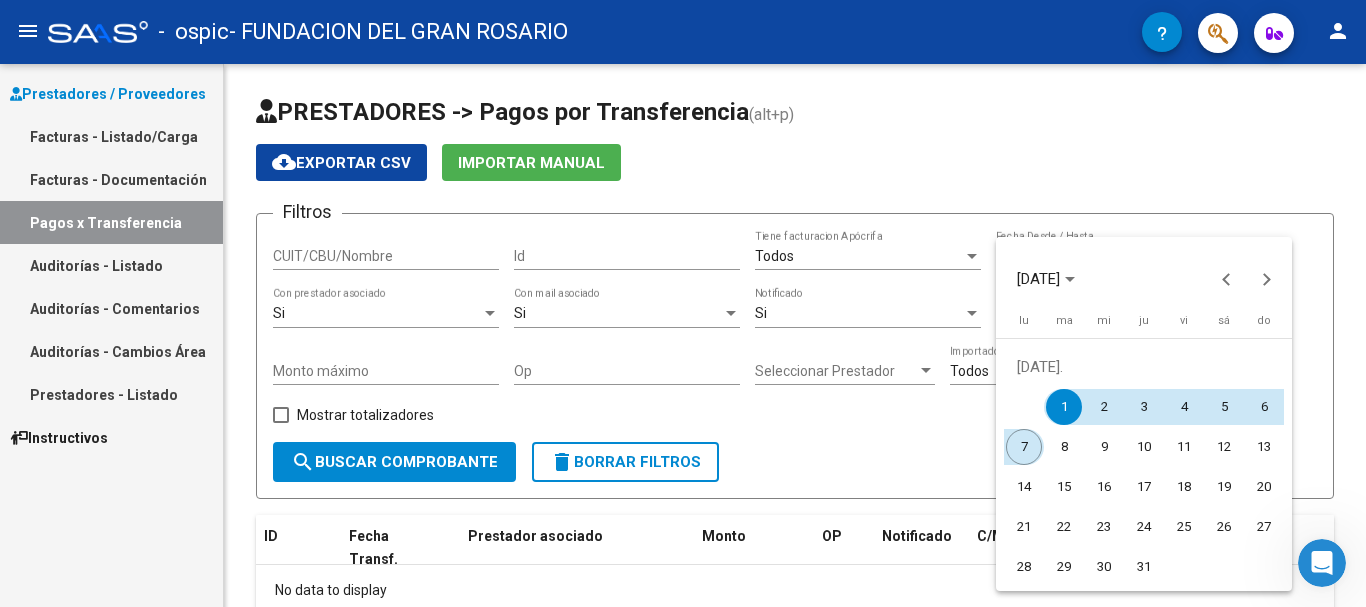 click on "7" at bounding box center [1024, 447] 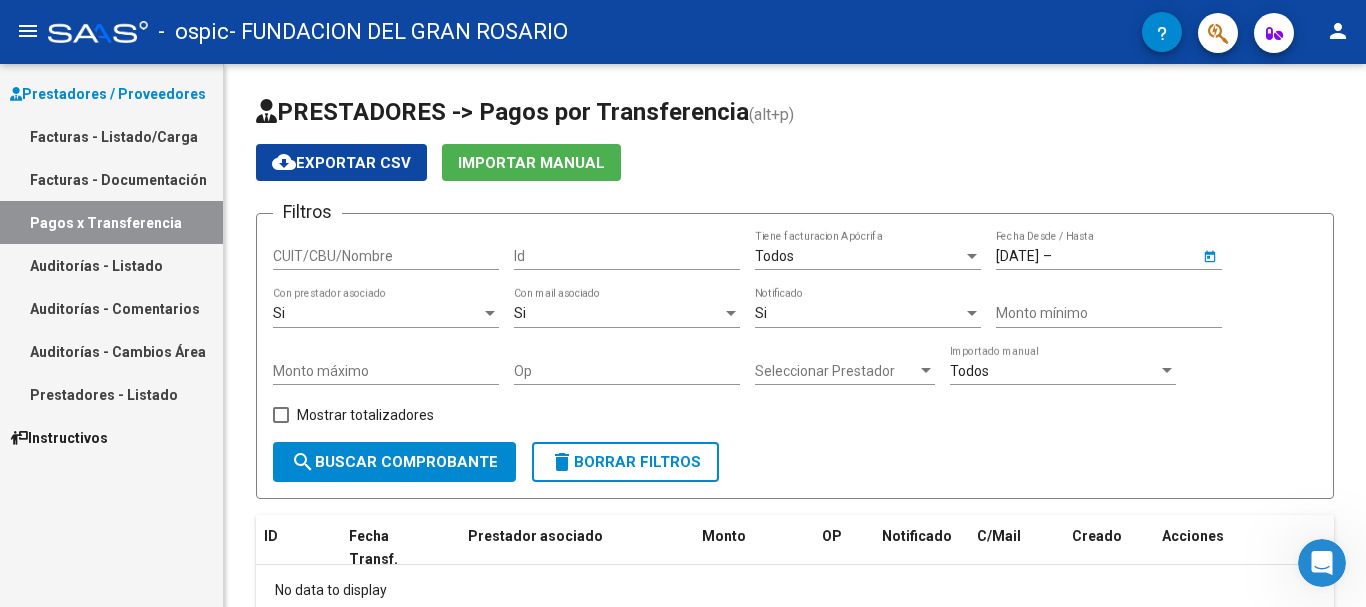 type on "[DATE]" 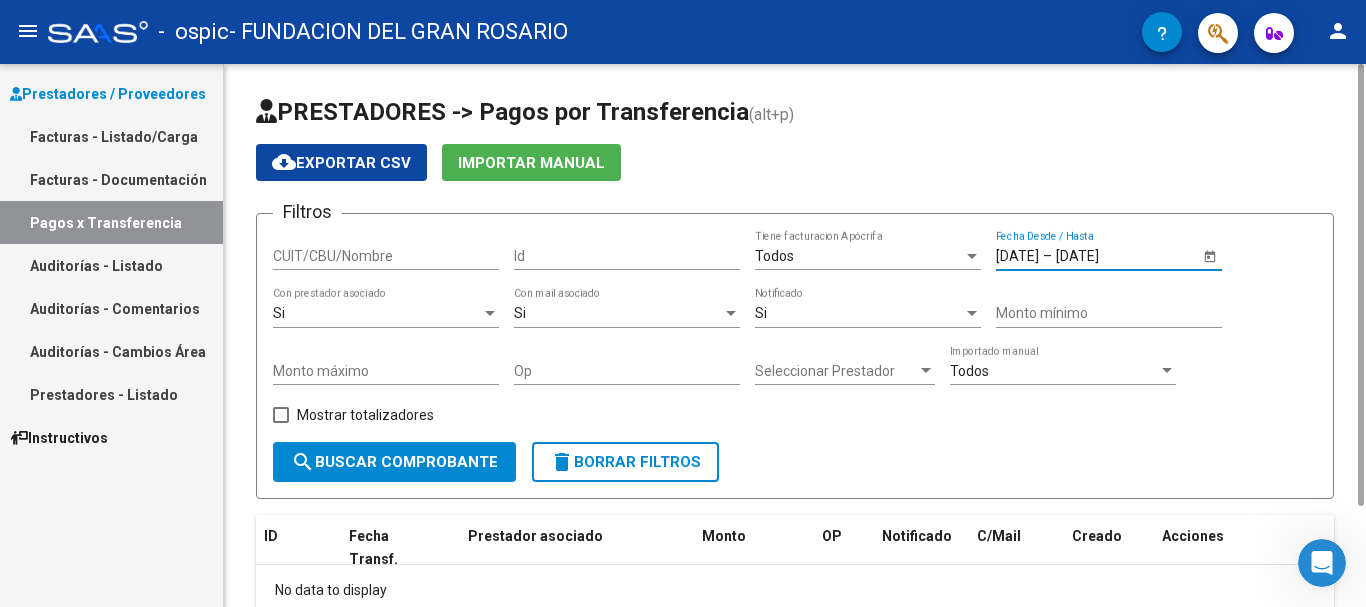 click on "Filtros CUIT/CBU/Nombre Id Todos  Tiene facturacion Apócrifa [DATE] [DATE] – [DATE] Fecha Desde / Hasta Si  Con prestador asociado Si  Con mail asociado Si  Notificado Monto mínimo Monto máximo Op Seleccionar Prestador Seleccionar Prestador Todos  Importado manual    Mostrar totalizadores" 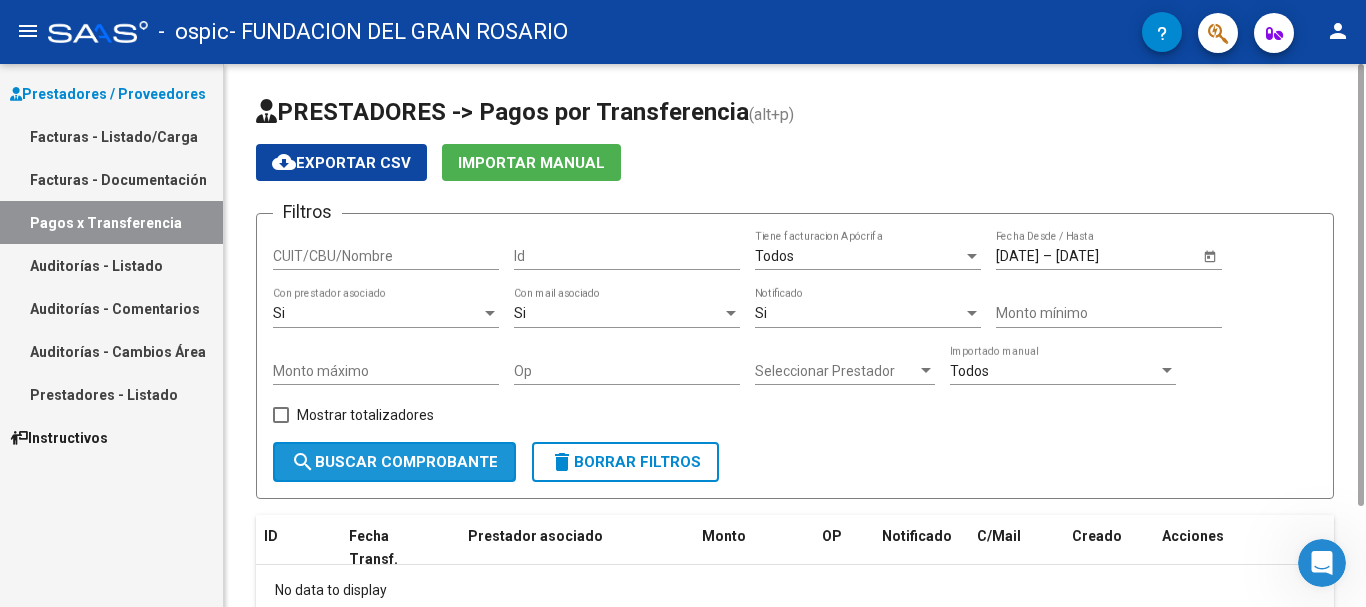 click on "search  Buscar Comprobante" 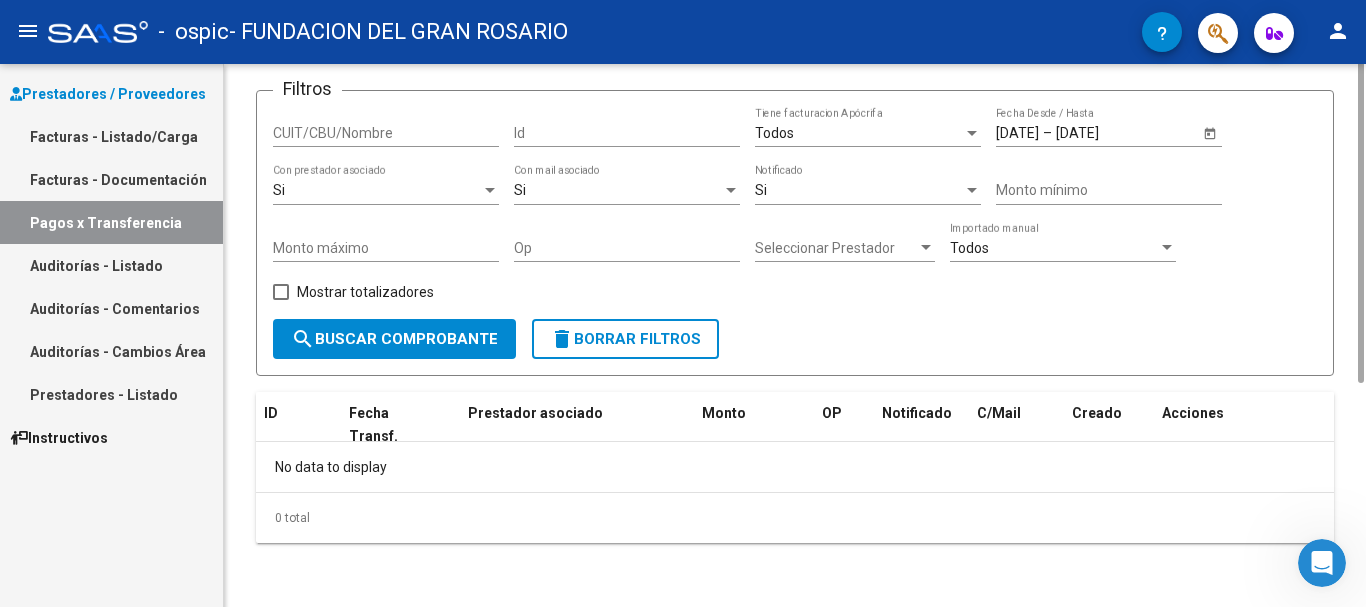 scroll, scrollTop: 0, scrollLeft: 0, axis: both 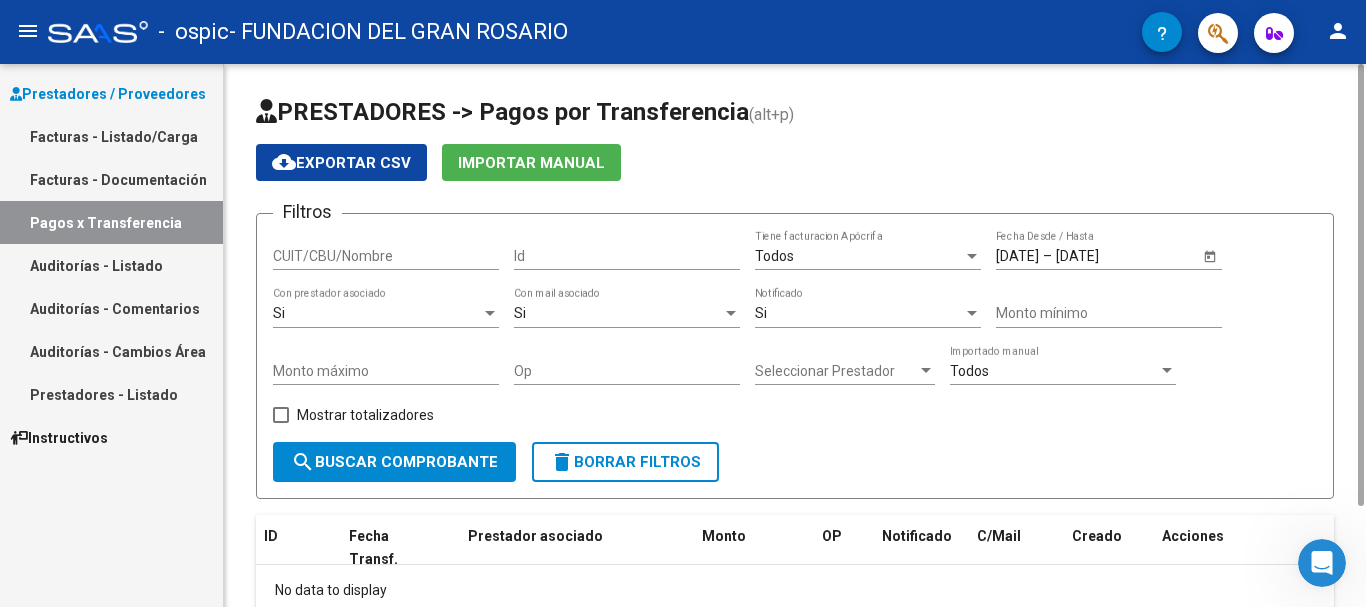 click on "Si  Con mail asociado" 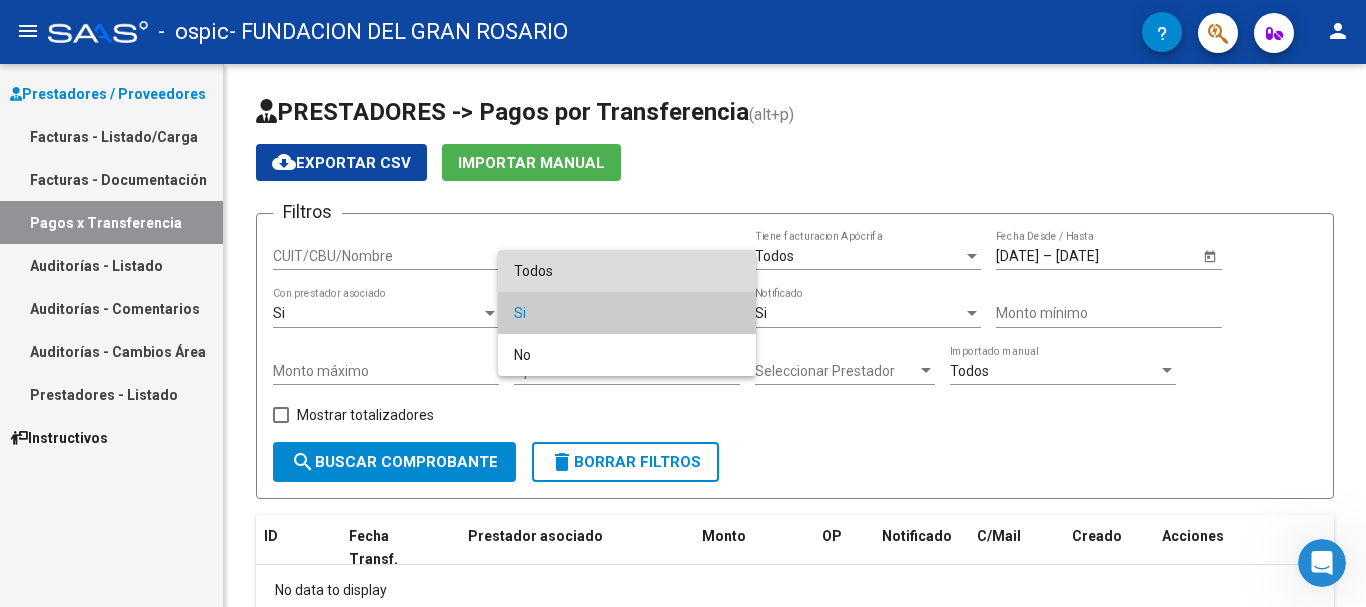 click on "Todos" at bounding box center (627, 271) 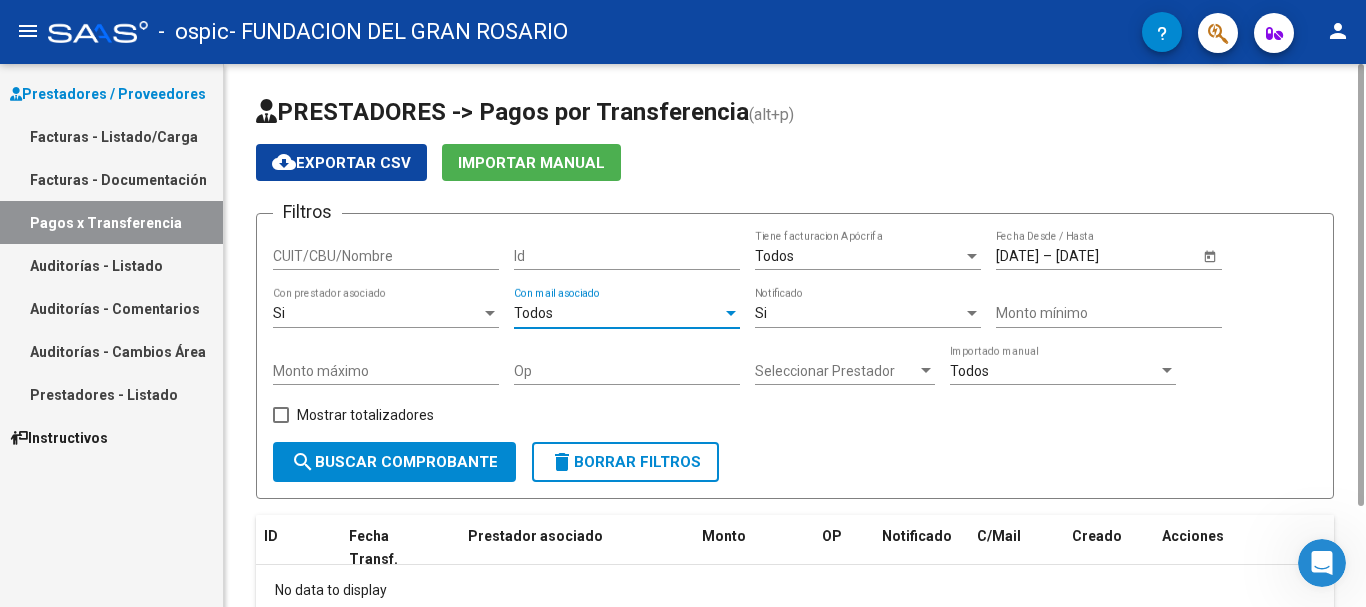 click on "Si" at bounding box center [377, 313] 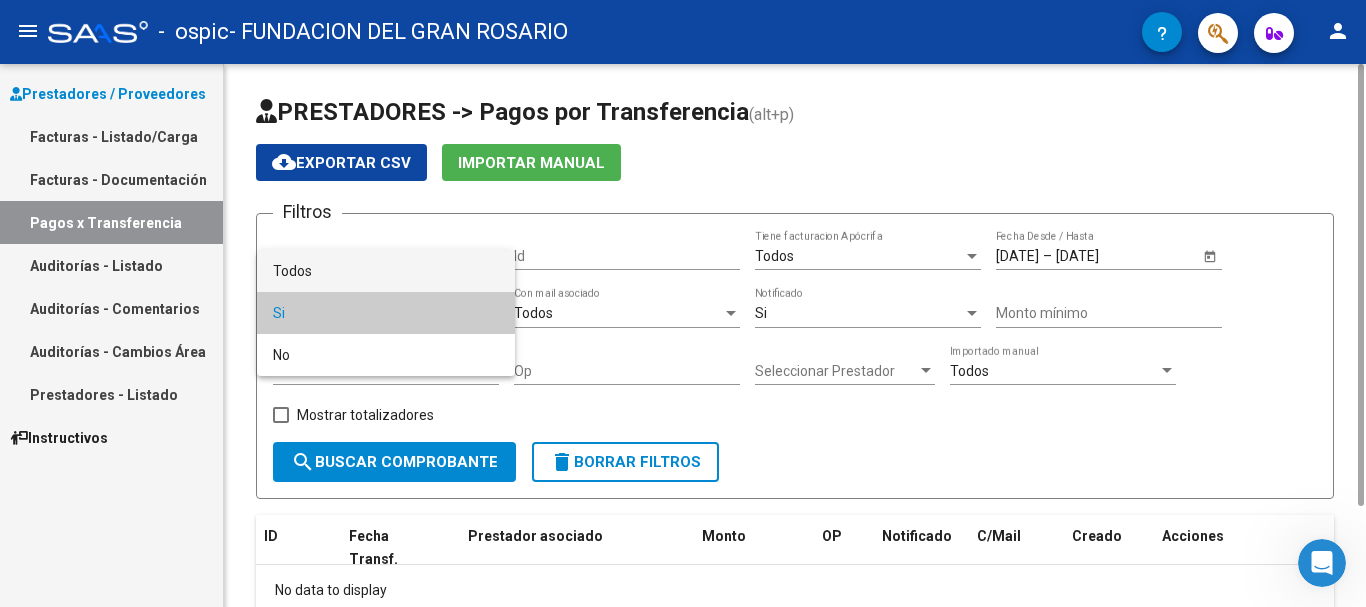 drag, startPoint x: 430, startPoint y: 278, endPoint x: 660, endPoint y: 306, distance: 231.69807 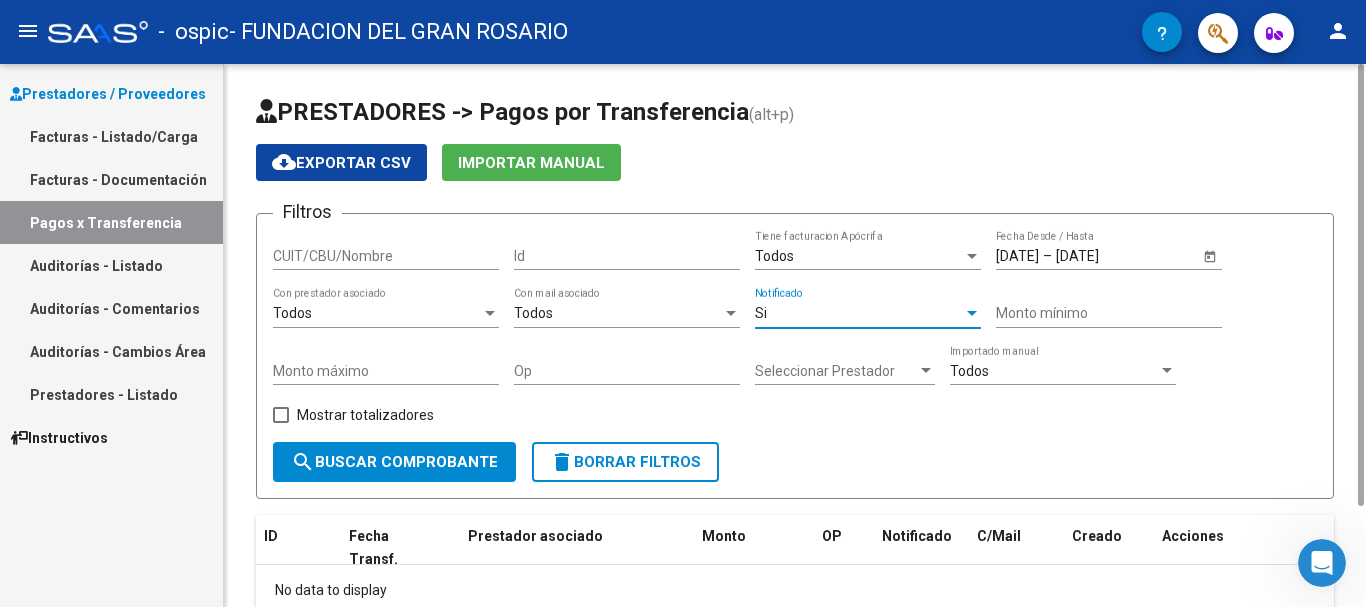 click on "Si" at bounding box center [859, 313] 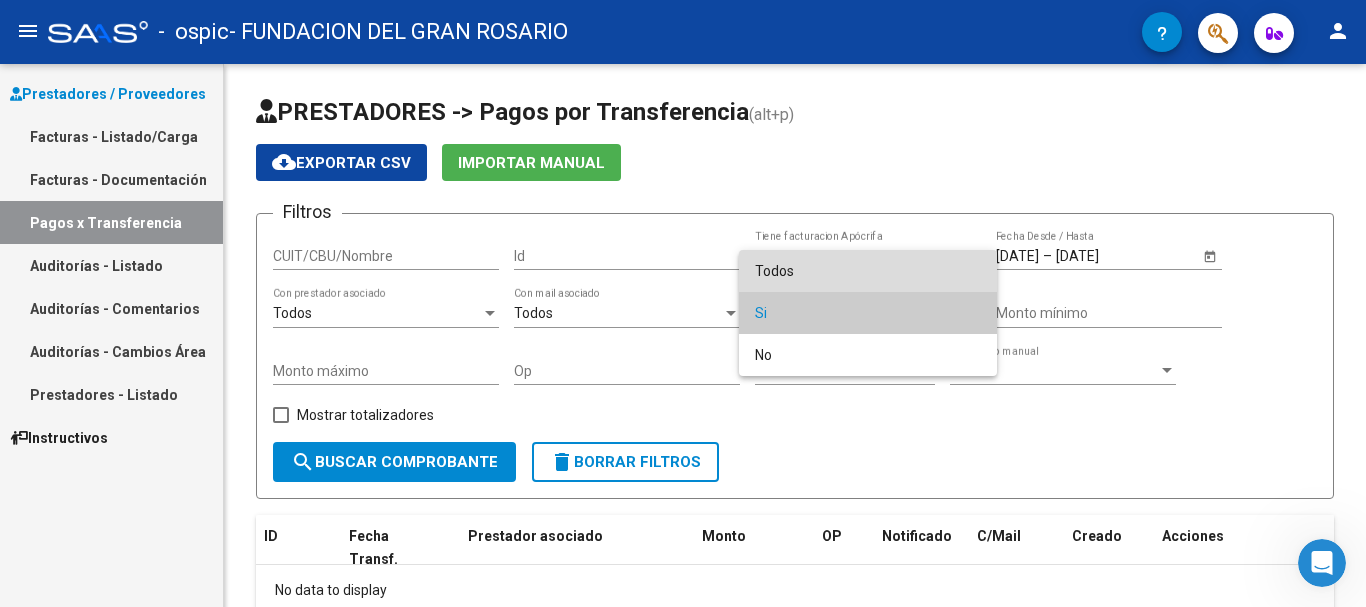 click on "Todos" at bounding box center (868, 271) 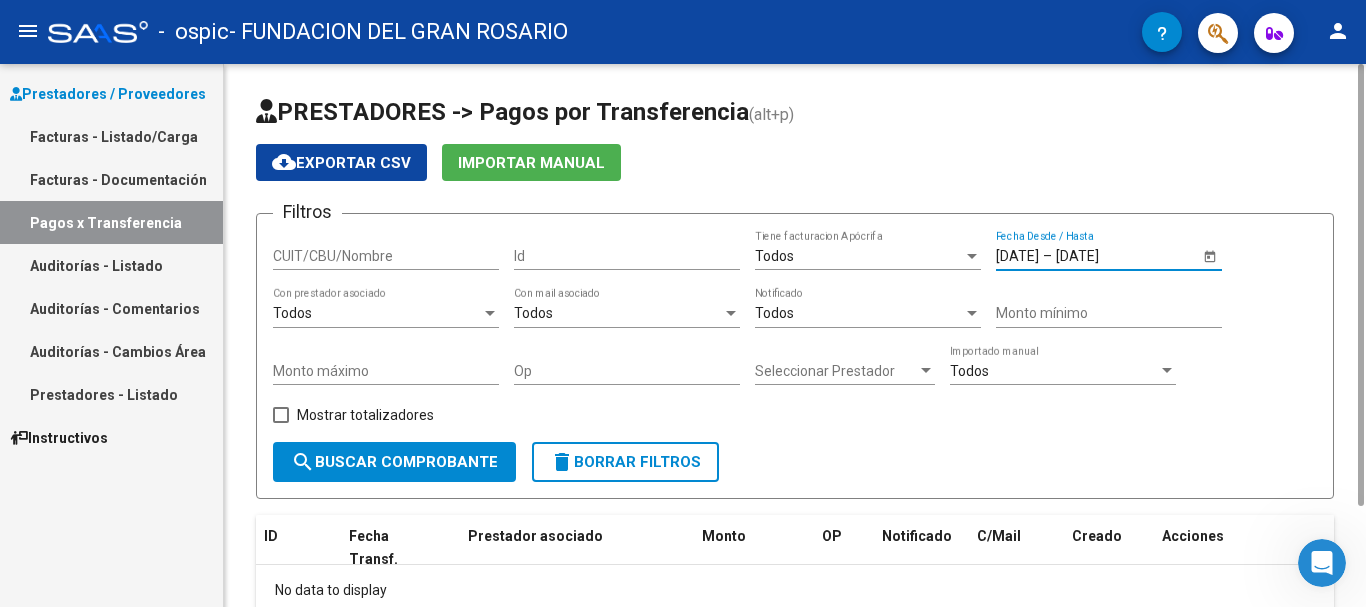 click on "[DATE]" 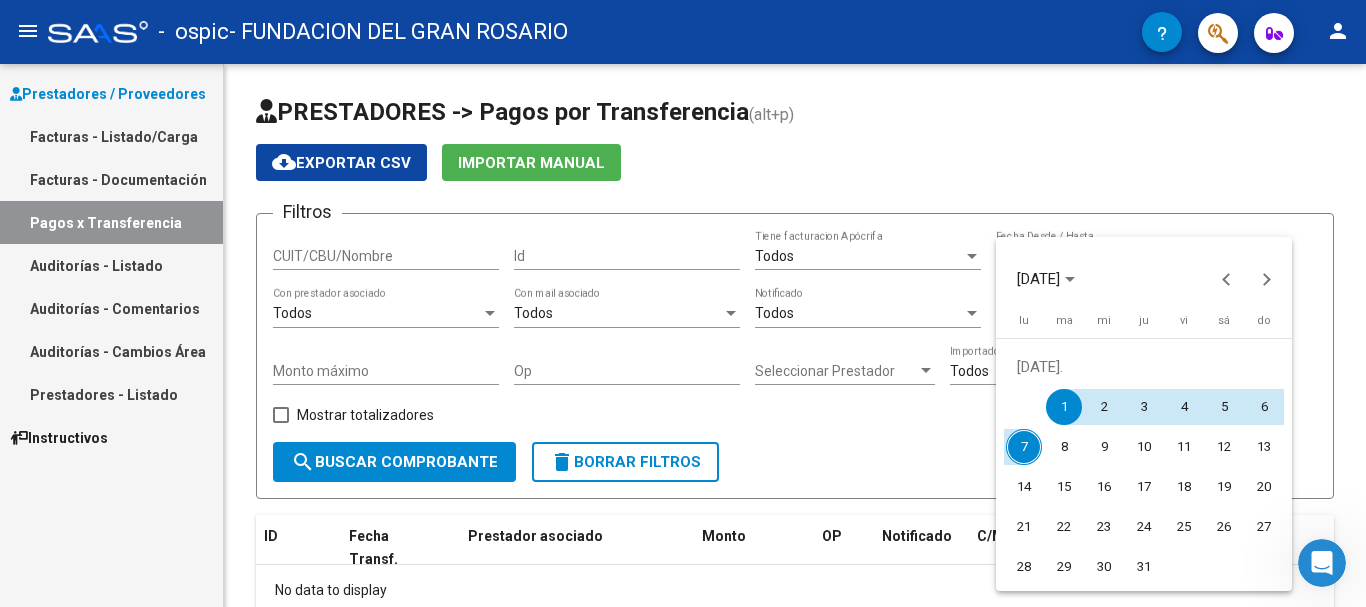 click on "1" at bounding box center [1064, 407] 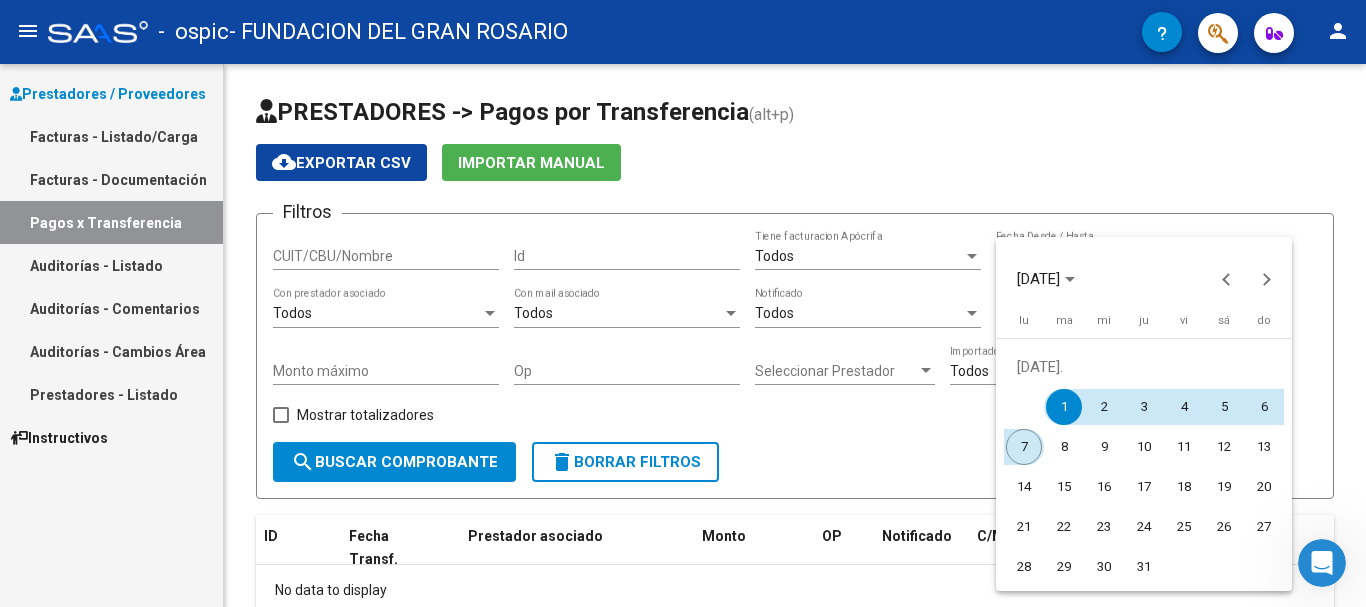 click on "7" at bounding box center (1024, 447) 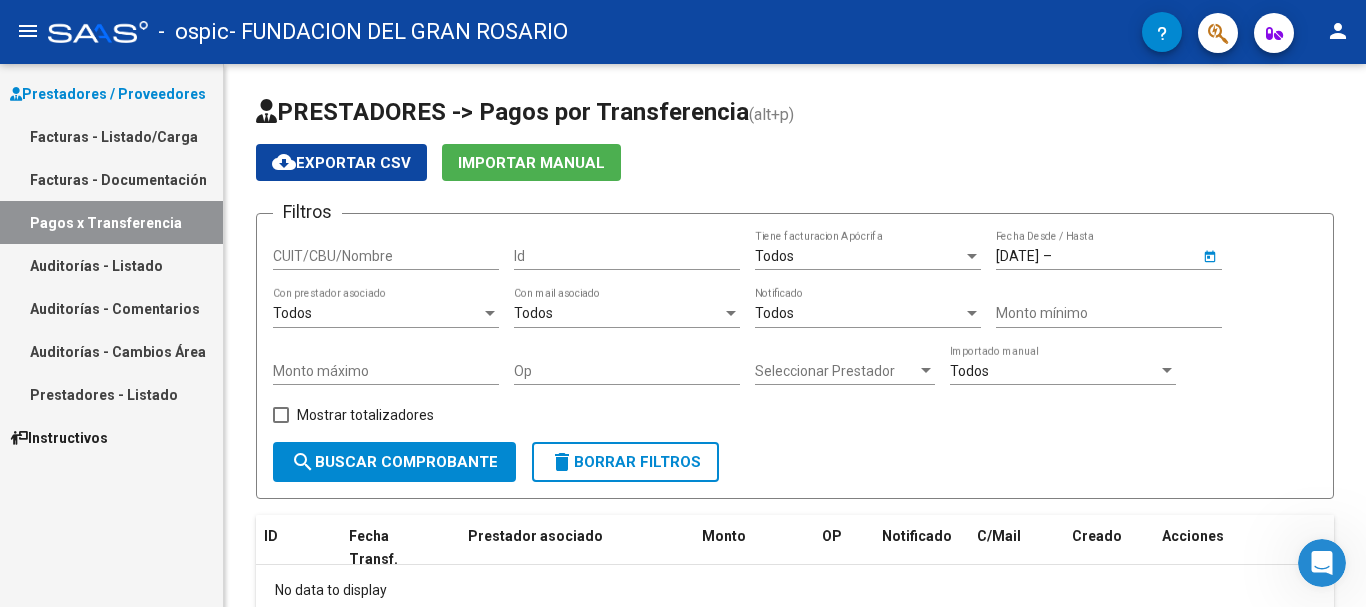 type on "[DATE]" 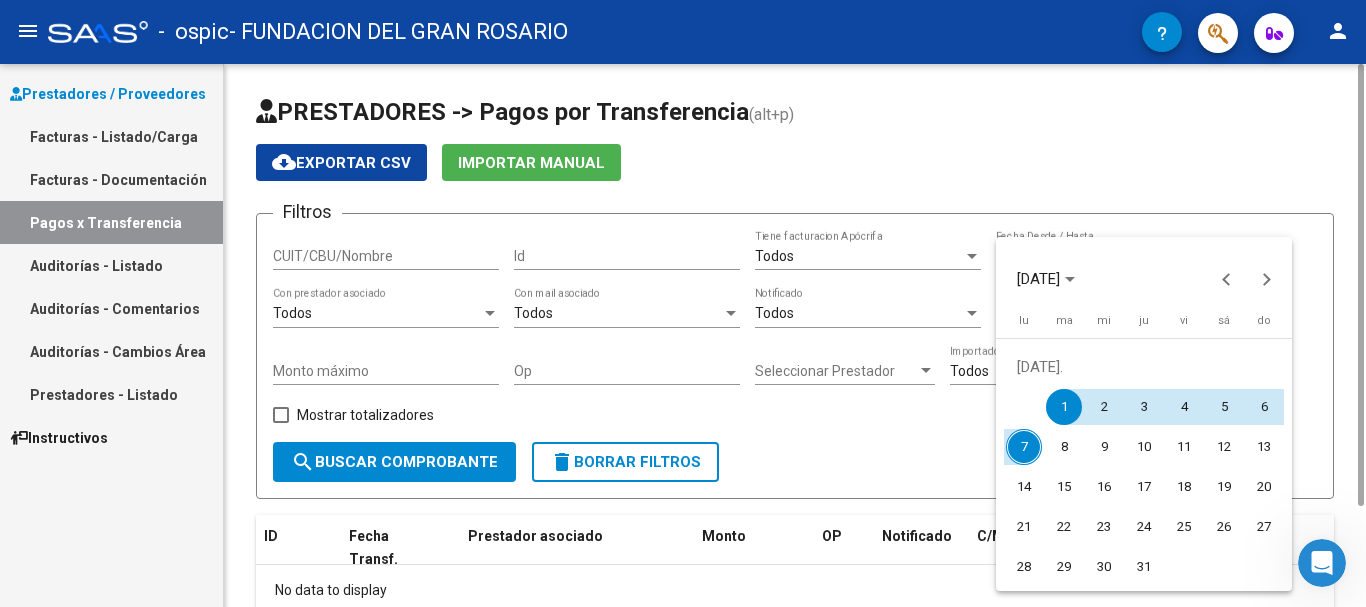 click on "Filtros CUIT/CBU/Nombre Id Todos  Tiene facturacion Apócrifa [DATE] [DATE] – [DATE] Fecha Desde / Hasta Todos  Con prestador asociado Todos  Con mail asociado Todos  Notificado Monto mínimo Monto máximo Op Seleccionar Prestador Seleccionar Prestador Todos  Importado manual    Mostrar totalizadores" 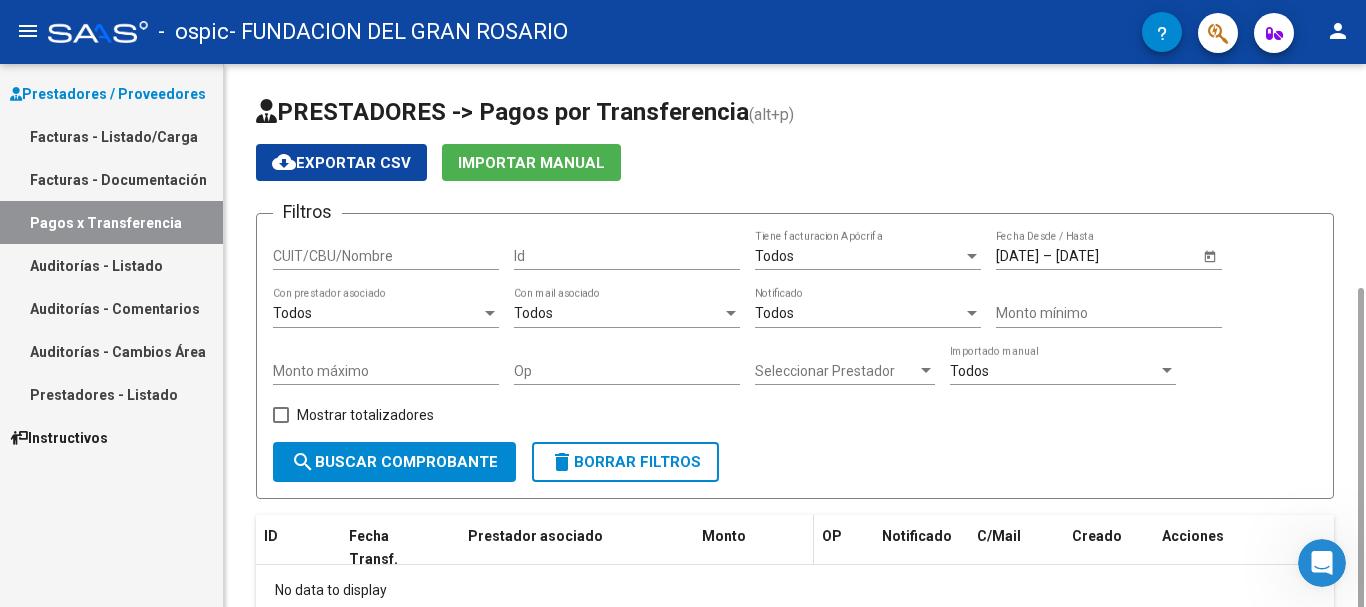 scroll, scrollTop: 123, scrollLeft: 0, axis: vertical 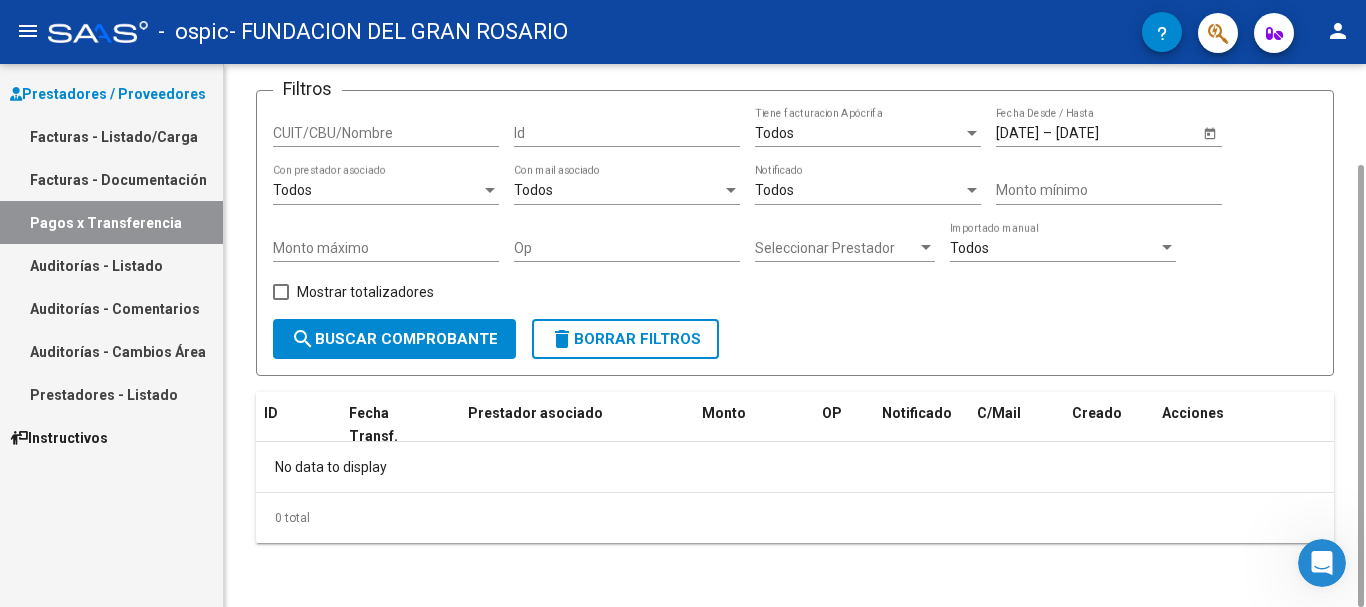 click on "search  Buscar Comprobante" 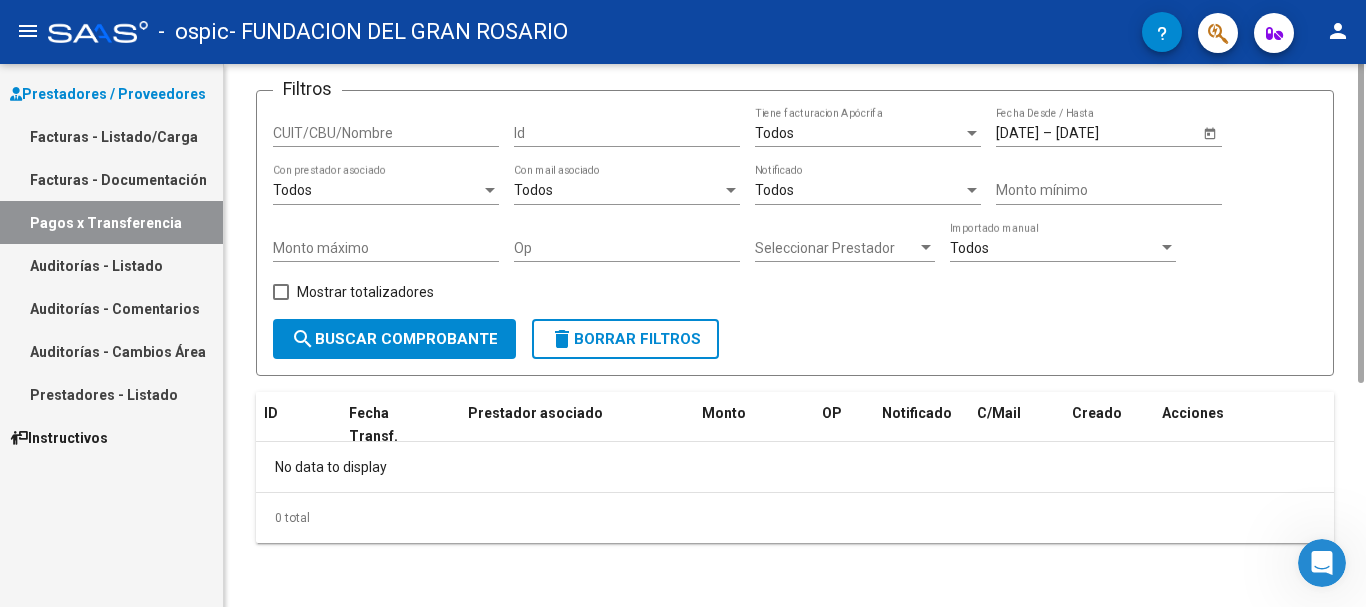 scroll, scrollTop: 0, scrollLeft: 0, axis: both 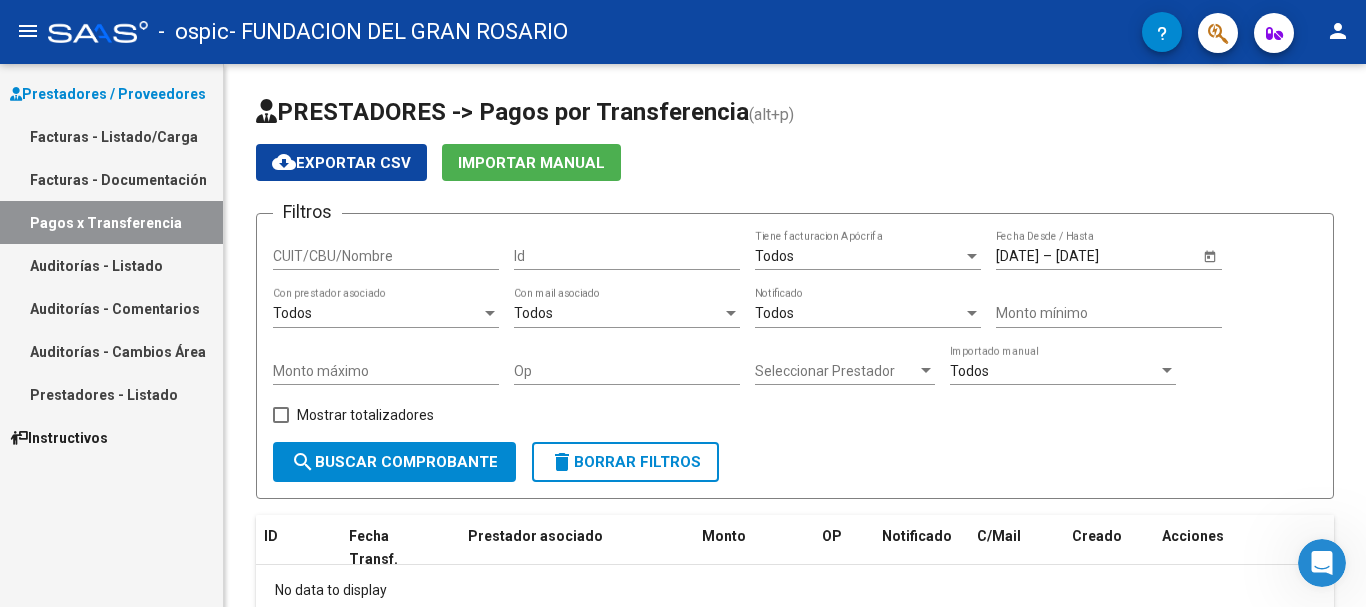 click on "Prestadores - Listado" at bounding box center [111, 394] 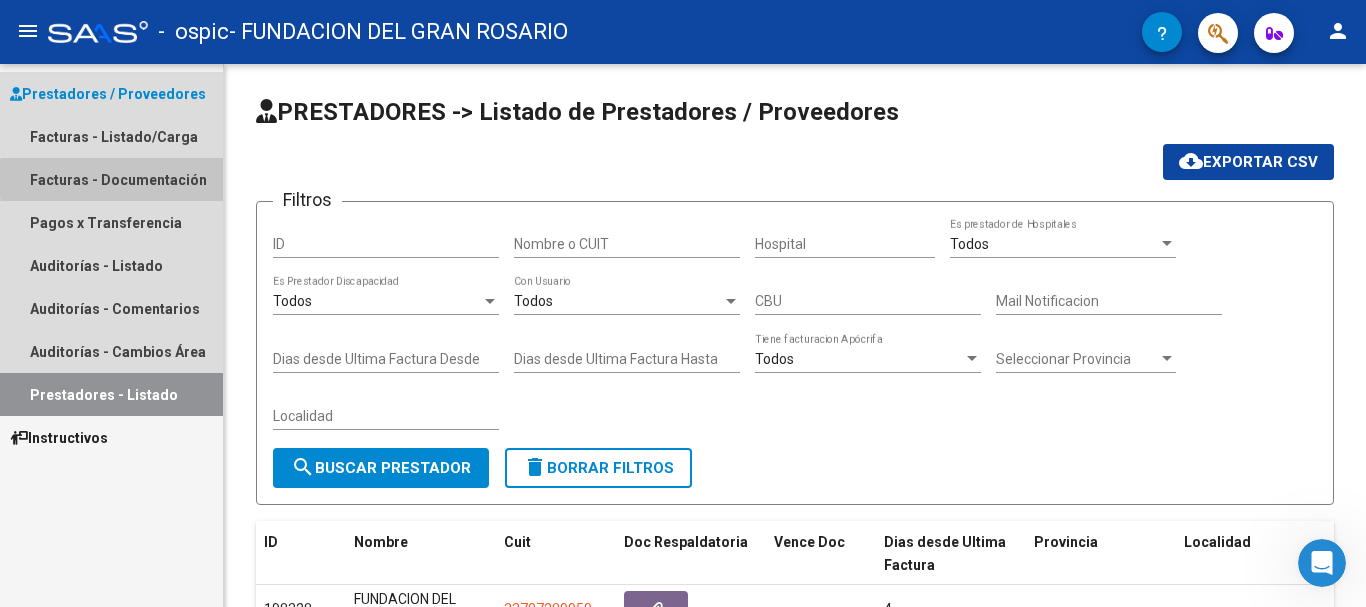 click on "Facturas - Documentación" at bounding box center [111, 179] 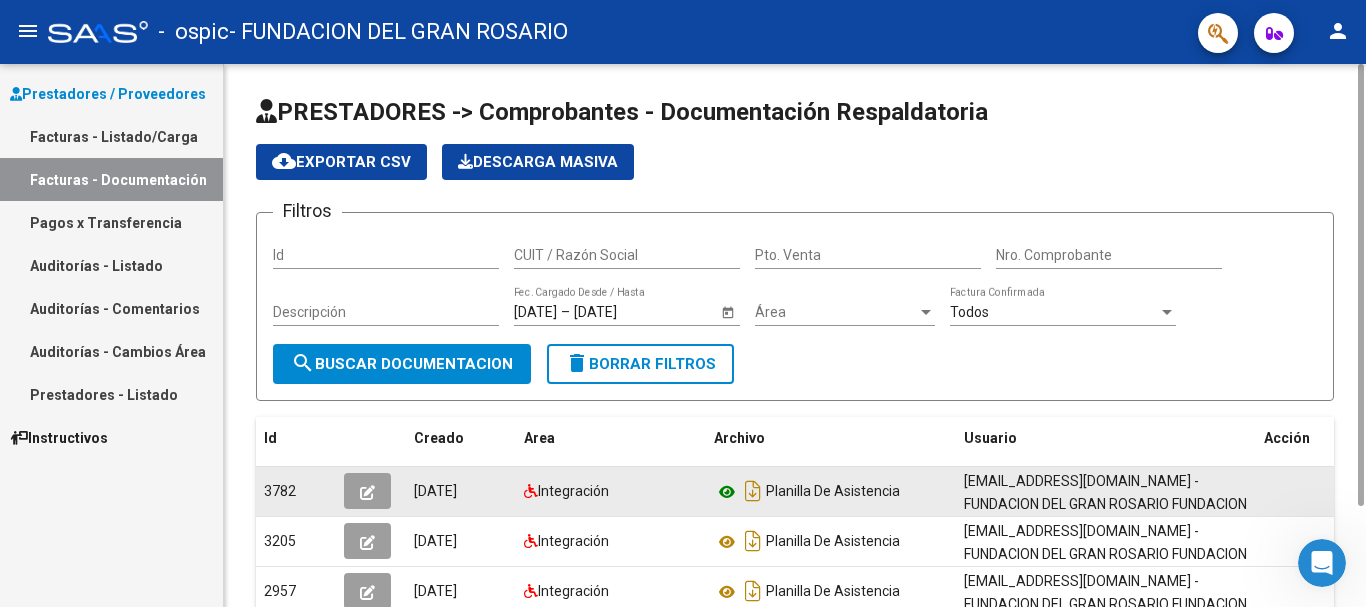 scroll, scrollTop: 197, scrollLeft: 0, axis: vertical 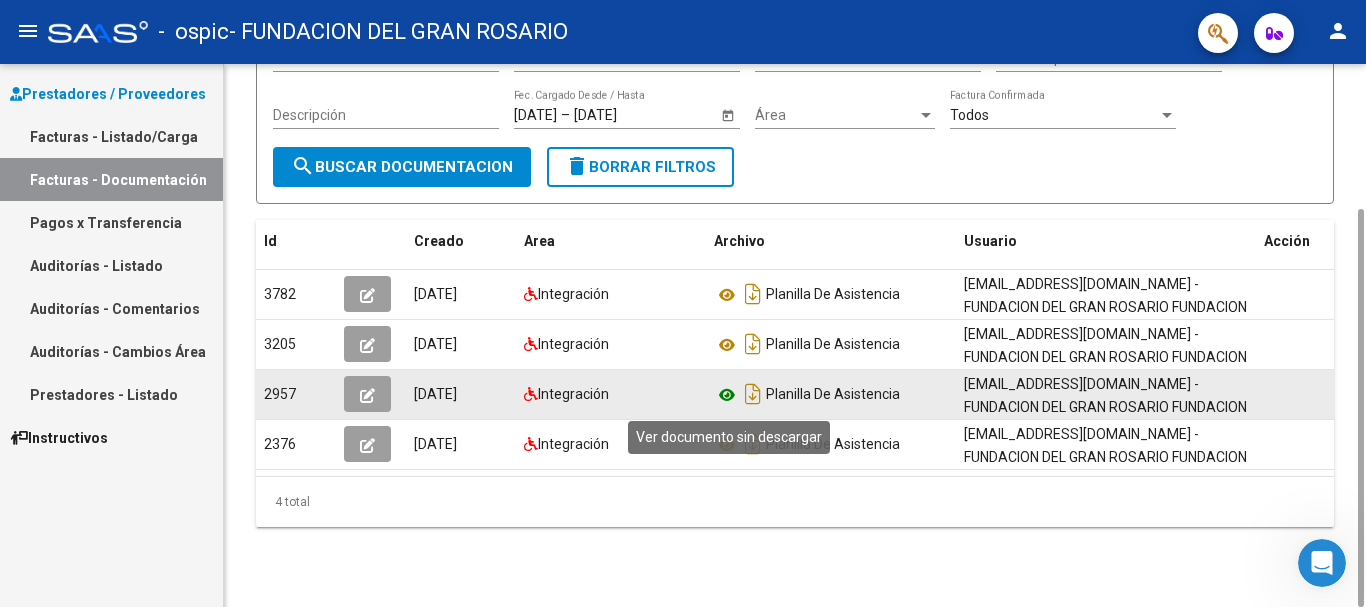 click 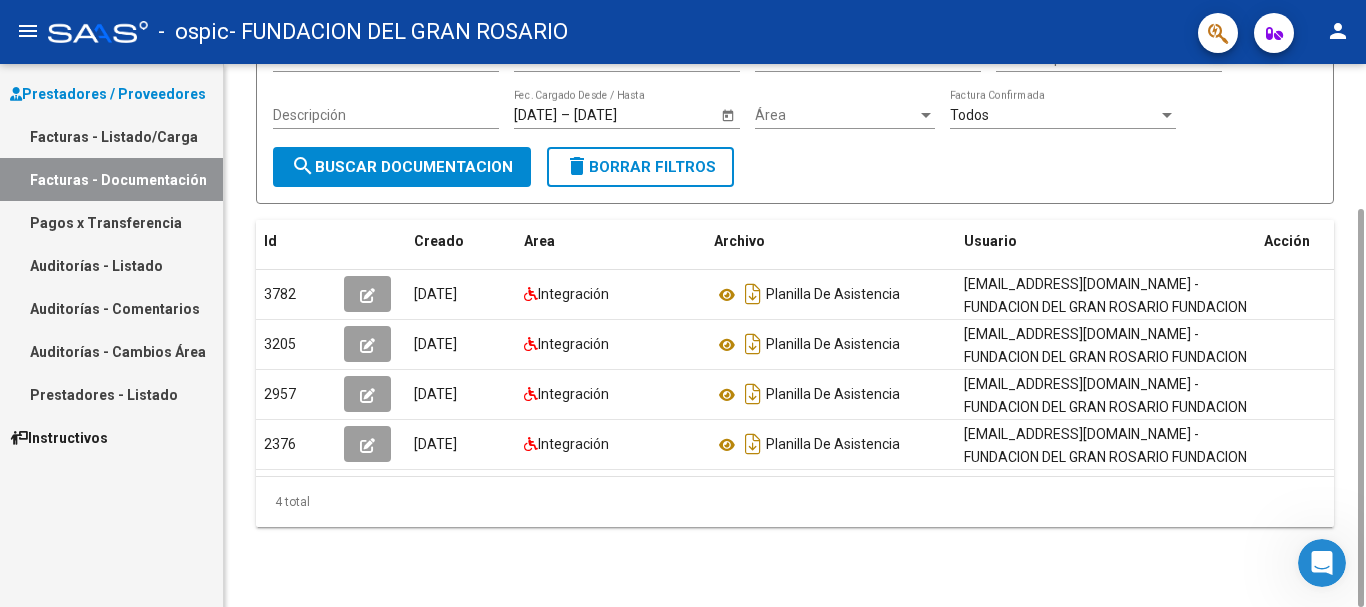 scroll, scrollTop: 0, scrollLeft: 0, axis: both 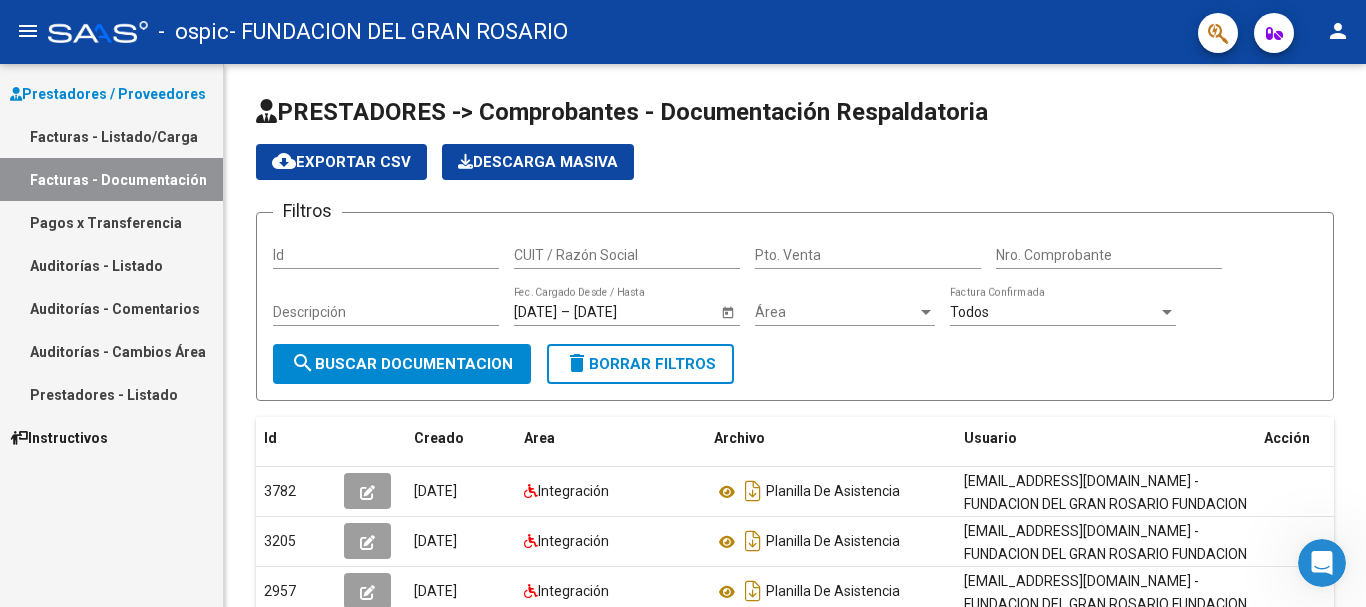 click 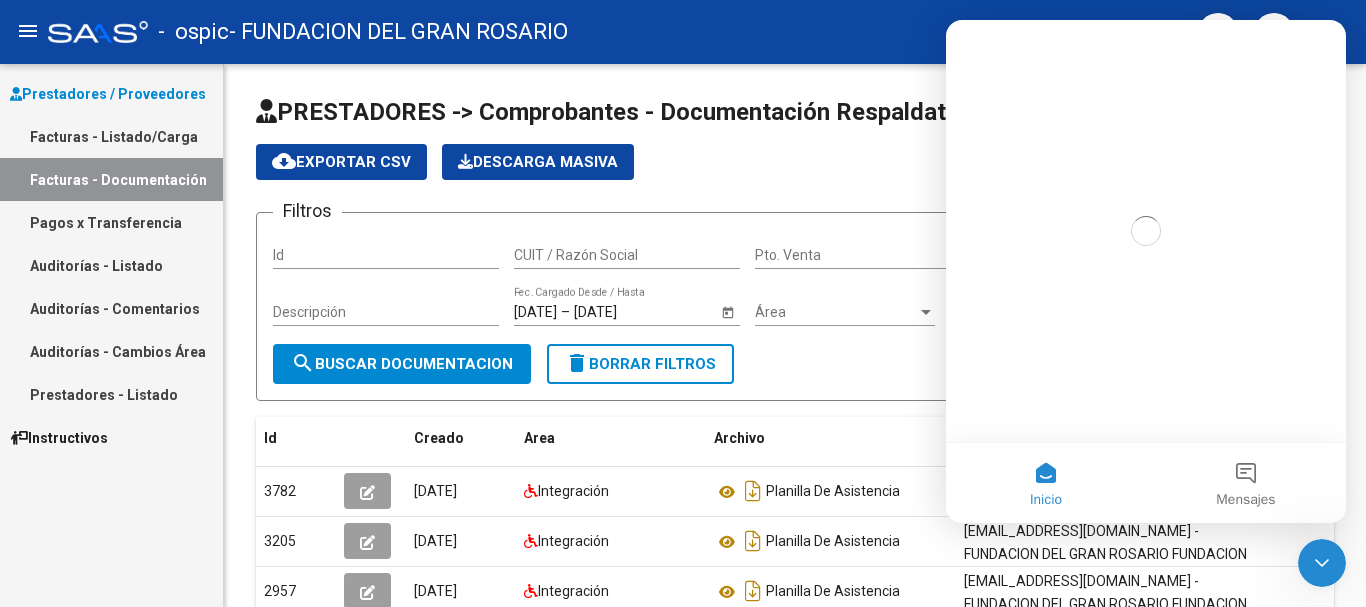 scroll, scrollTop: 0, scrollLeft: 0, axis: both 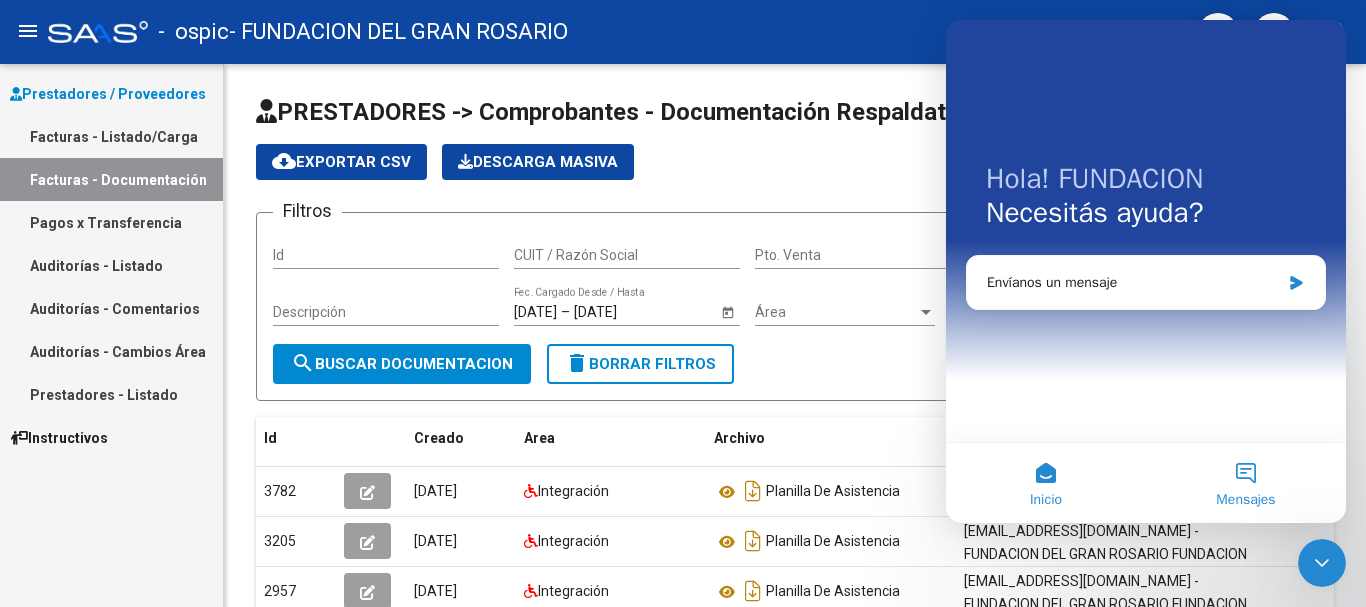 click on "Mensajes" at bounding box center [1246, 483] 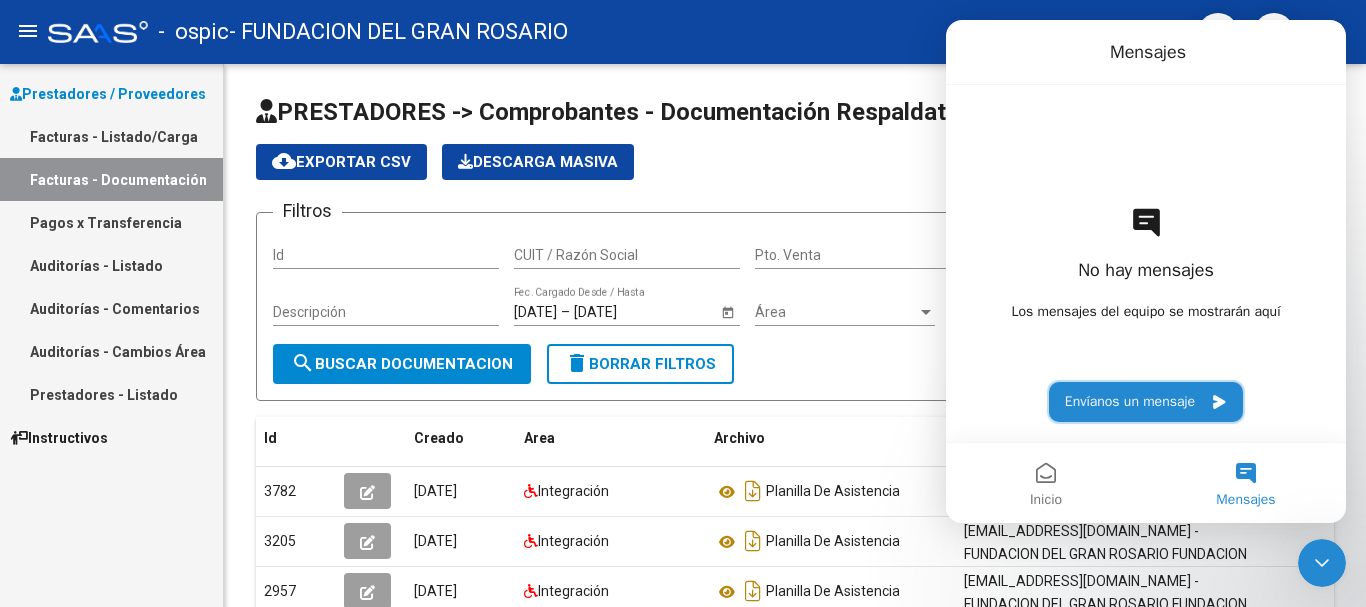 click on "Envíanos un mensaje" at bounding box center [1146, 402] 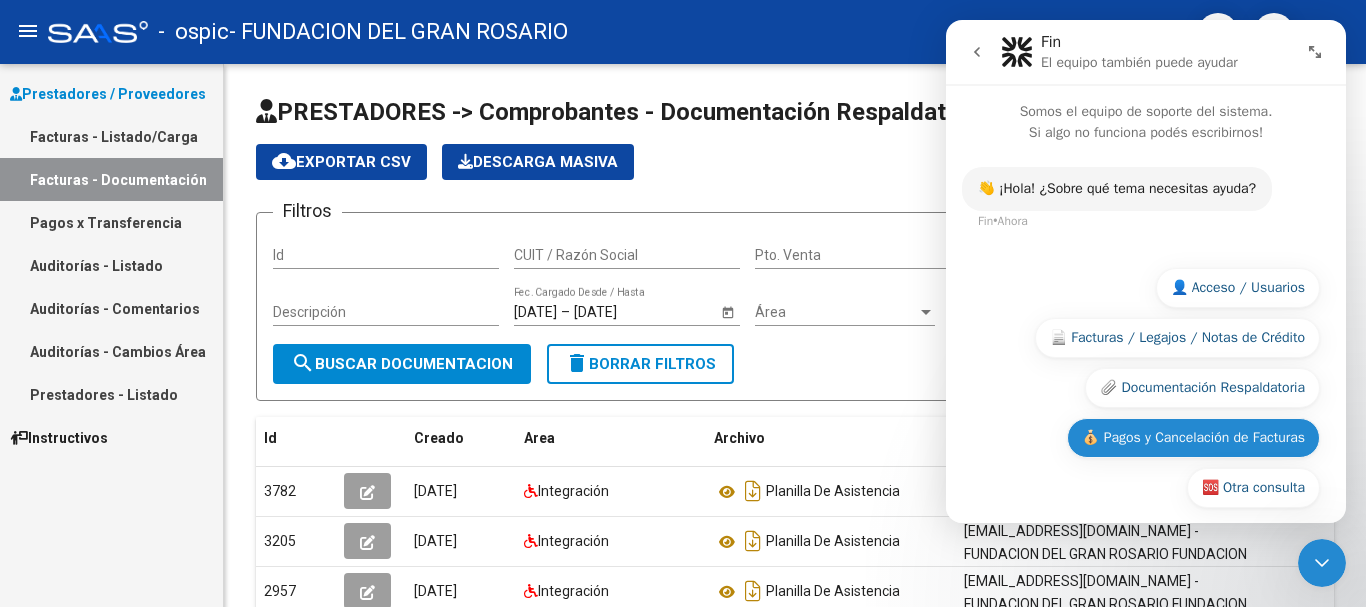 scroll, scrollTop: 18, scrollLeft: 0, axis: vertical 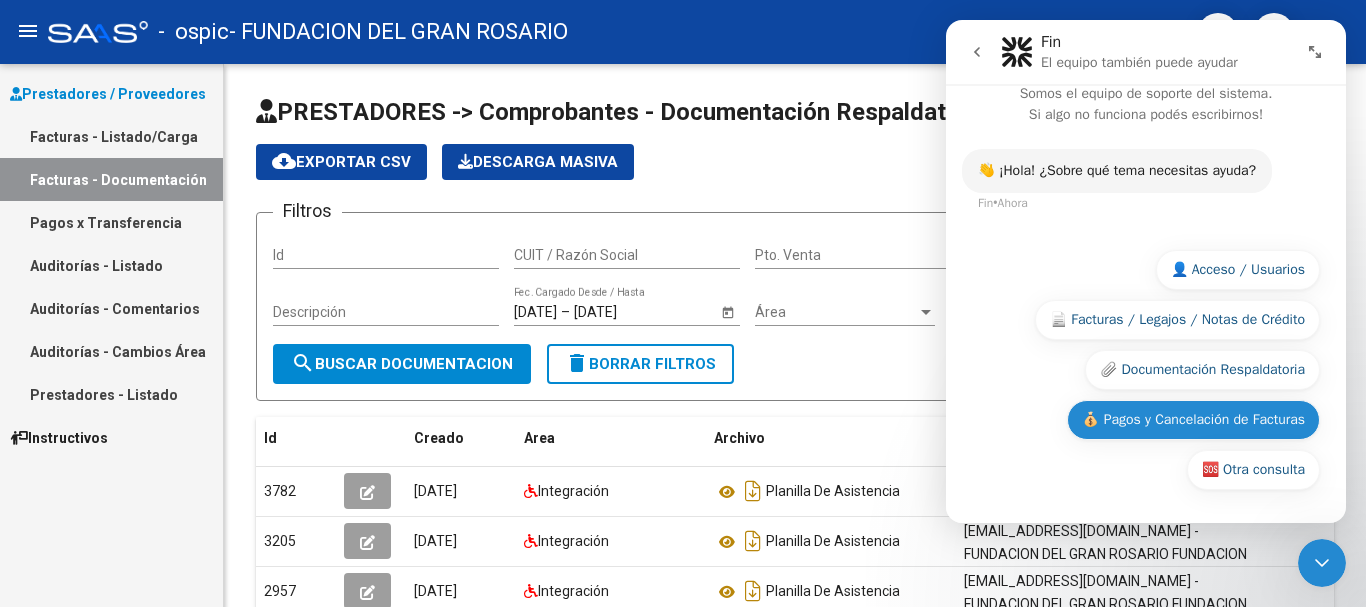 click on "💰 Pagos y Cancelación de Facturas" at bounding box center [1193, 420] 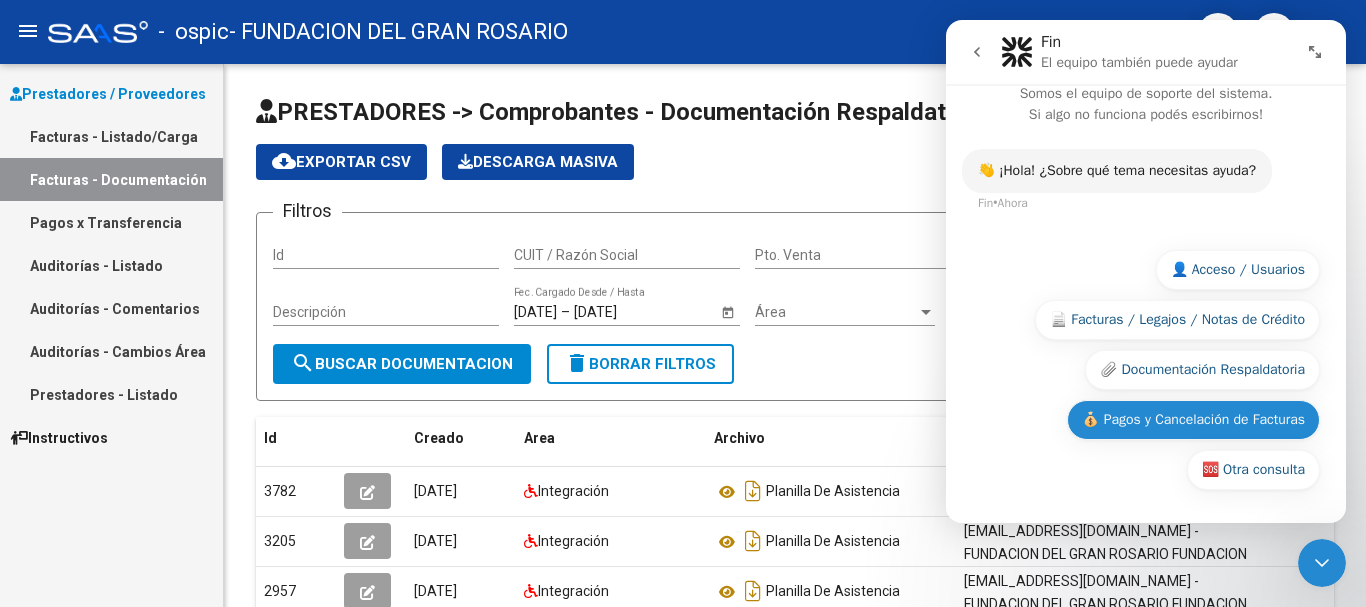 scroll, scrollTop: 0, scrollLeft: 0, axis: both 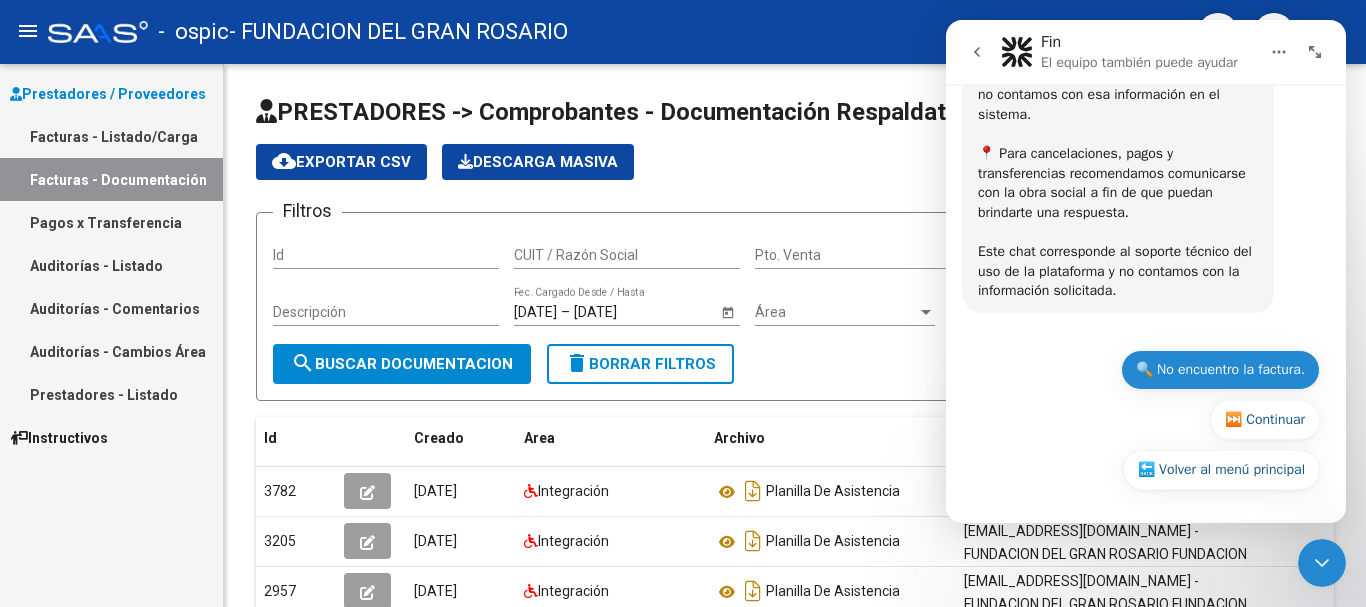 click on "🔍 No encuentro la factura." at bounding box center (1220, 370) 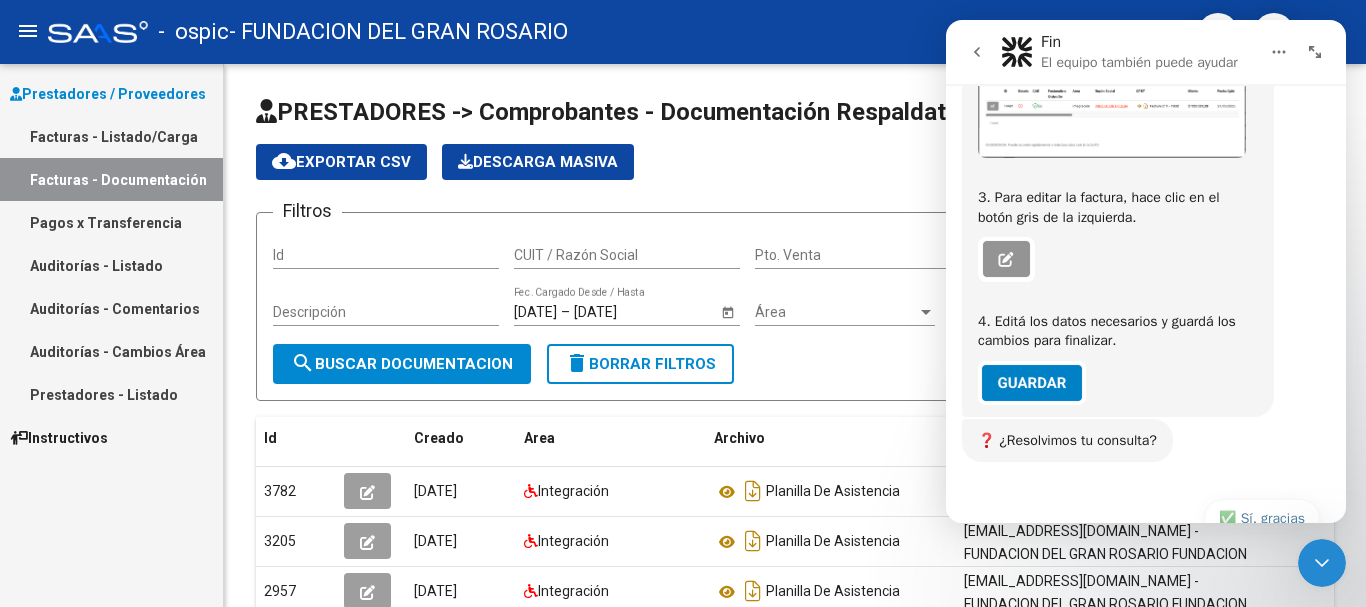 scroll, scrollTop: 1740, scrollLeft: 0, axis: vertical 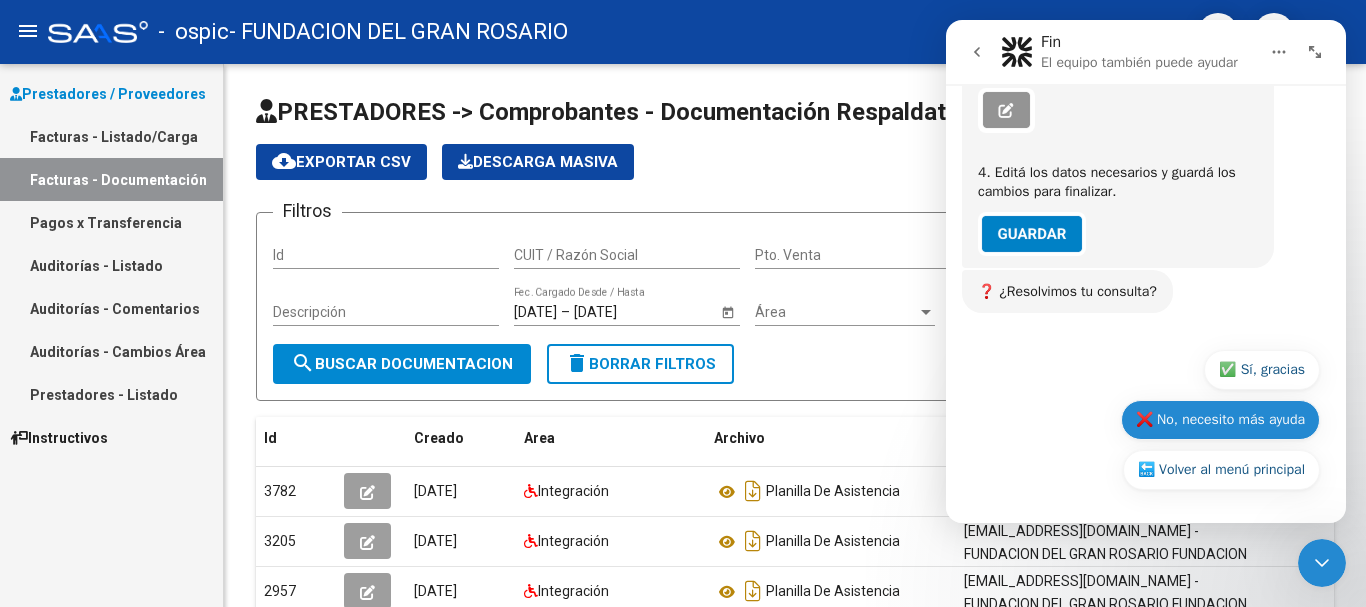 click on "❌ No, necesito más ayuda" at bounding box center [1220, 420] 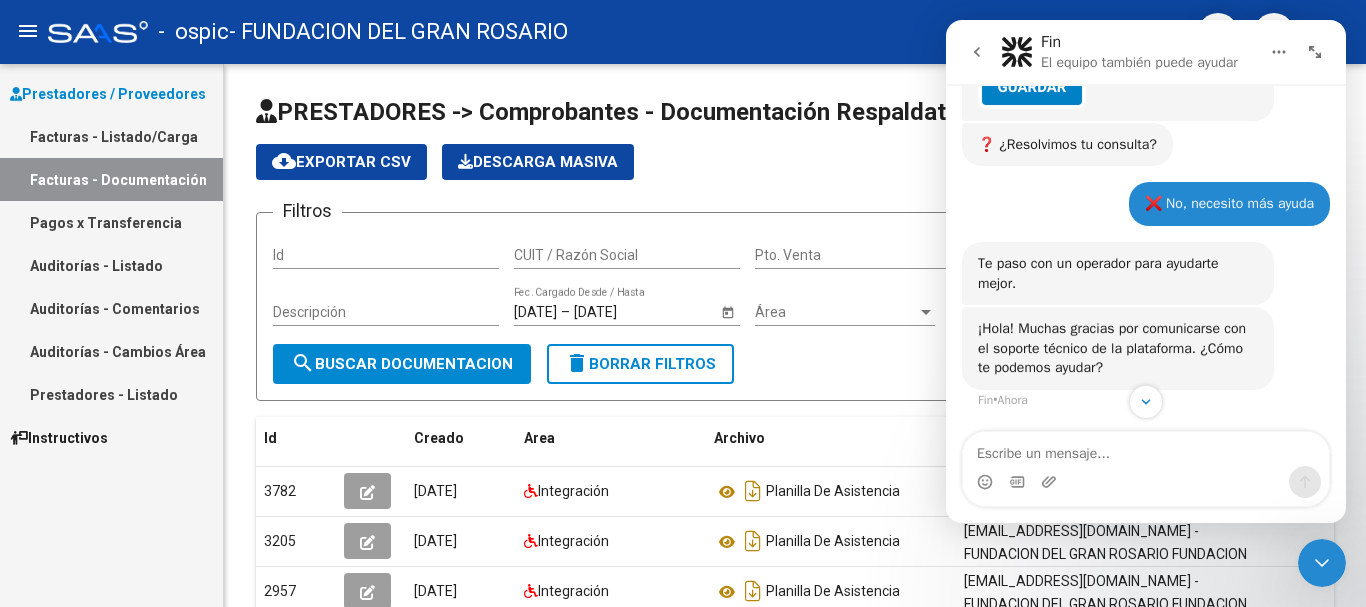 scroll, scrollTop: 1887, scrollLeft: 0, axis: vertical 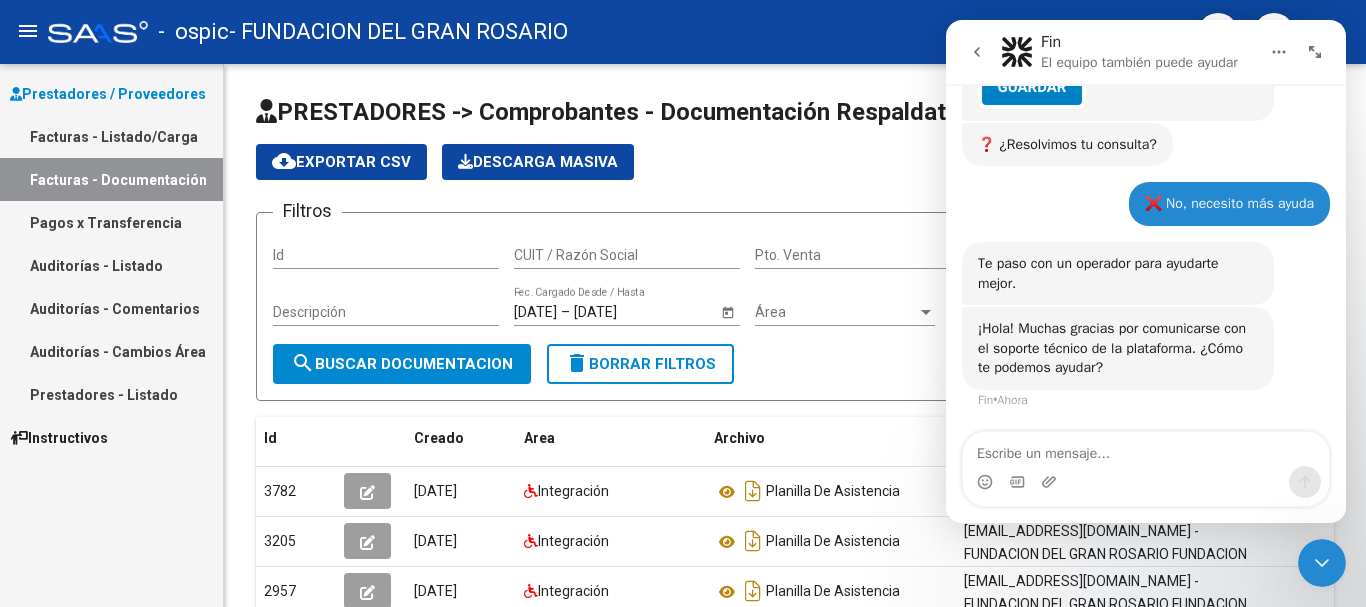 click at bounding box center (1146, 449) 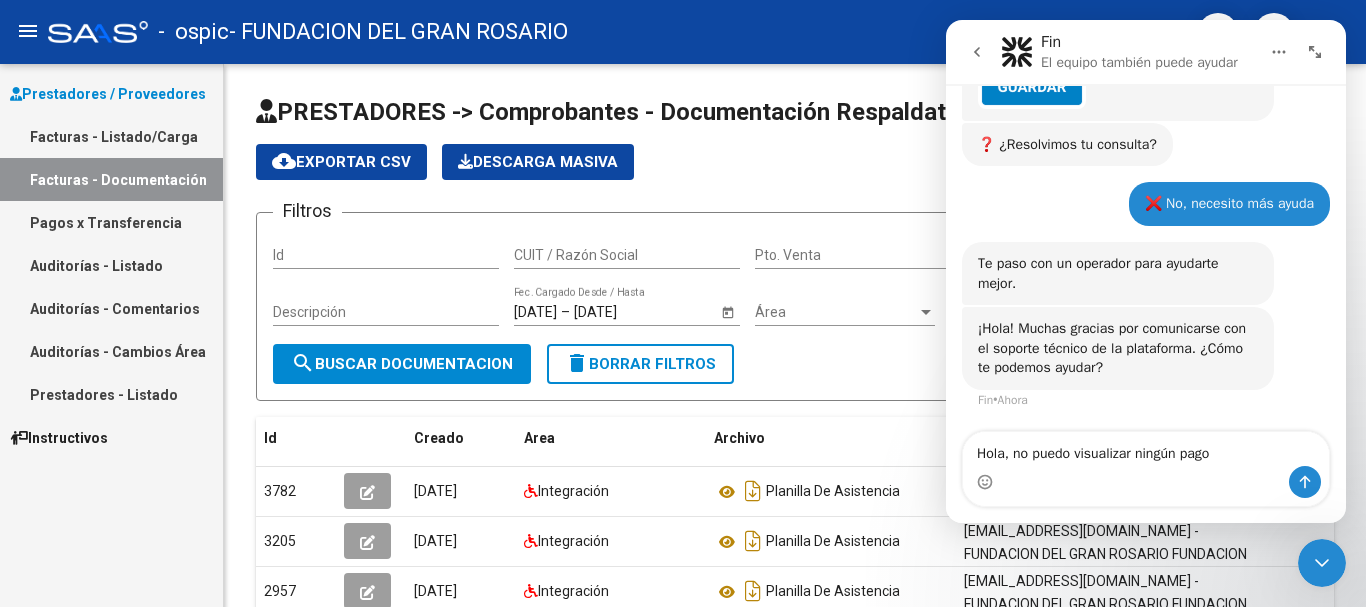 type on "Hola, no puedo visualizar ningún pago" 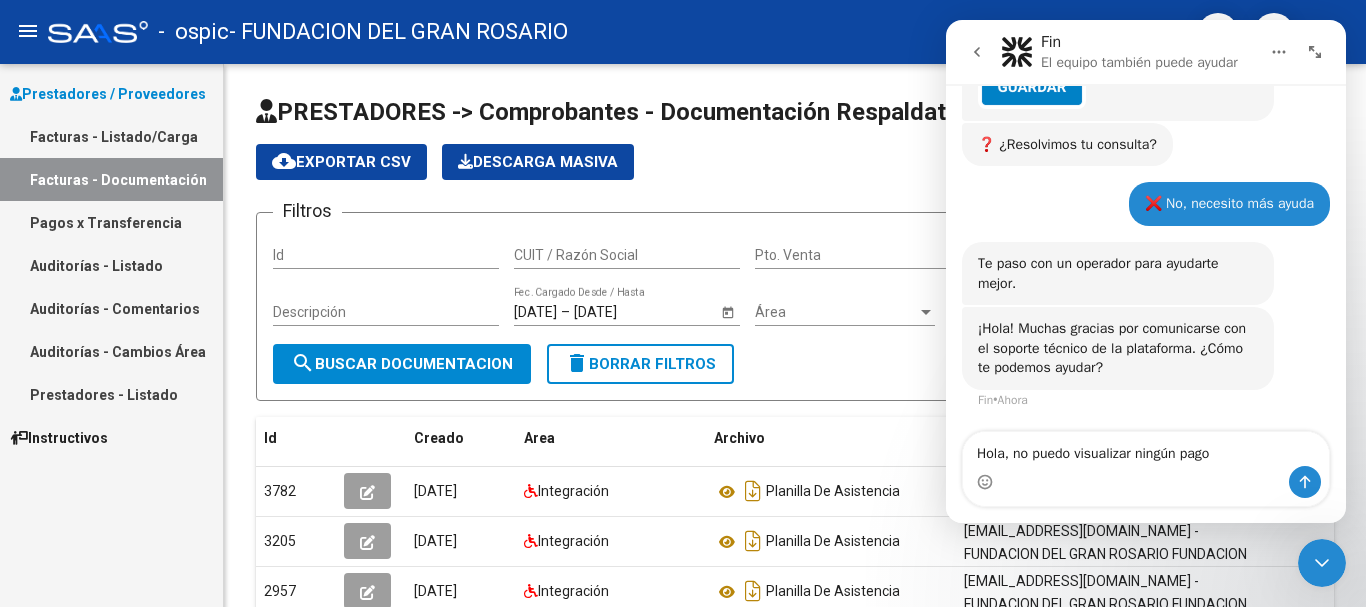 type 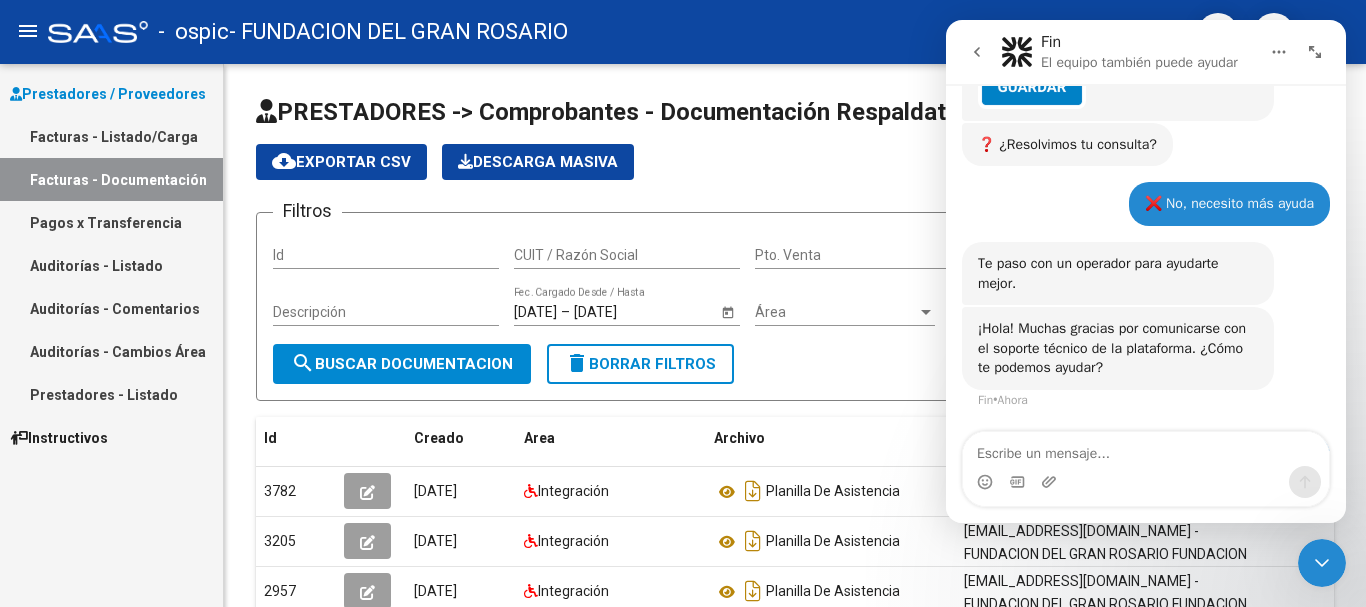 scroll, scrollTop: 1947, scrollLeft: 0, axis: vertical 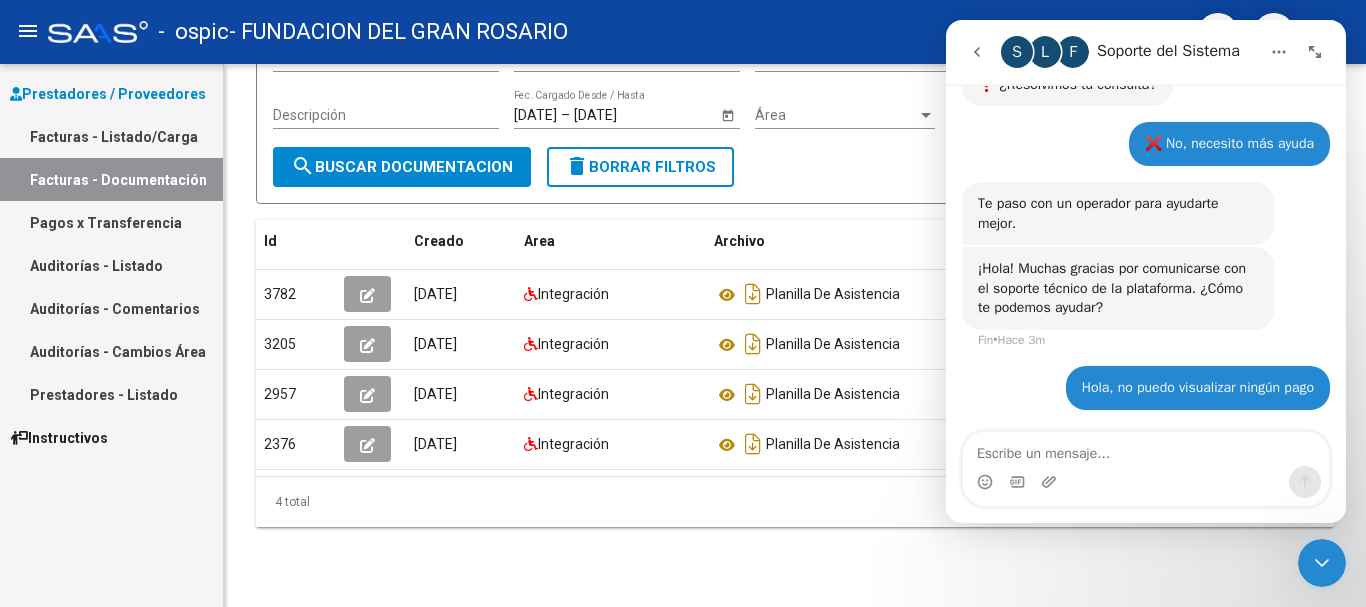 click on "menu" 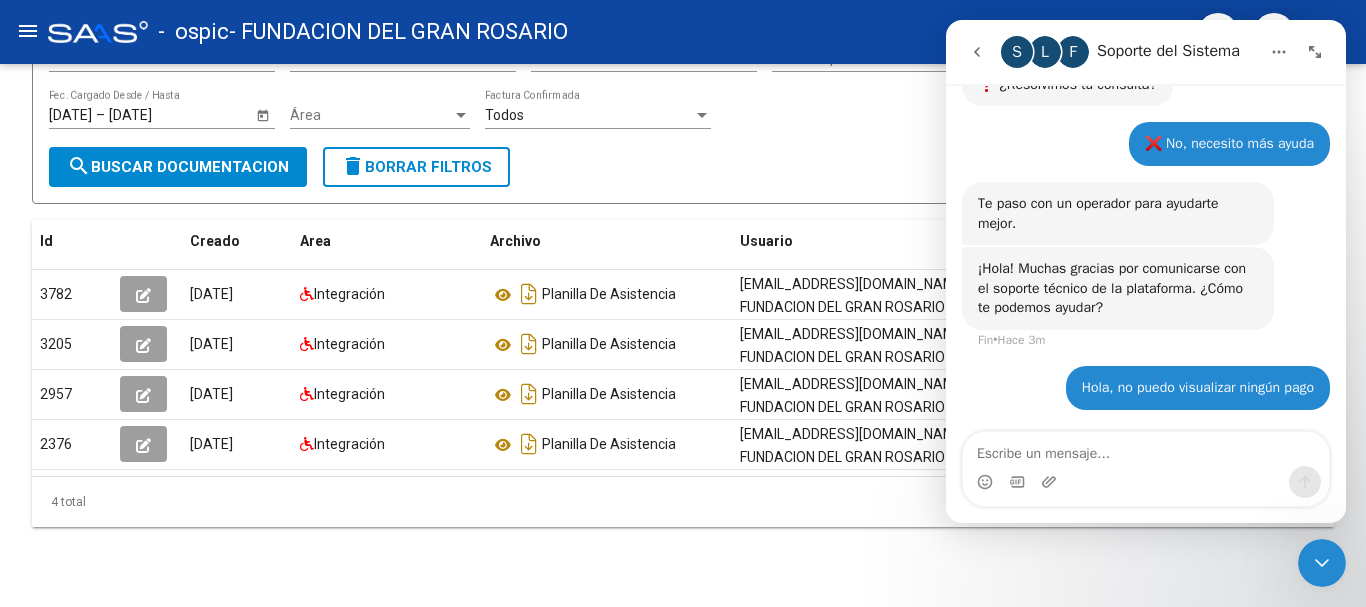 click on "menu" 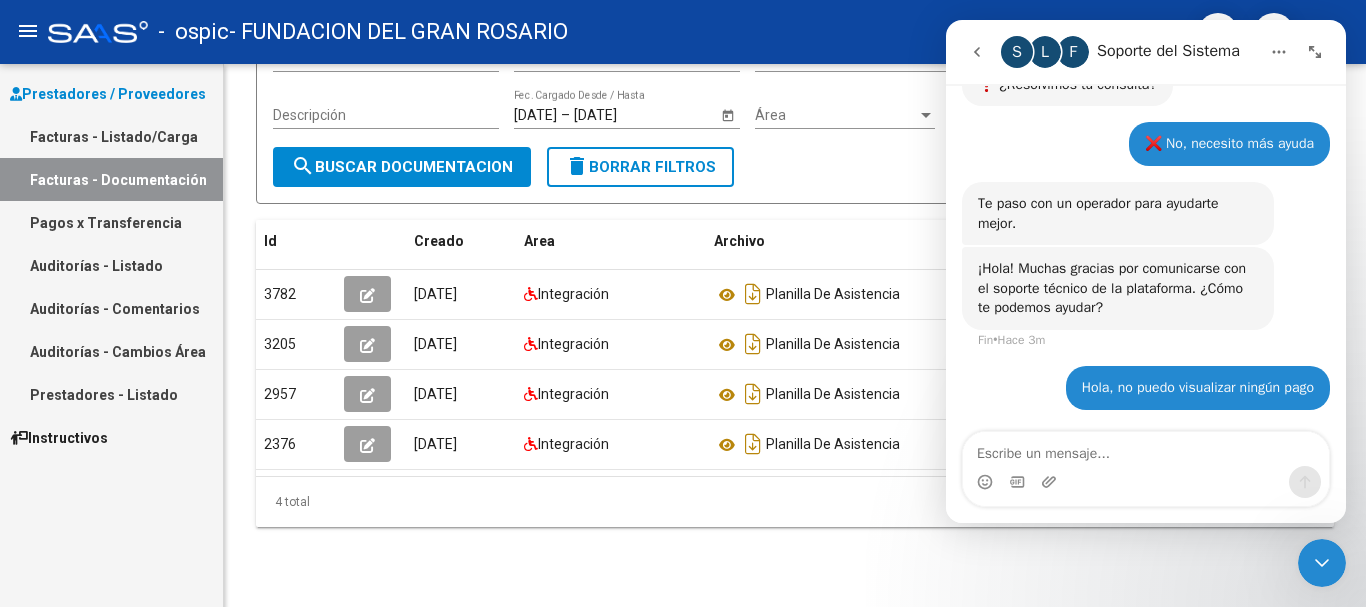 click at bounding box center (1315, 52) 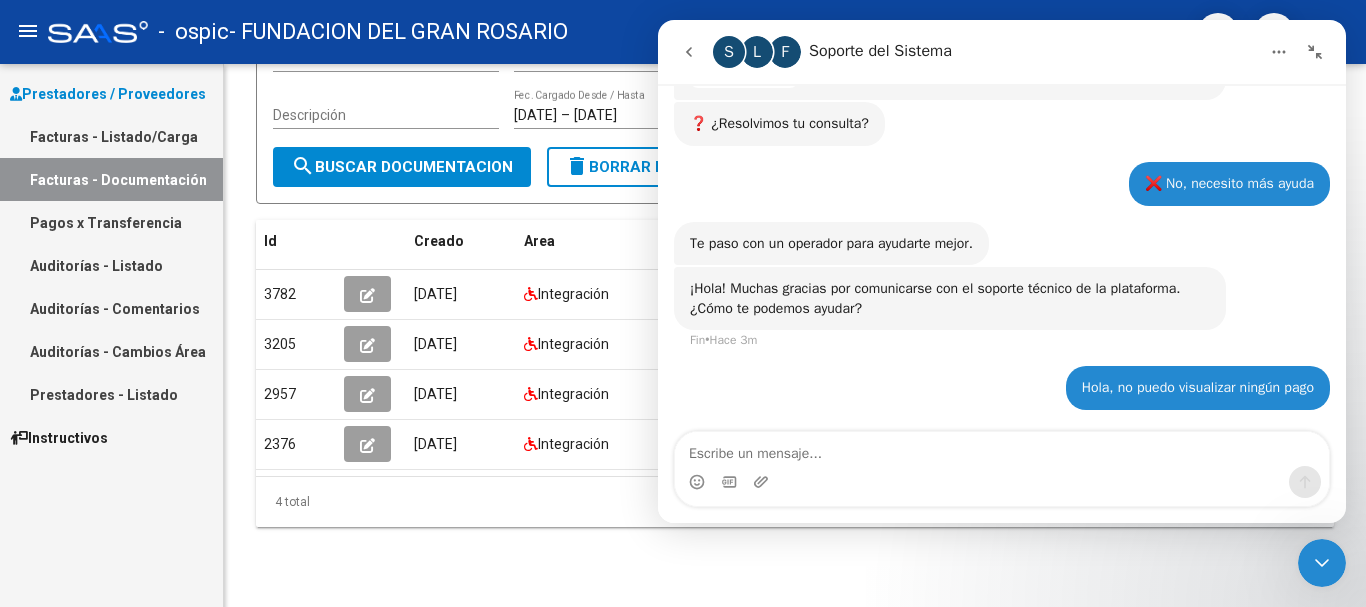 scroll, scrollTop: 1671, scrollLeft: 0, axis: vertical 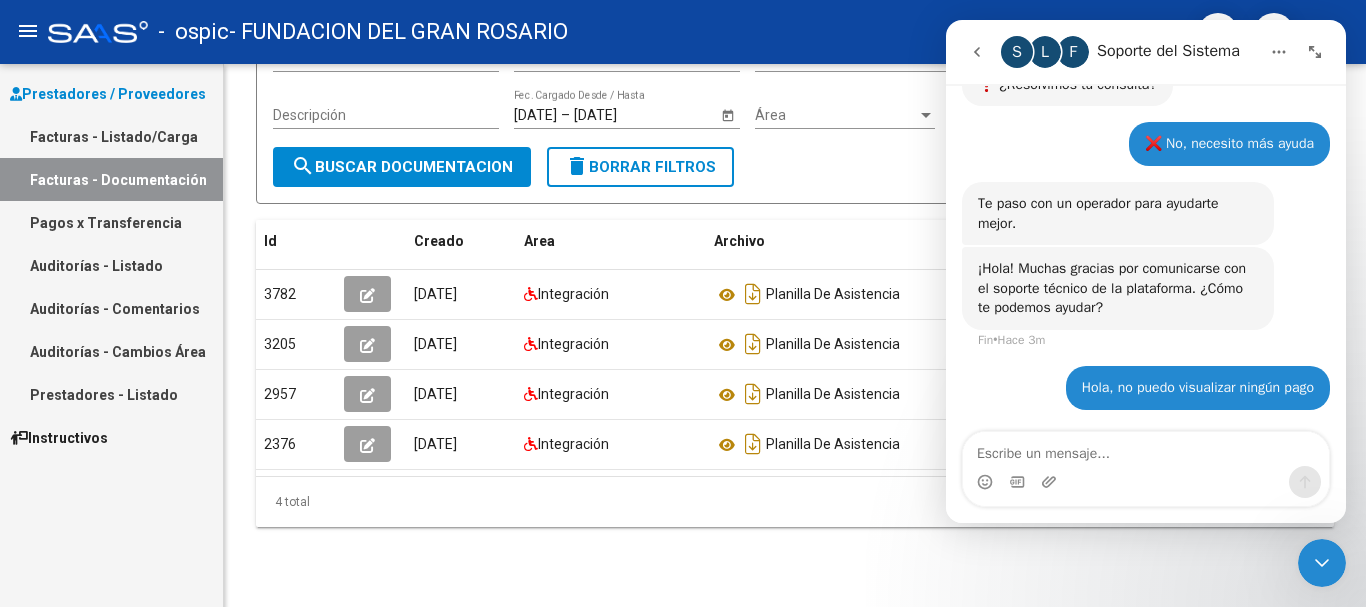 click 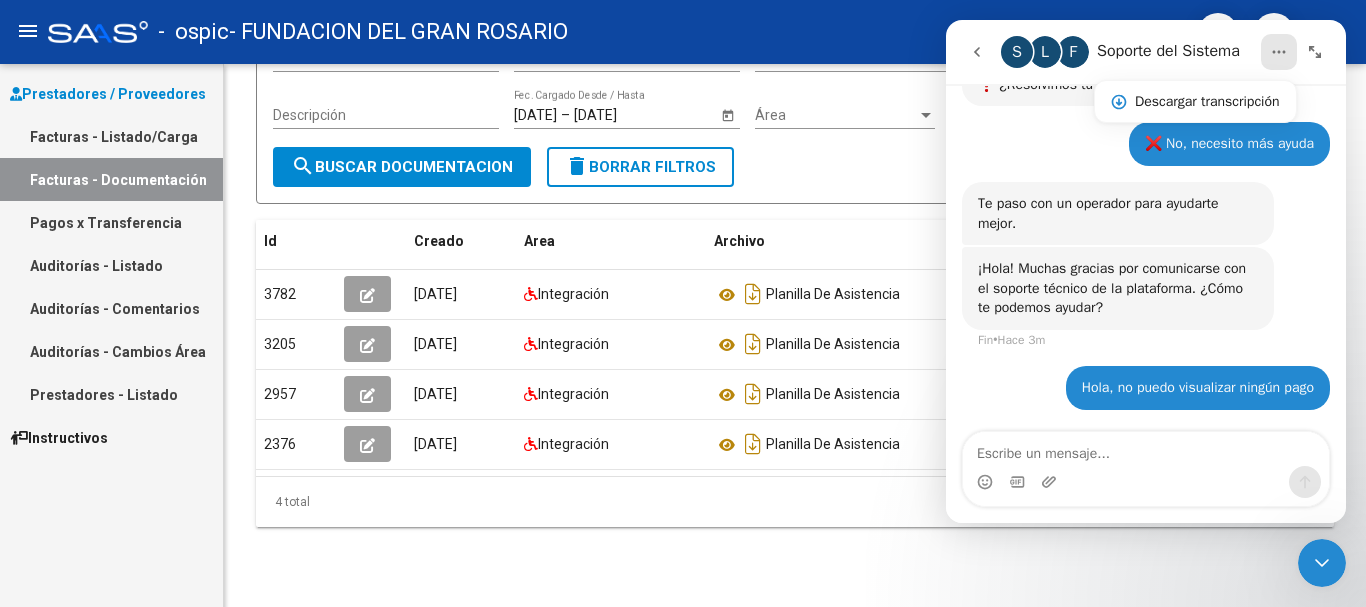click 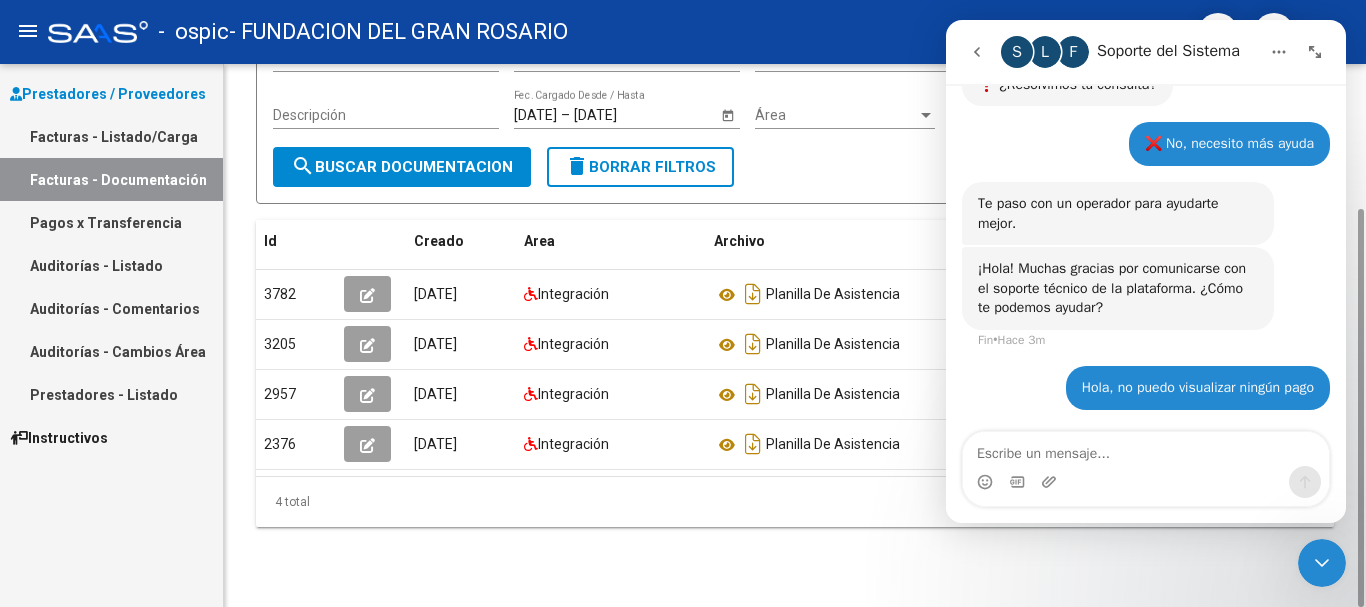 click on "4 total" 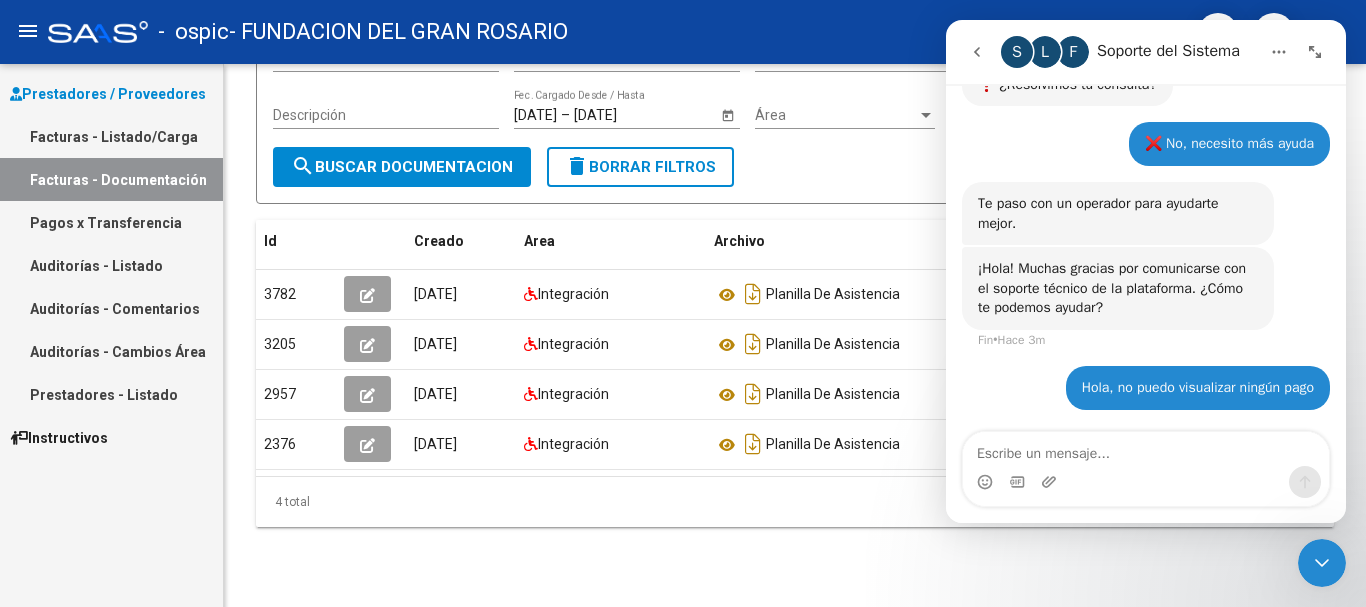 drag, startPoint x: 1319, startPoint y: 559, endPoint x: 2578, endPoint y: 1078, distance: 1361.7789 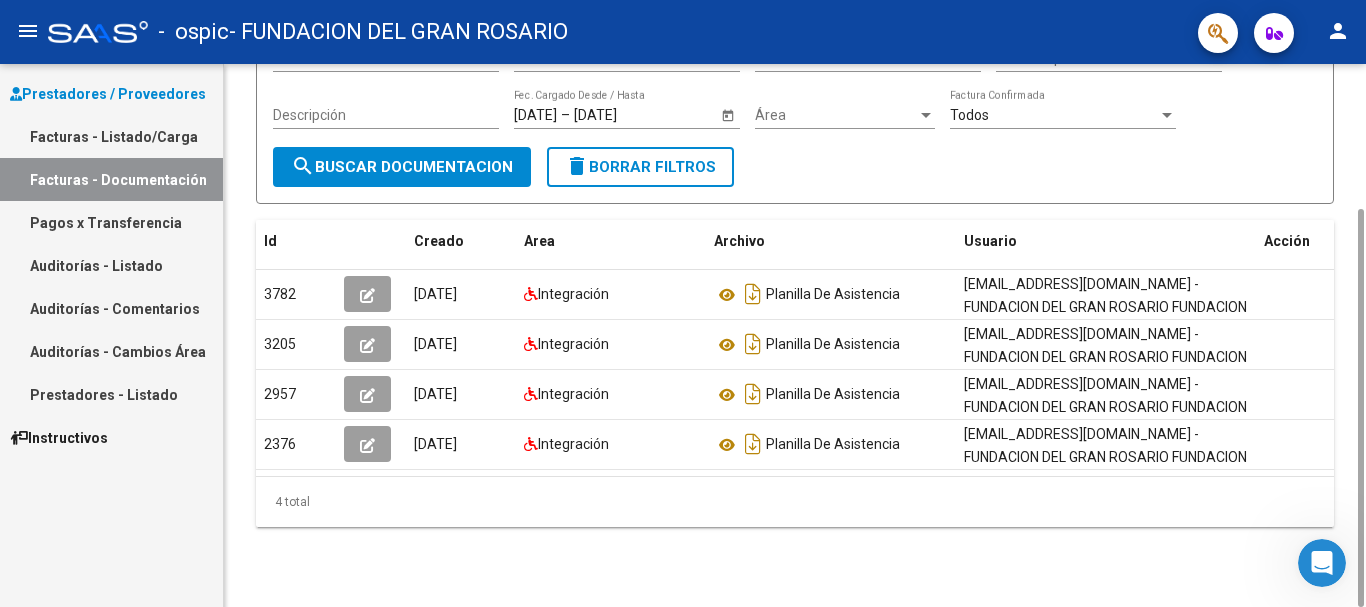 scroll, scrollTop: 0, scrollLeft: 0, axis: both 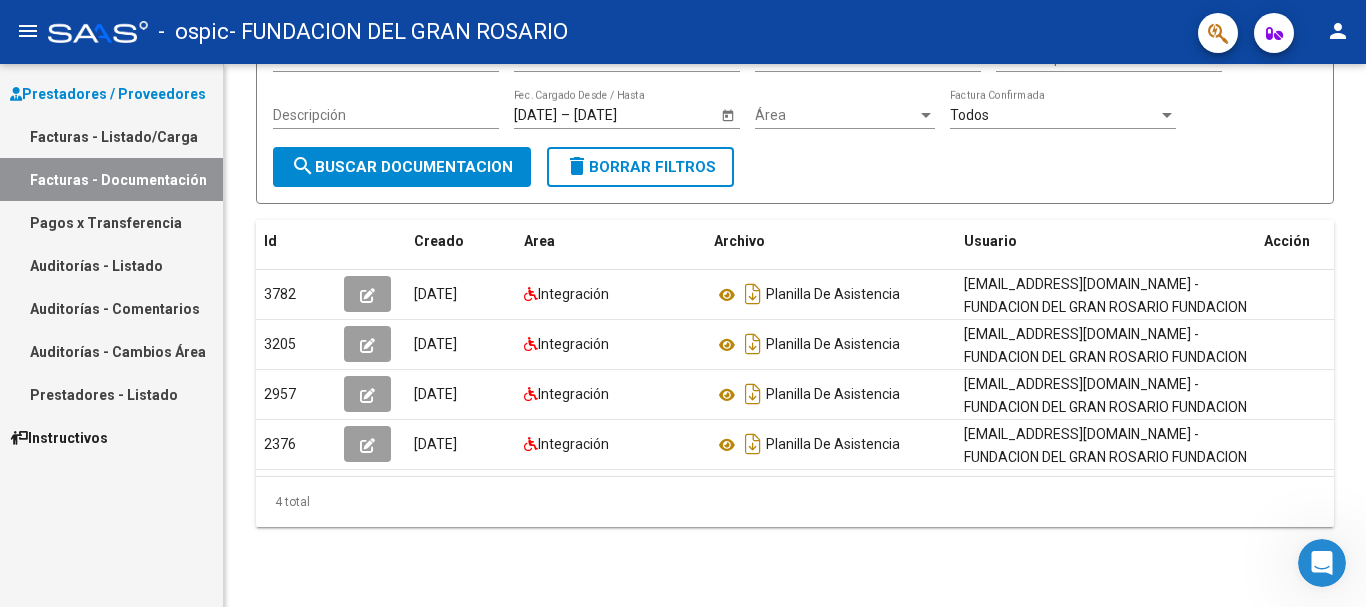 click on "person" 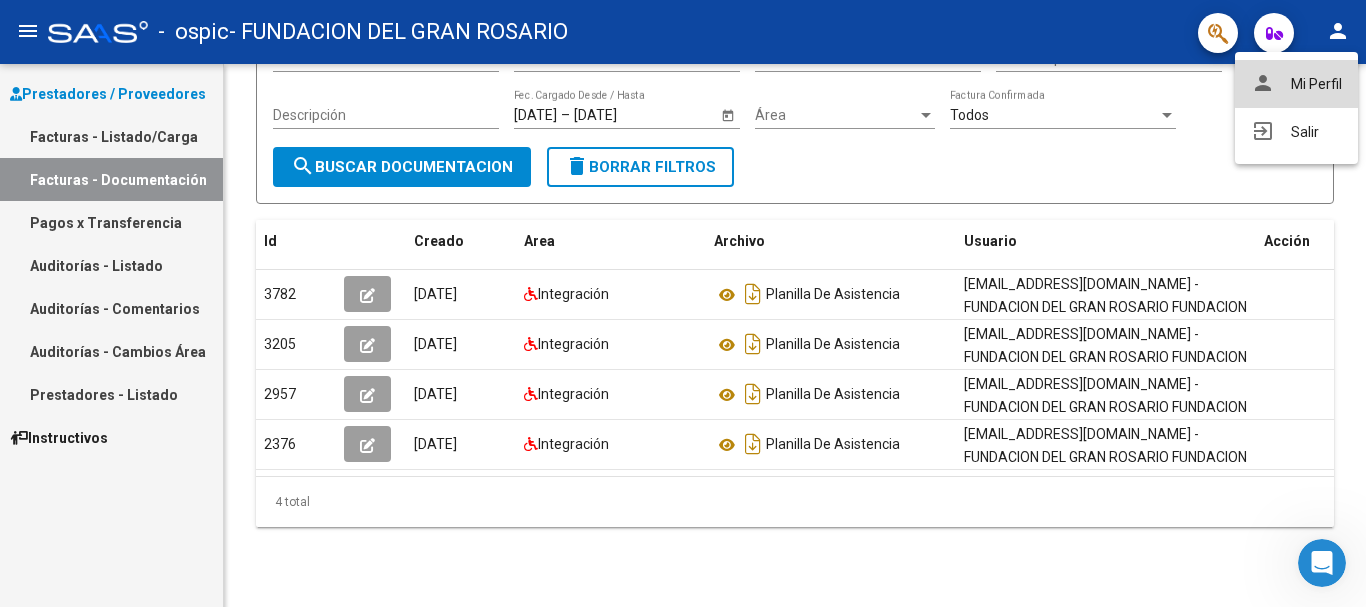 click on "person  Mi Perfil" at bounding box center (1296, 84) 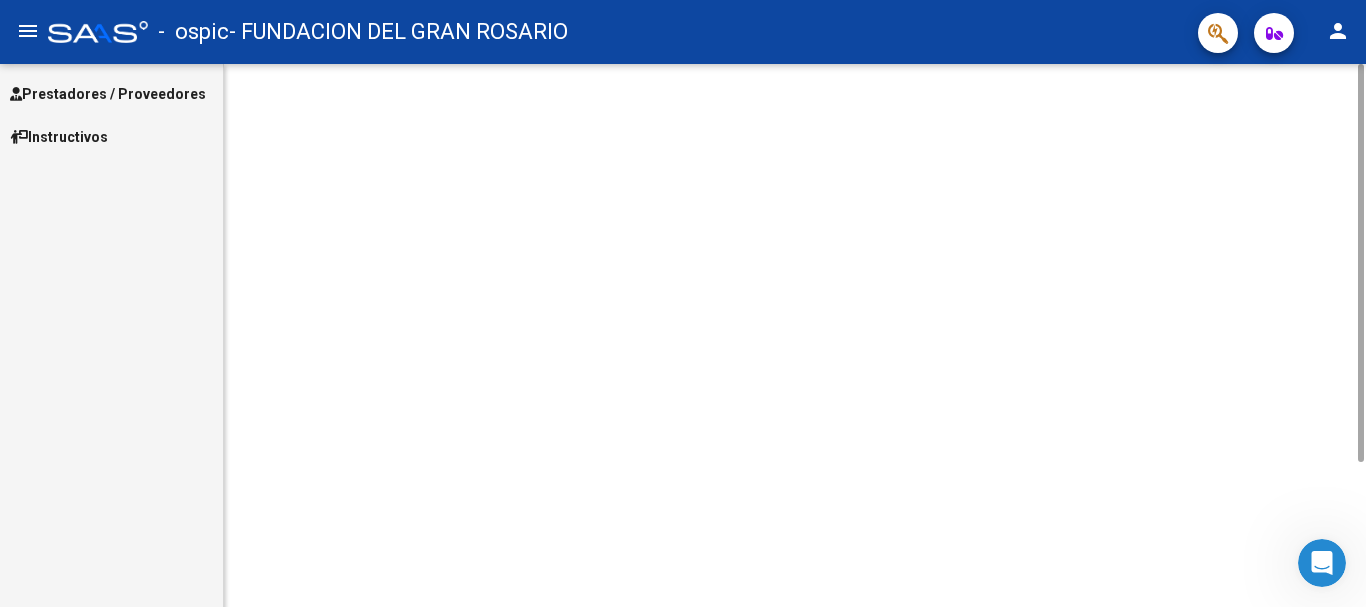 scroll, scrollTop: 0, scrollLeft: 0, axis: both 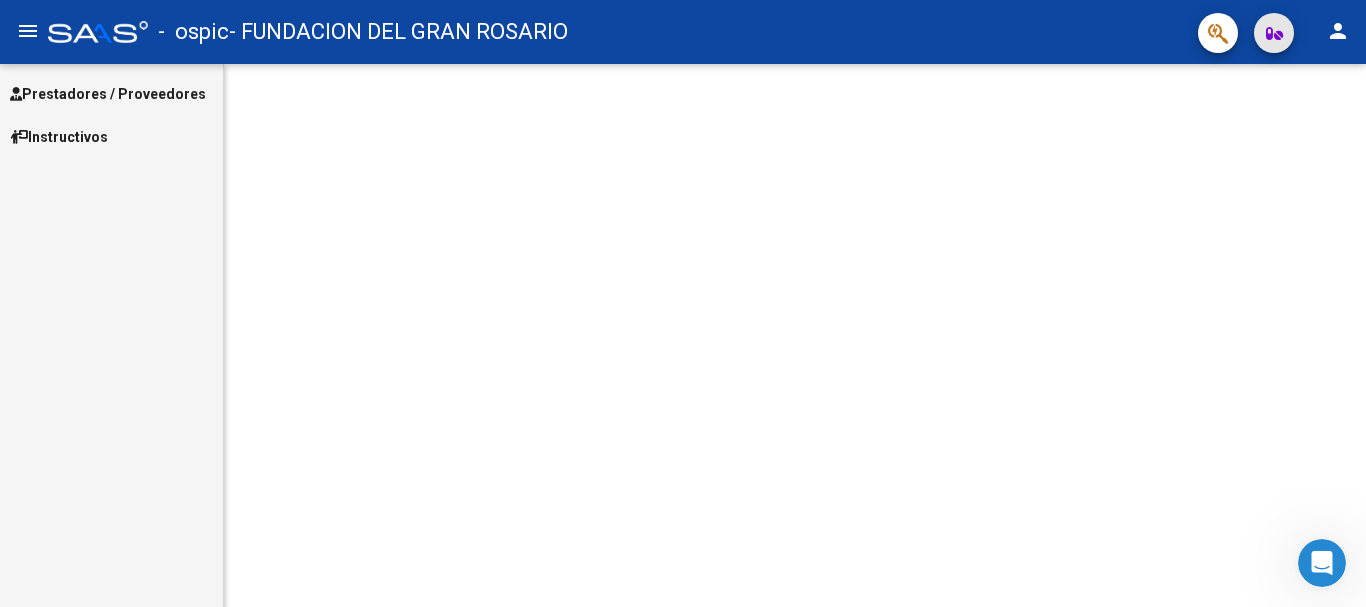 click 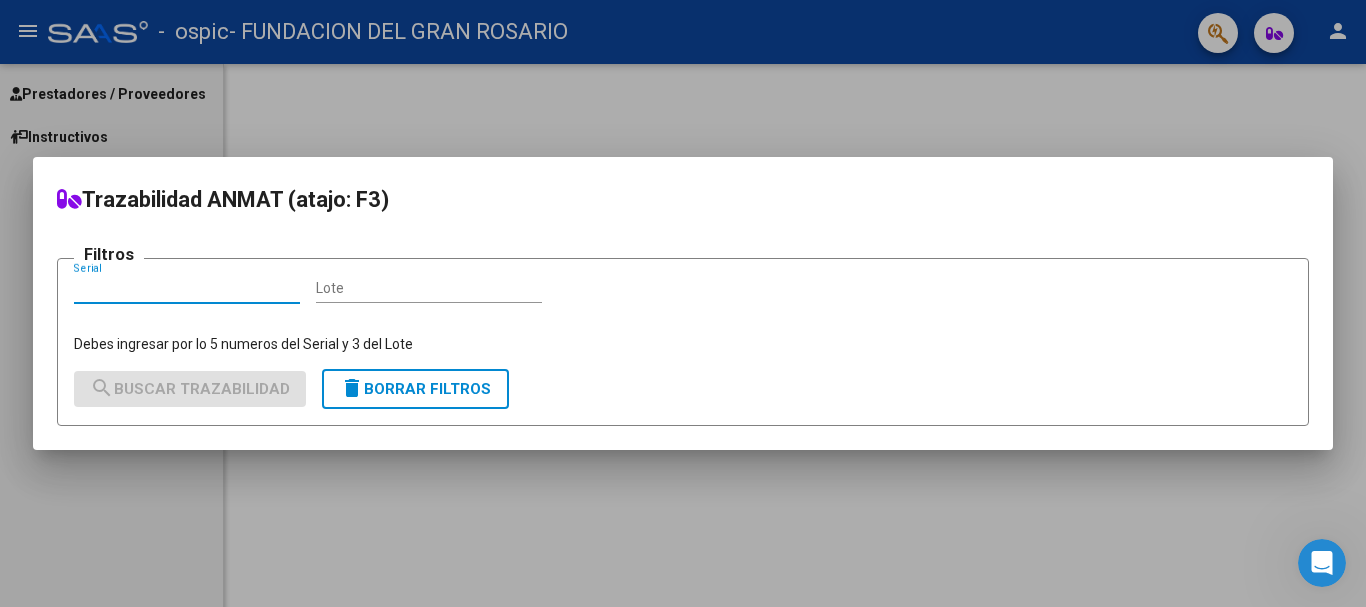 click at bounding box center (683, 303) 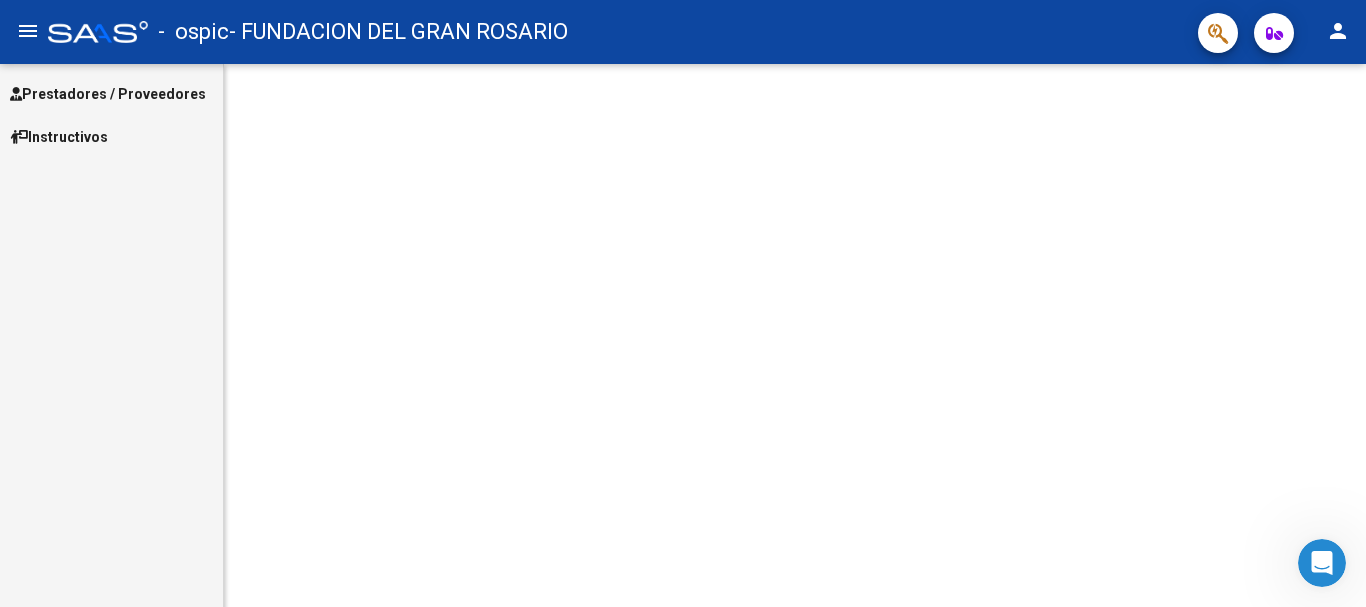 click 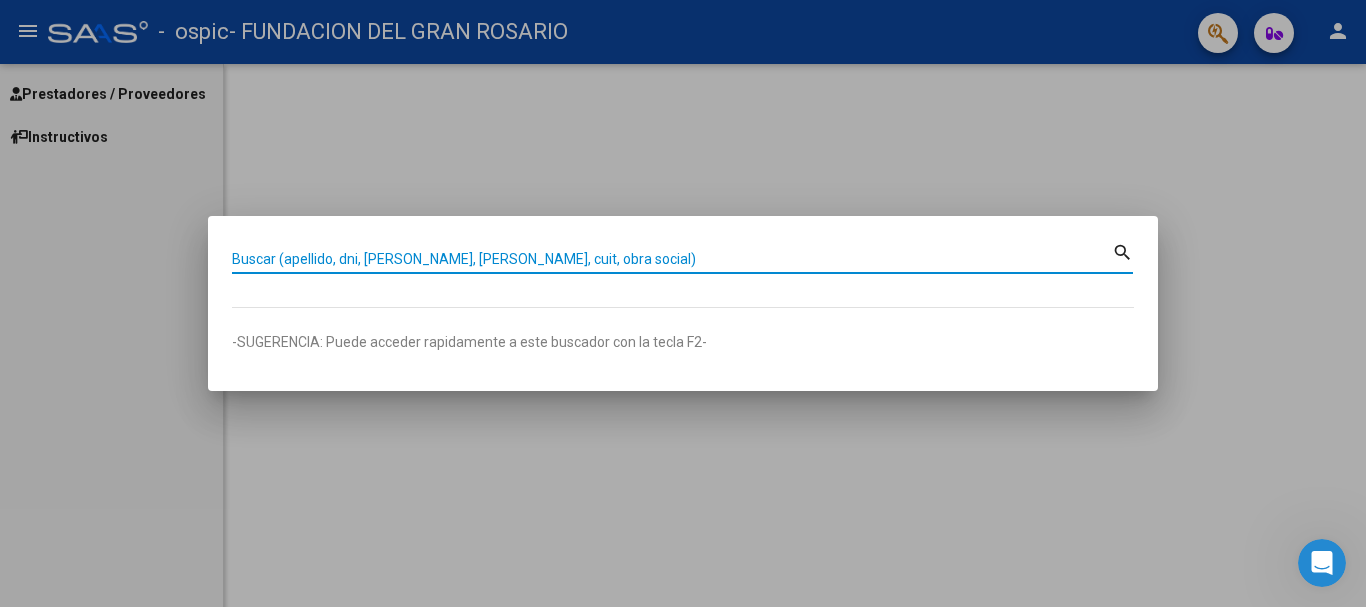 click at bounding box center [683, 303] 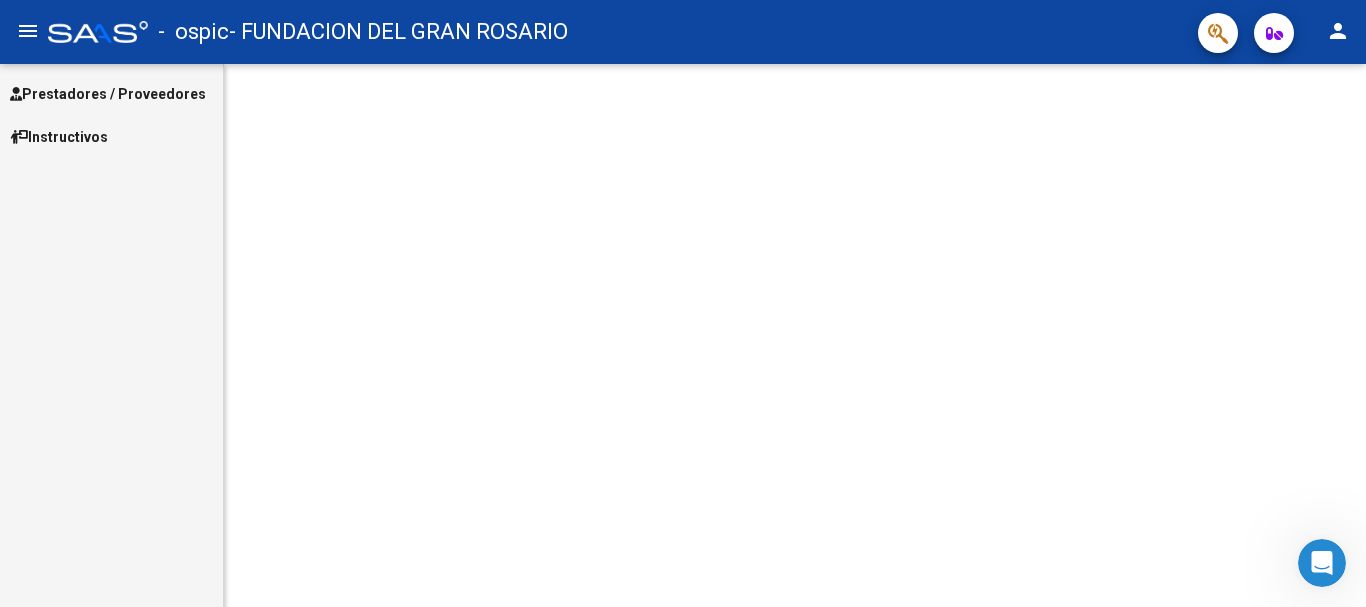 click on "Prestadores / Proveedores" at bounding box center [111, 93] 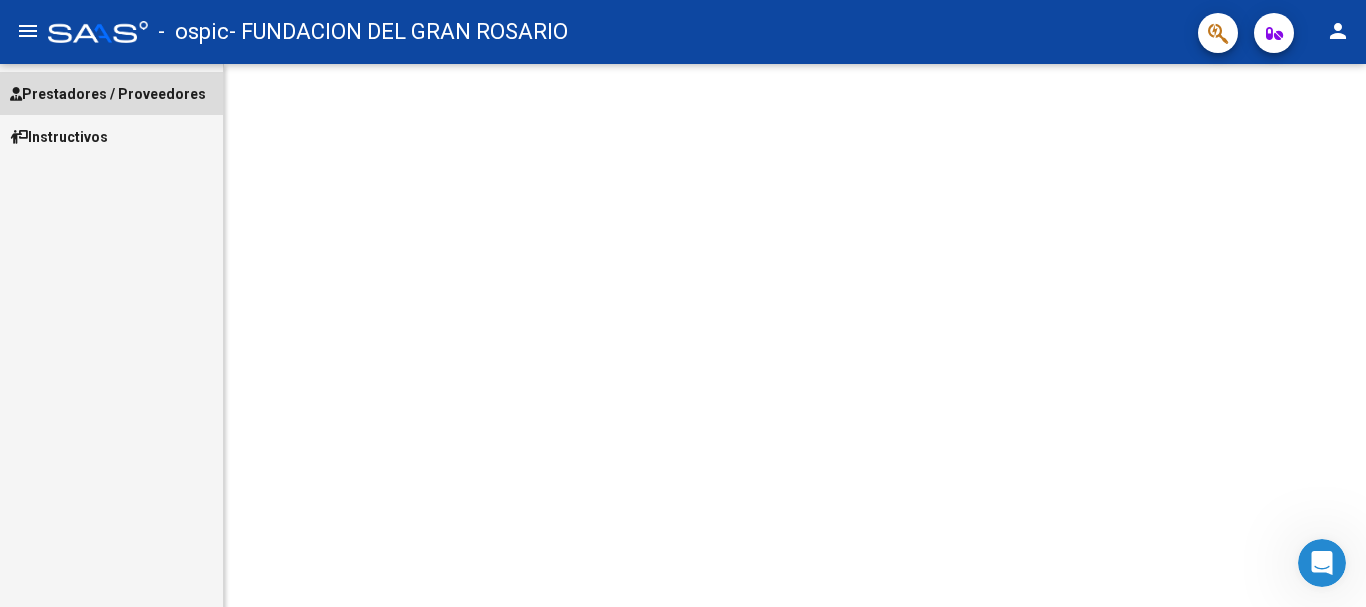 click on "Prestadores / Proveedores" at bounding box center [111, 93] 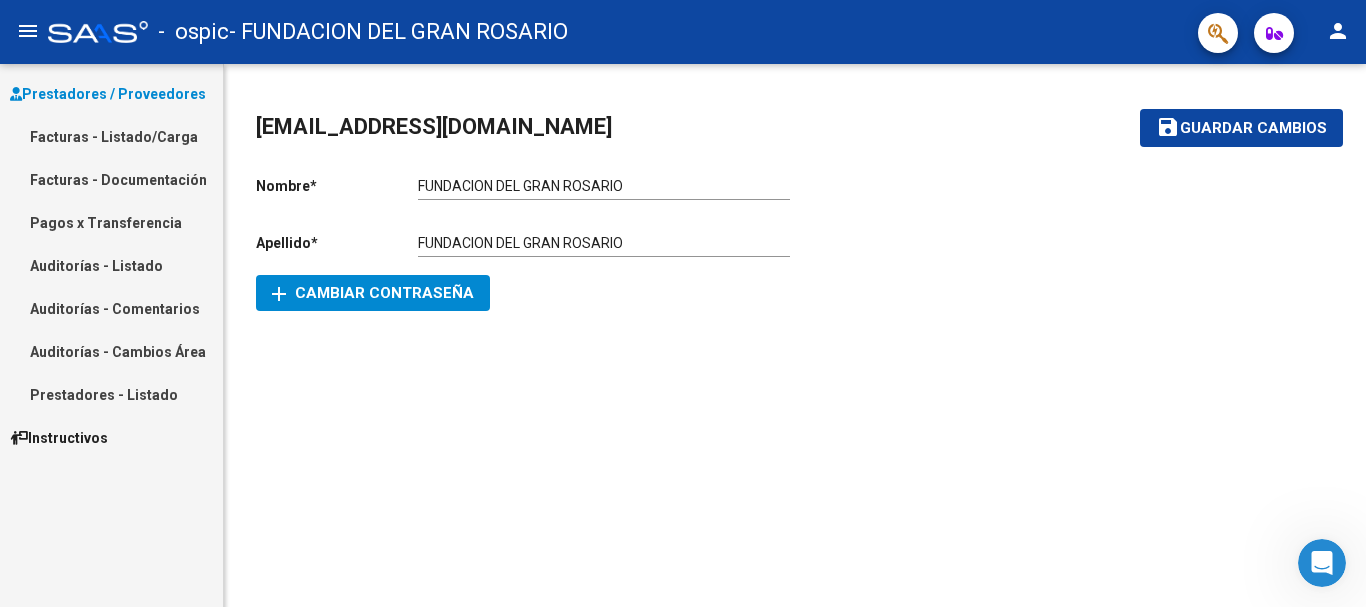 click at bounding box center (1322, 563) 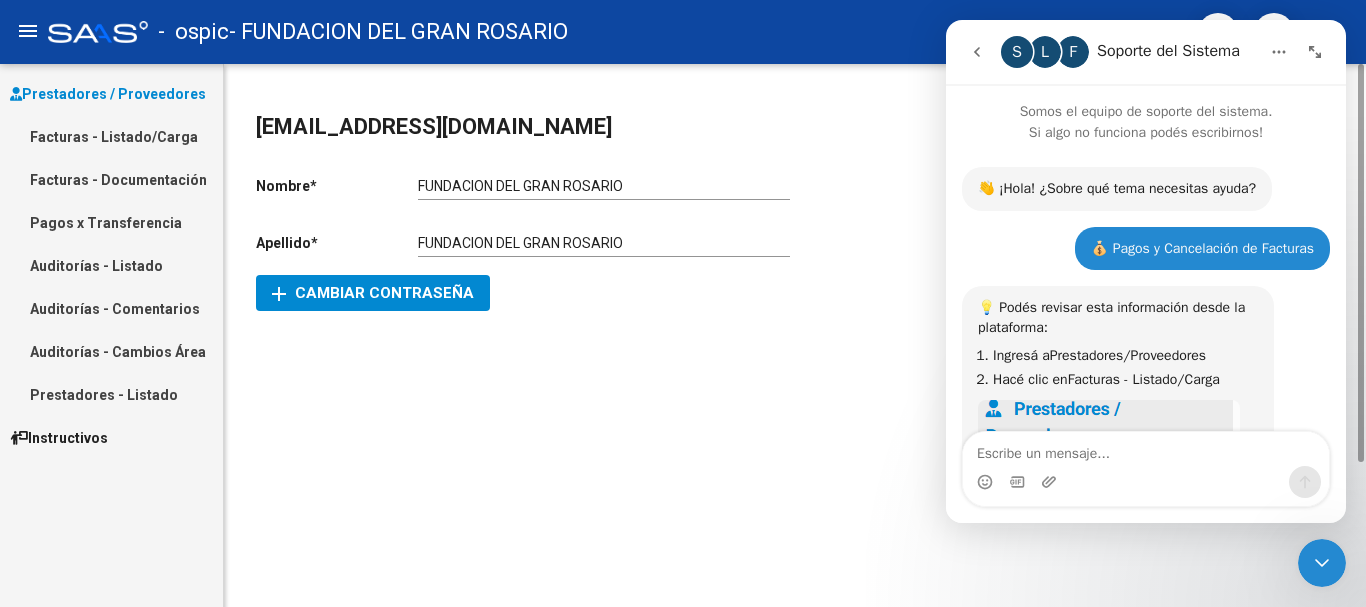 scroll, scrollTop: 1947, scrollLeft: 0, axis: vertical 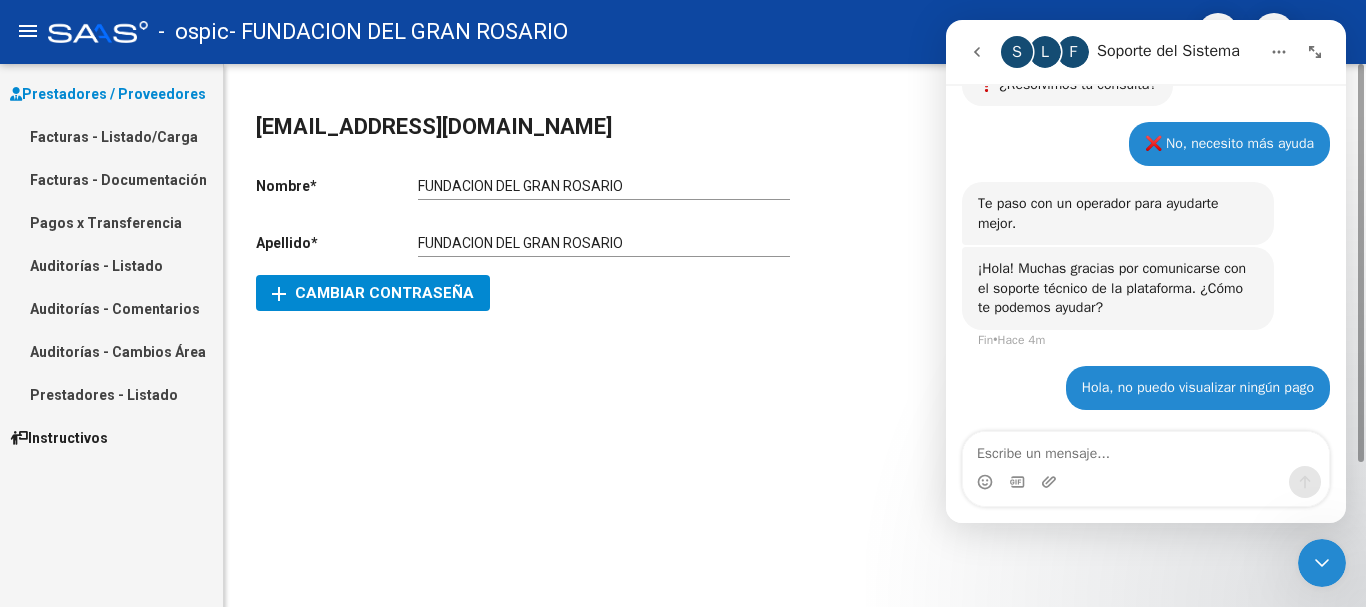 click on "[EMAIL_ADDRESS][DOMAIN_NAME]    save Guardar cambios Nombre  *   FUNDACION DEL GRAN ROSARIO Ingresar nombre  Apellido  *   FUNDACION DEL GRAN ROSARIO Ingresar apellido  Email * [EMAIL_ADDRESS][DOMAIN_NAME] Email add  Cambiar Contraseña" 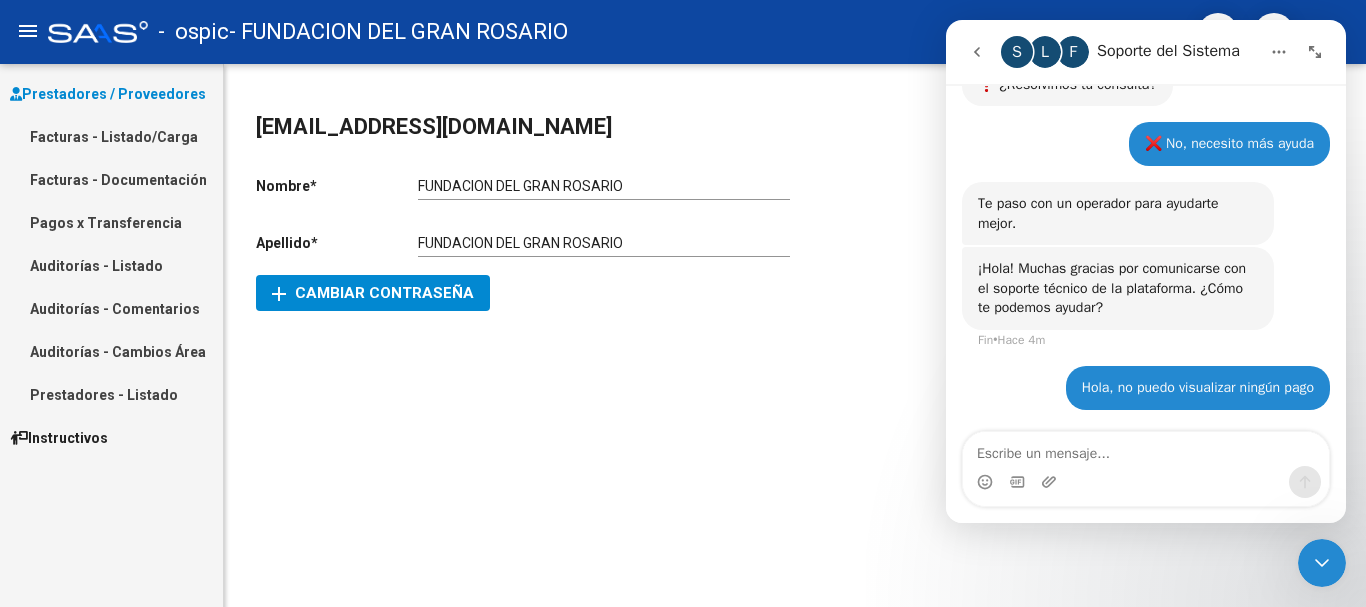 click at bounding box center (1315, 52) 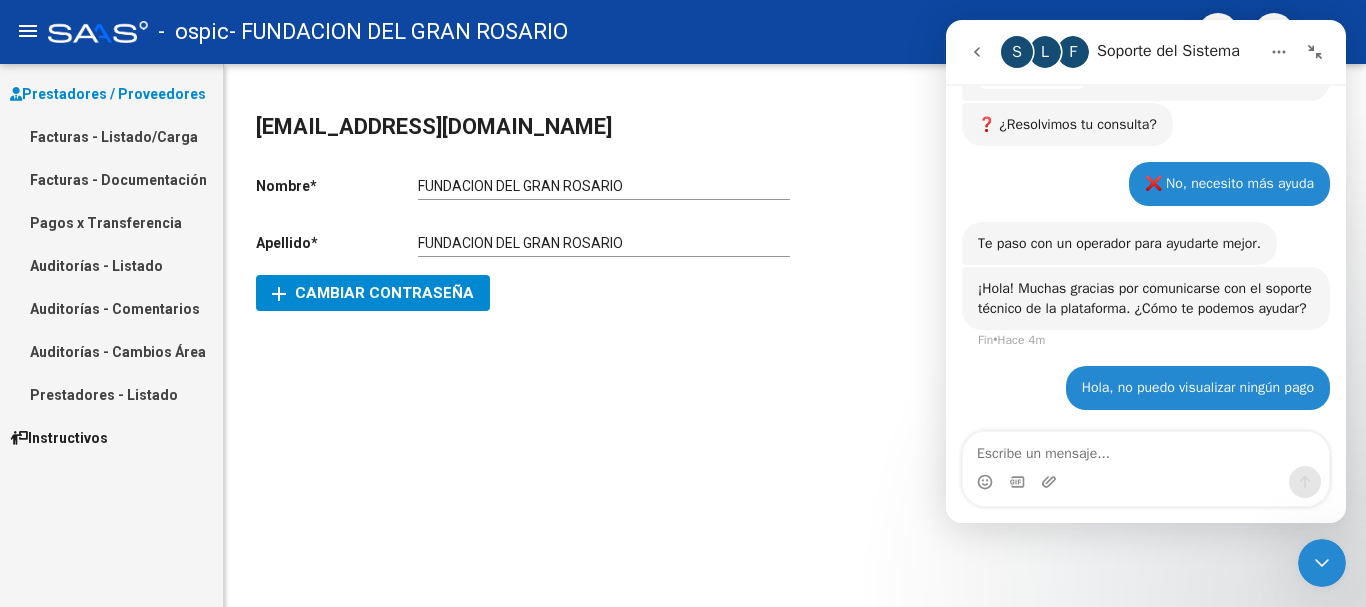 scroll, scrollTop: 1671, scrollLeft: 0, axis: vertical 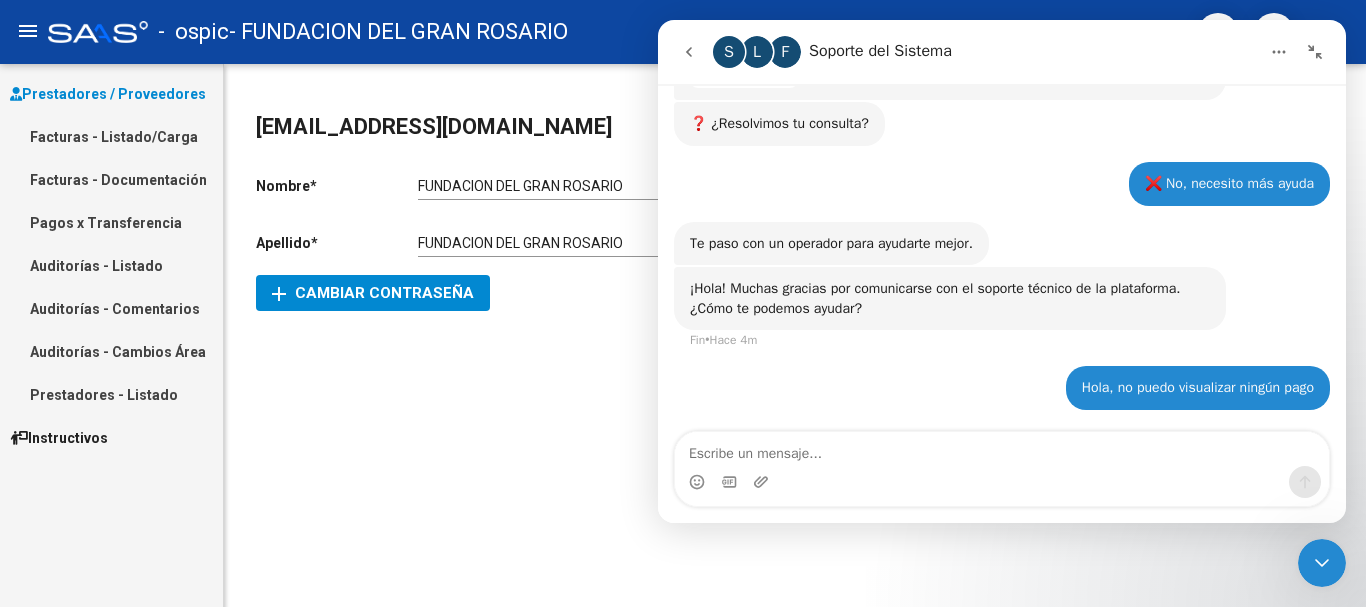 click at bounding box center [1315, 52] 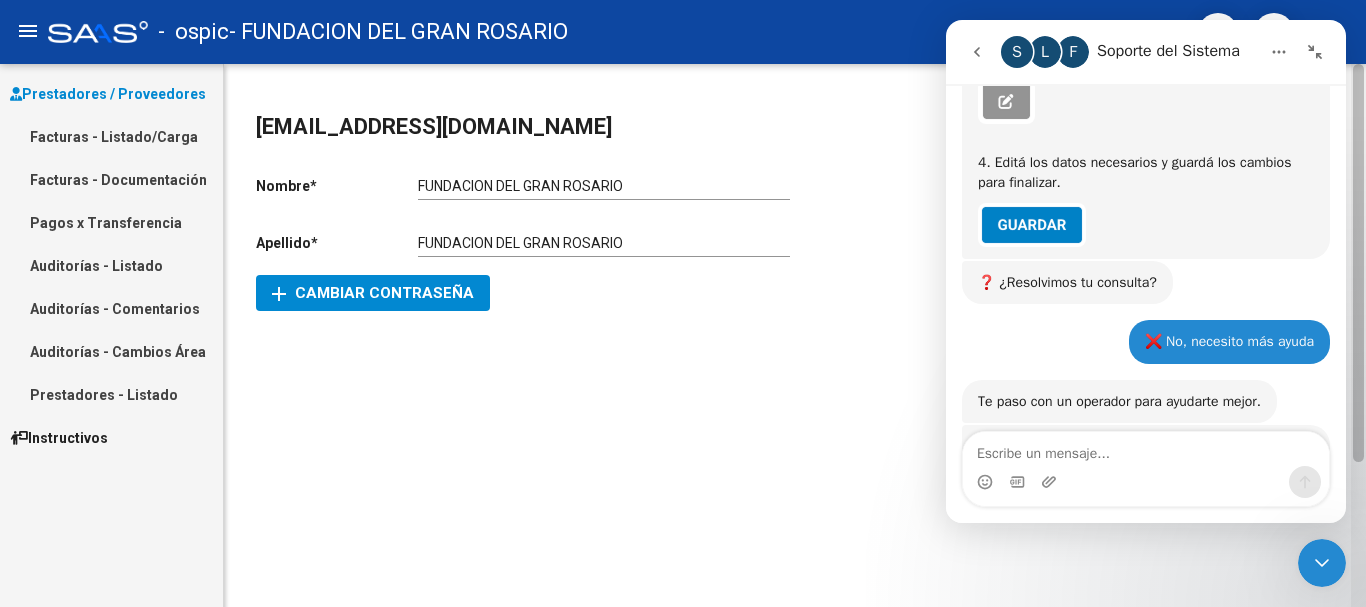 scroll, scrollTop: 1947, scrollLeft: 0, axis: vertical 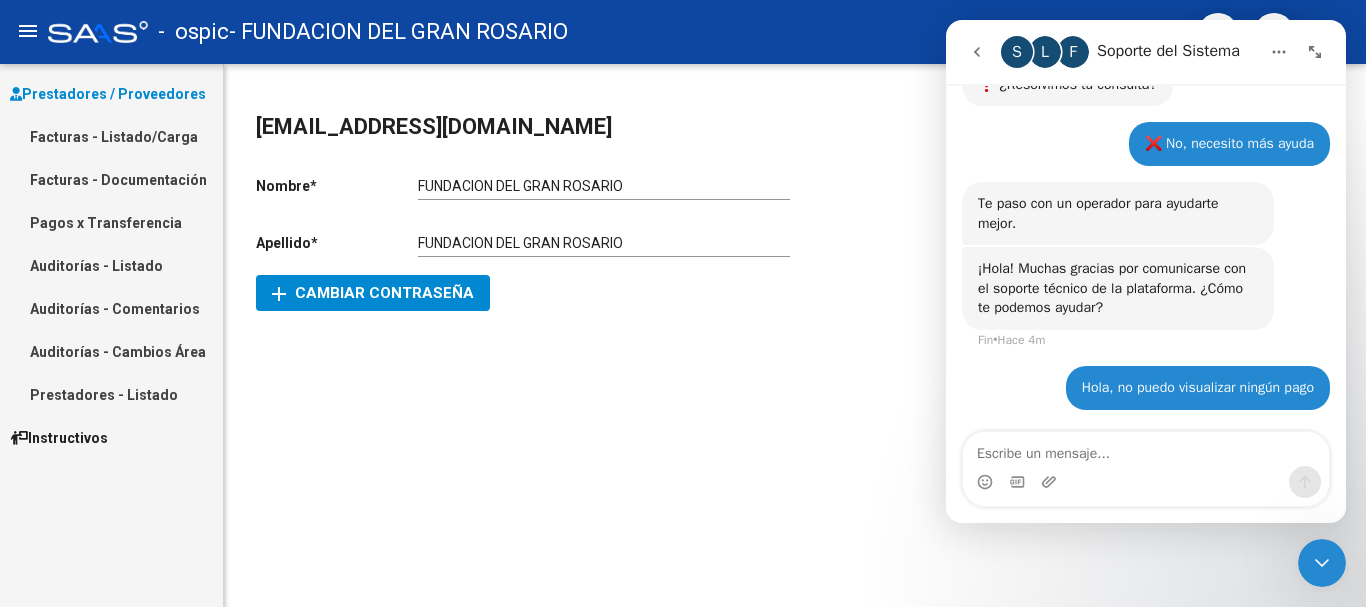 click 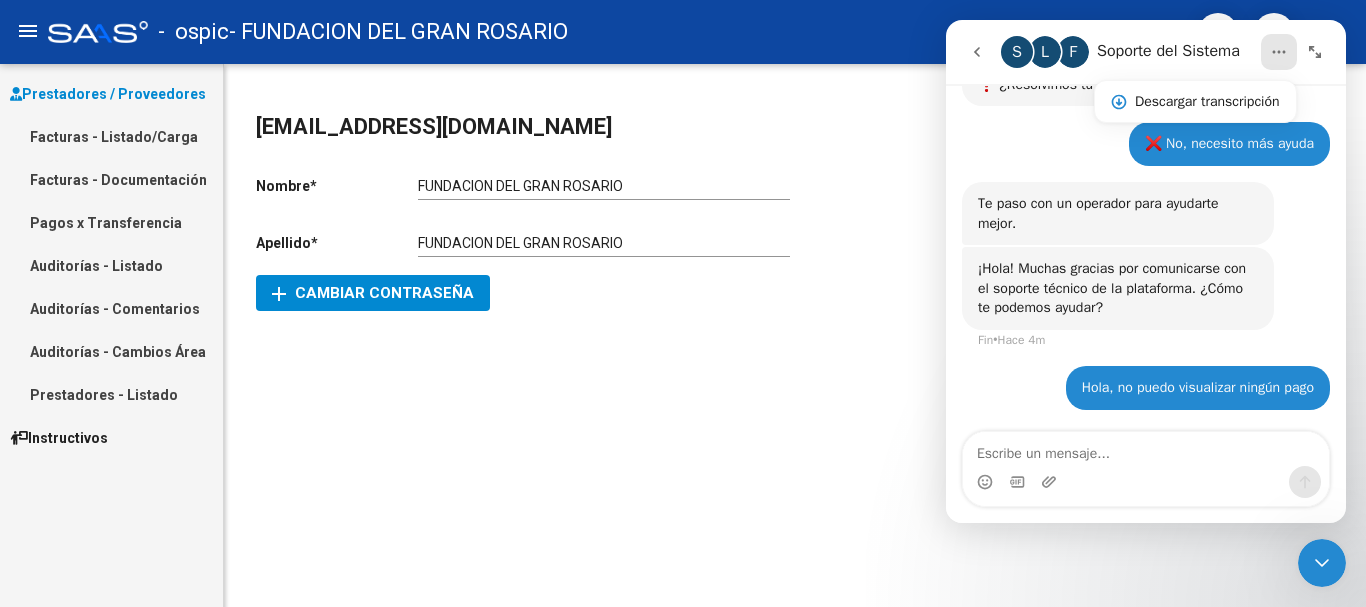 click on "¡Hola! Muchas gracias por comunicarse con el soporte técnico de la plataforma. ¿Cómo te podemos ayudar? Fin  •  Hace 4m" at bounding box center [1118, 288] 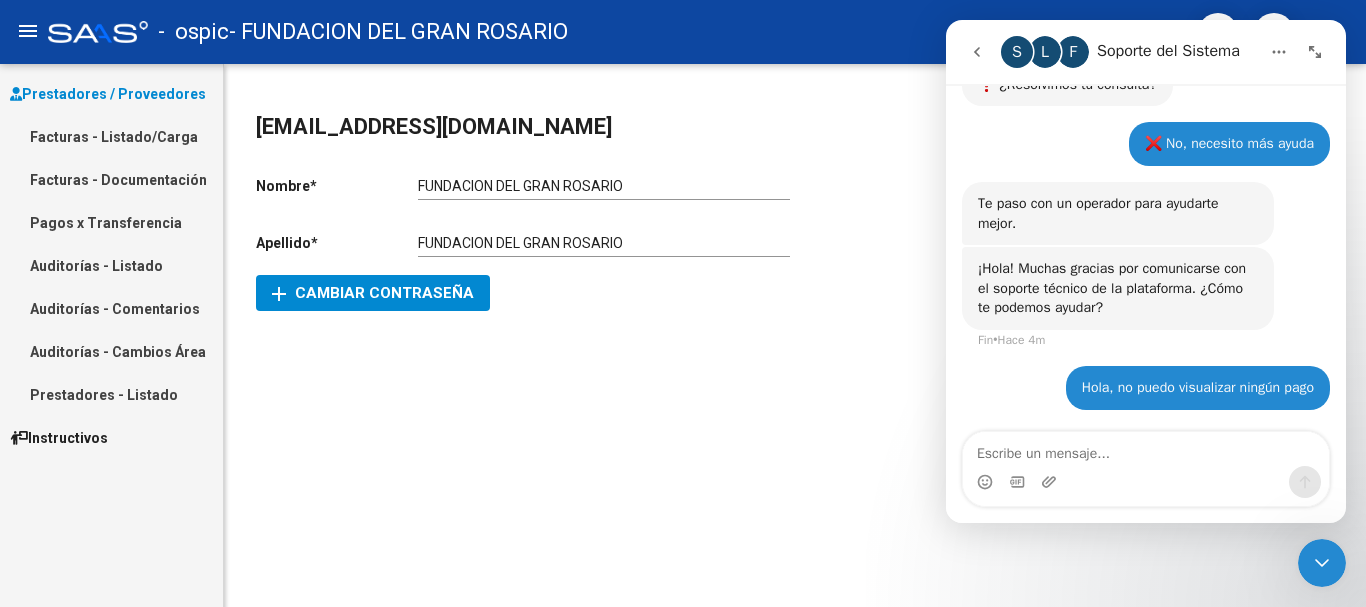 click at bounding box center [977, 52] 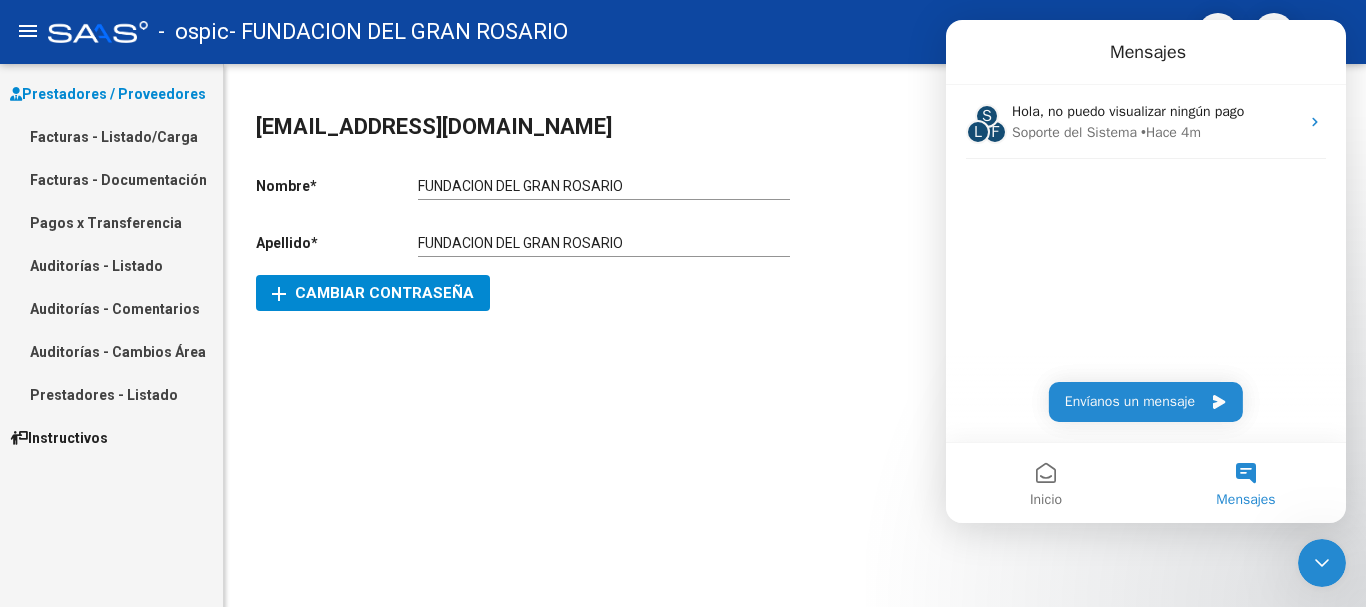 scroll, scrollTop: 0, scrollLeft: 0, axis: both 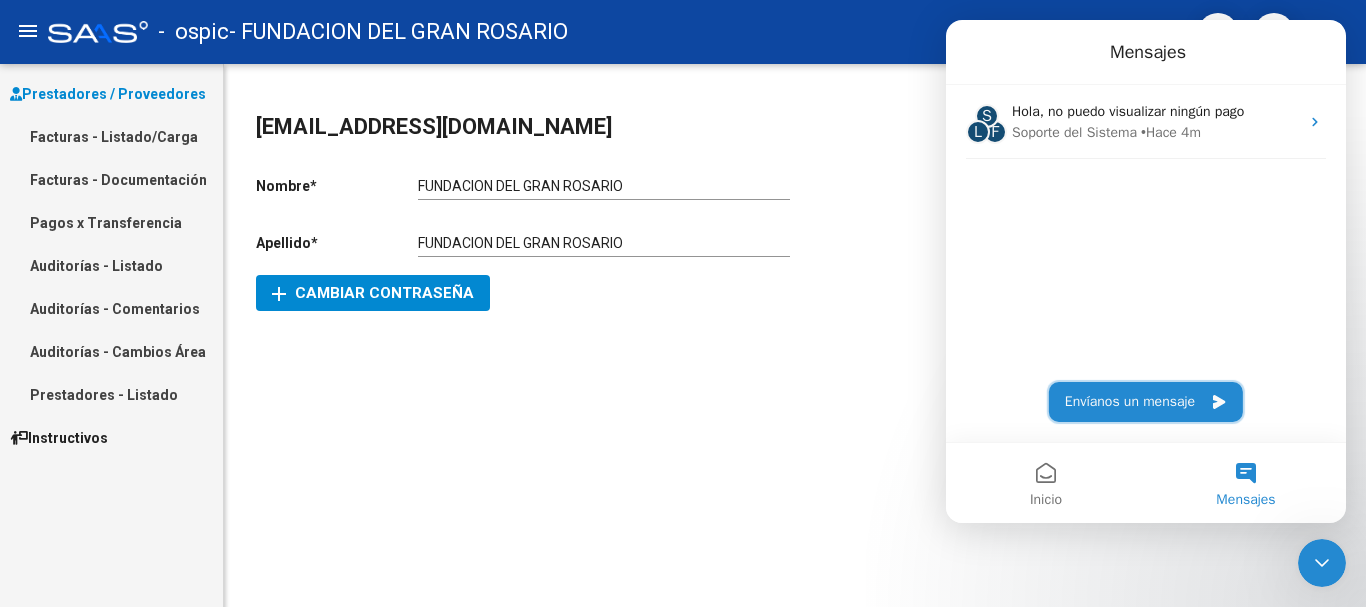 click on "Envíanos un mensaje" at bounding box center (1146, 402) 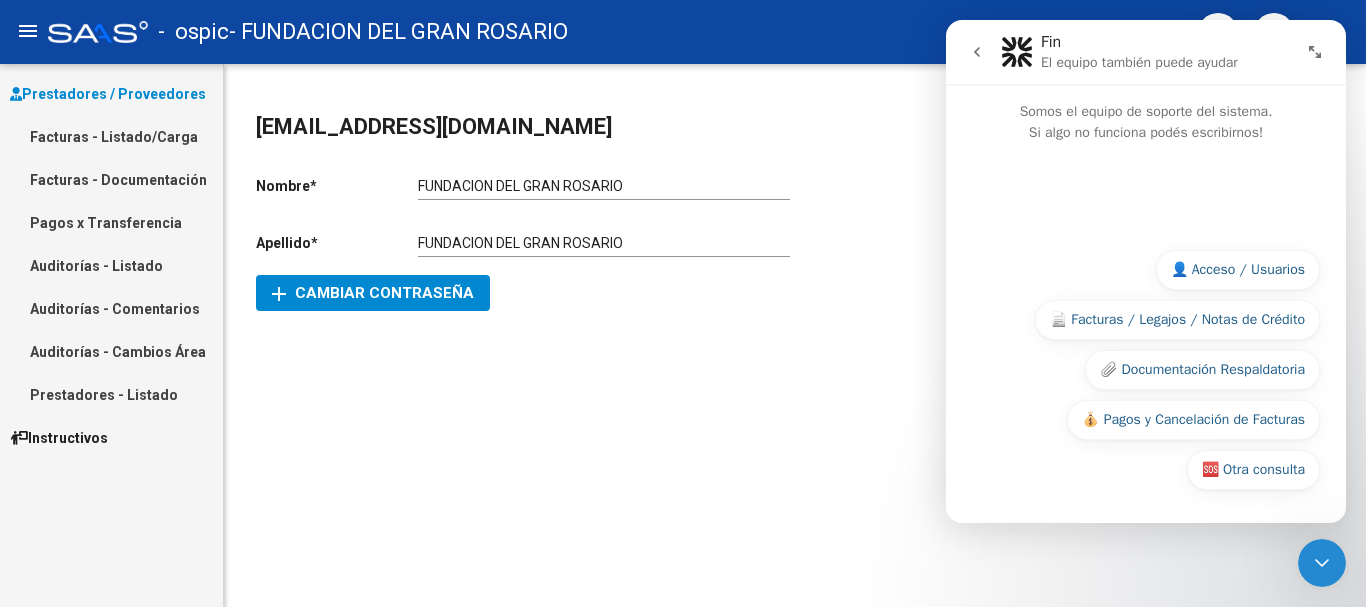 click at bounding box center [977, 52] 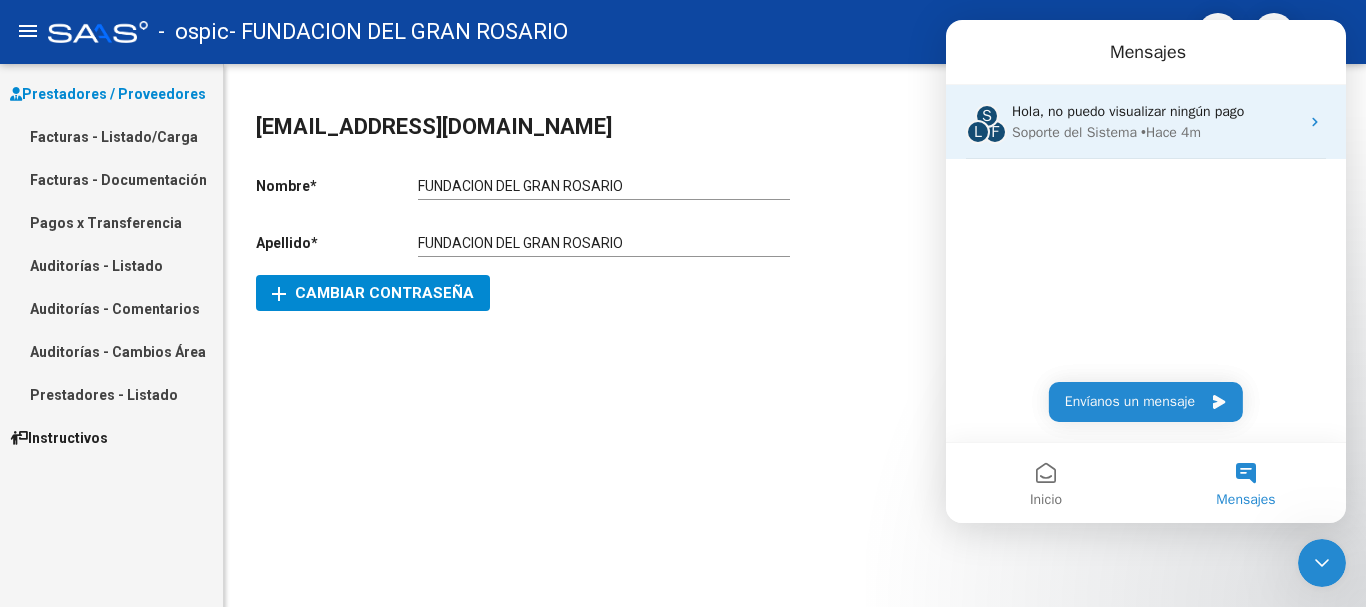 click on "Hola, no puedo visualizar ningún pago" at bounding box center (1128, 111) 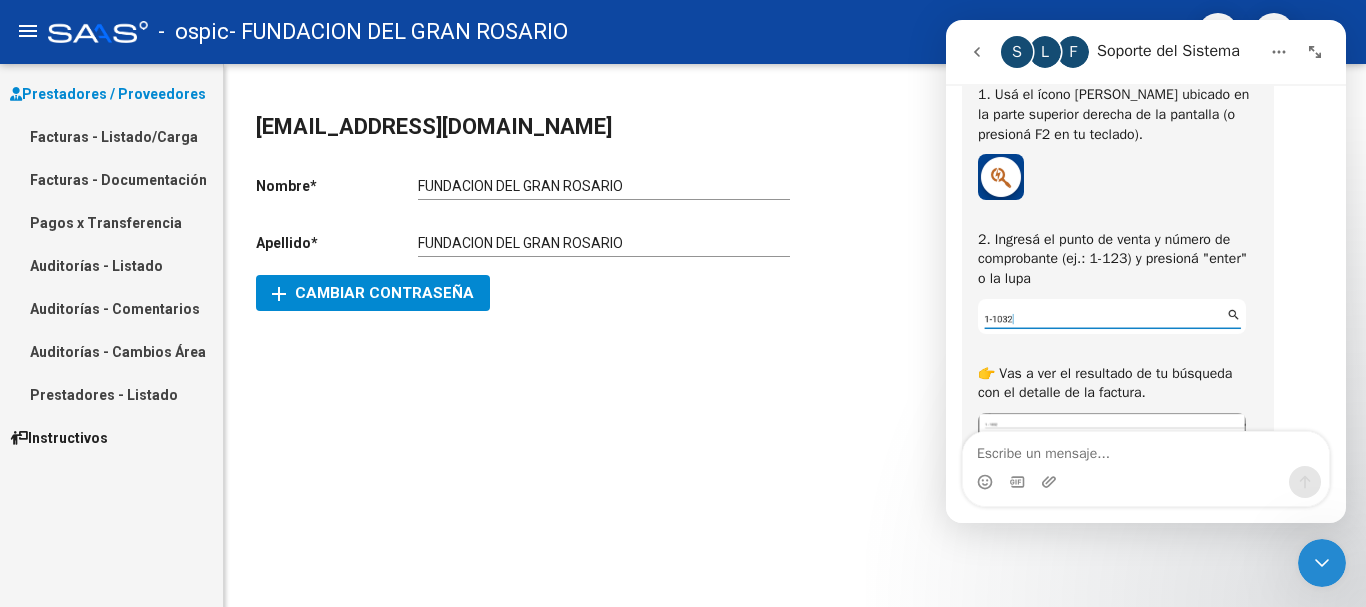 scroll, scrollTop: 1947, scrollLeft: 0, axis: vertical 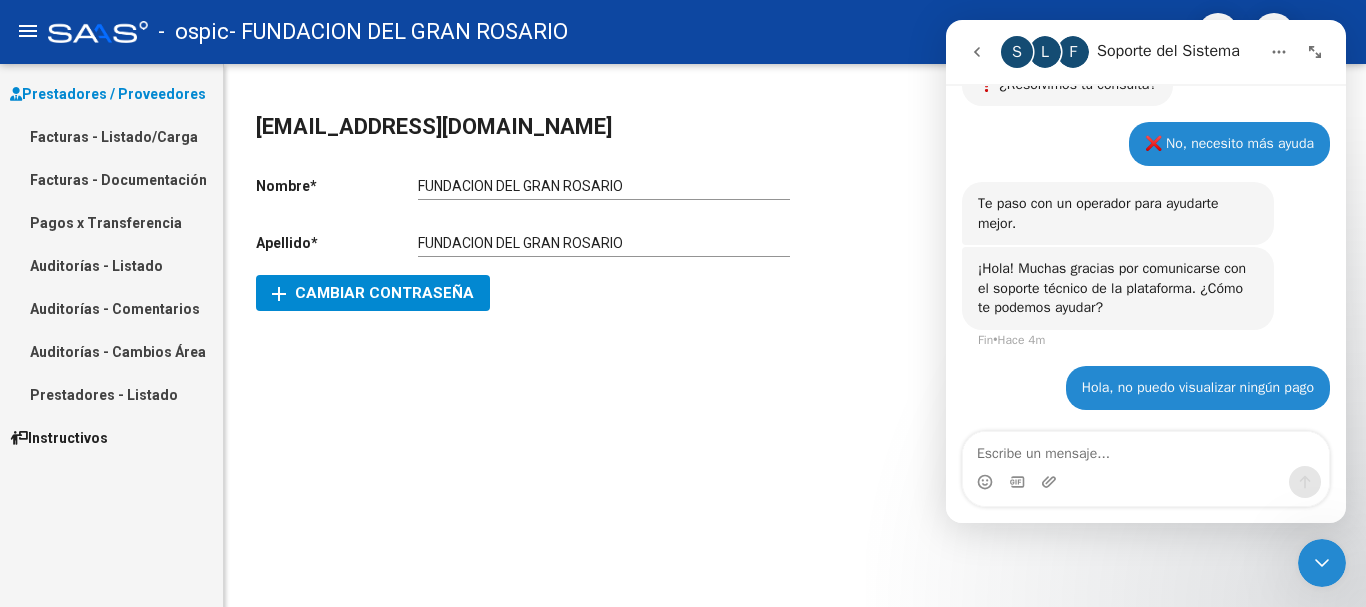 click 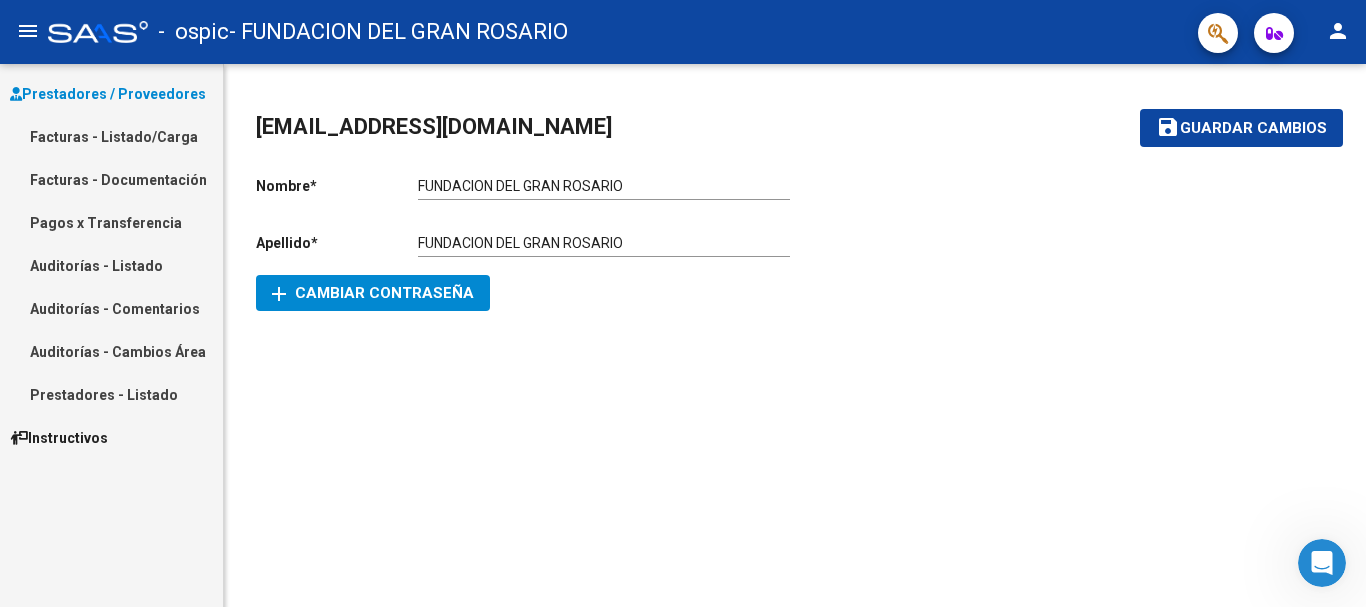 scroll, scrollTop: 0, scrollLeft: 0, axis: both 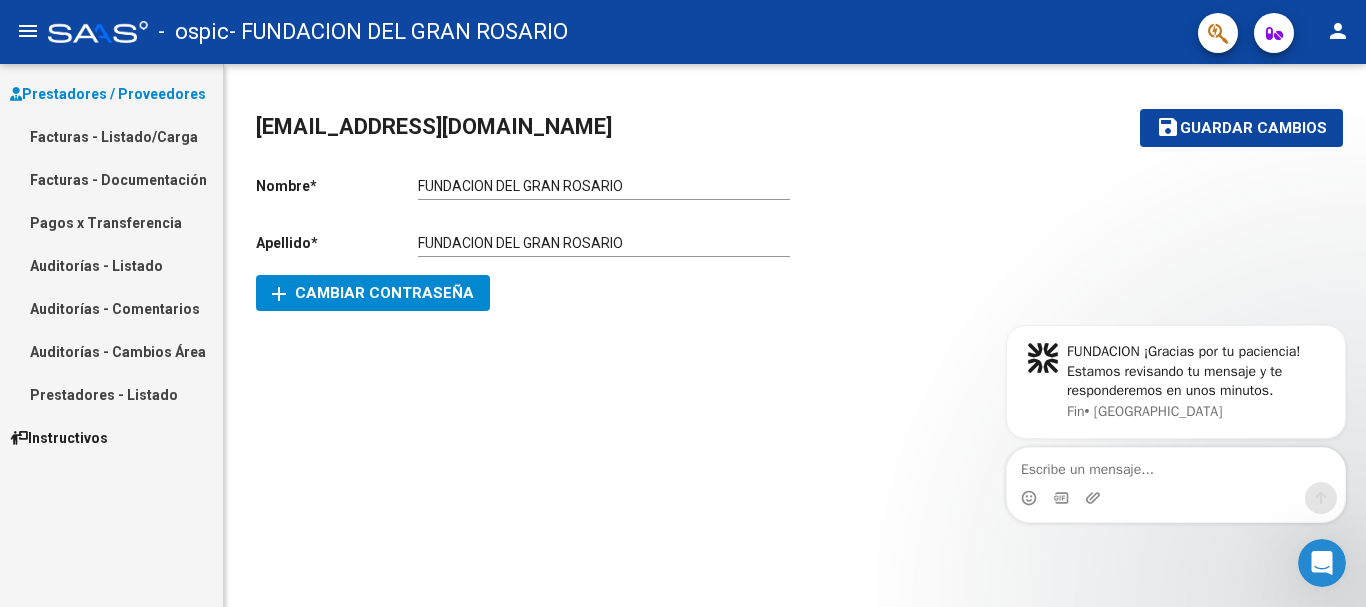 click on "Prestadores - Listado" at bounding box center (111, 394) 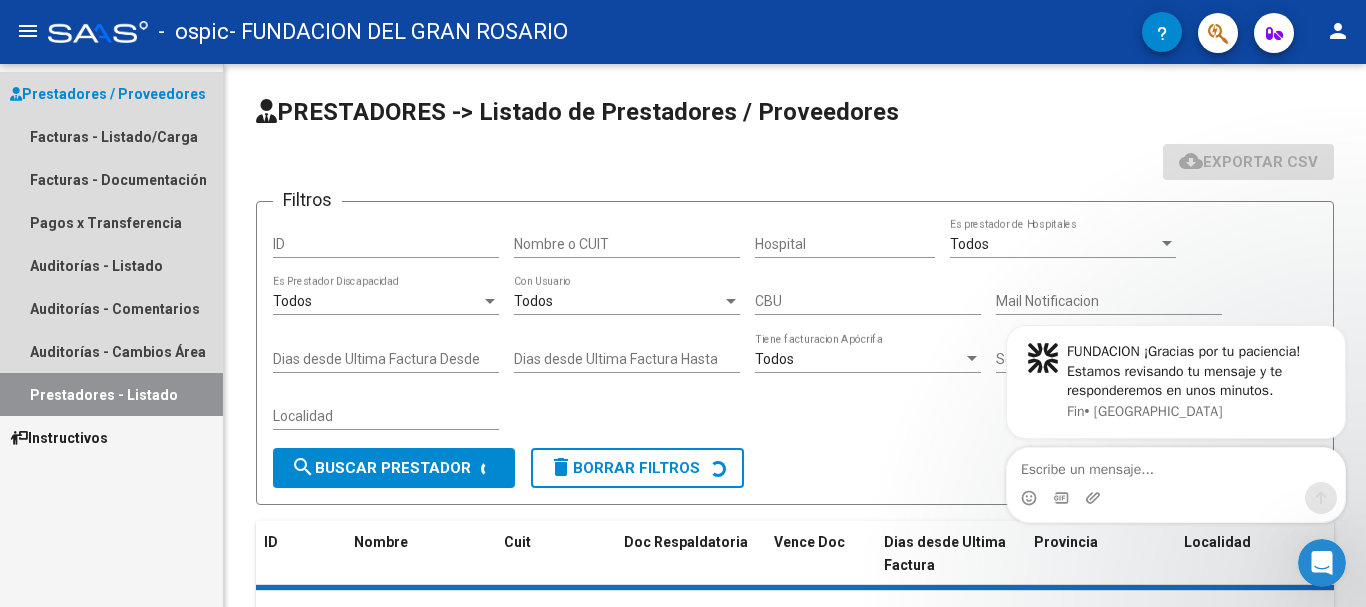 scroll, scrollTop: 2045, scrollLeft: 0, axis: vertical 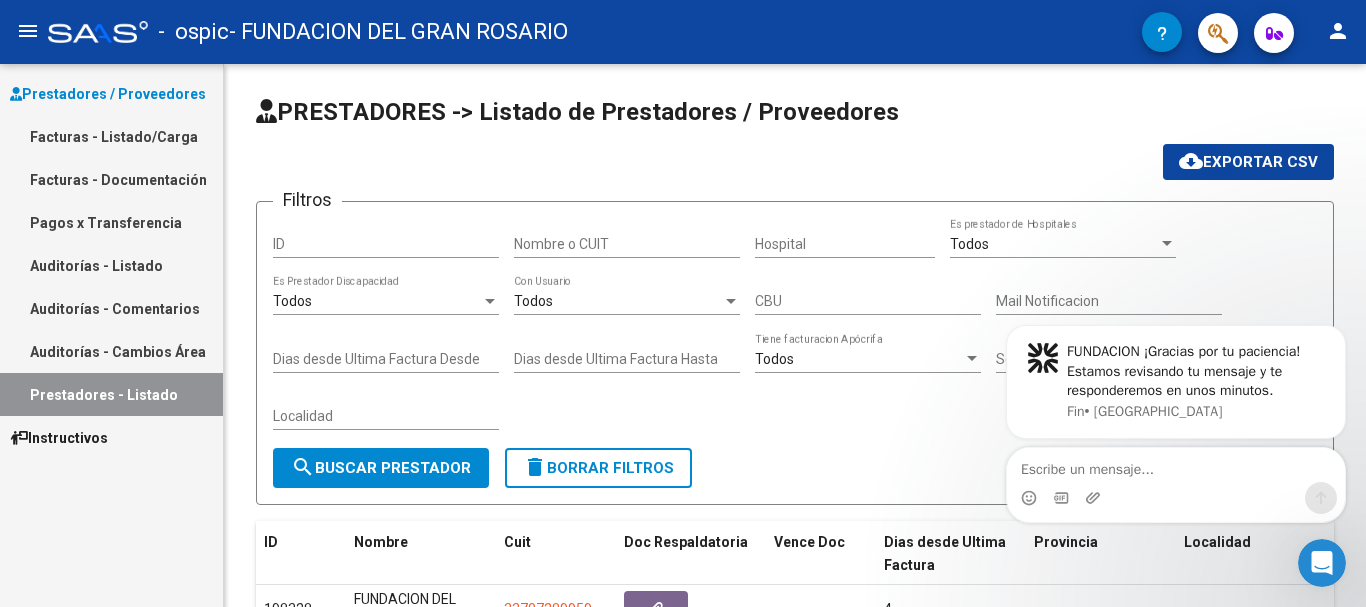 click 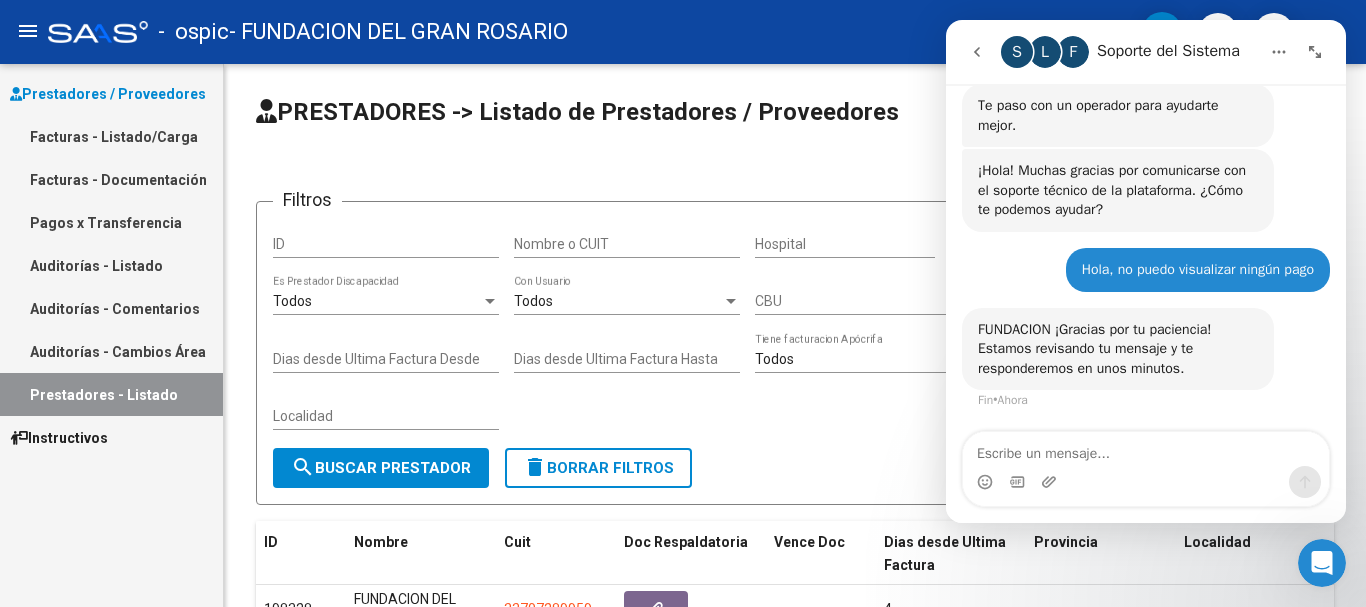 scroll, scrollTop: 0, scrollLeft: 0, axis: both 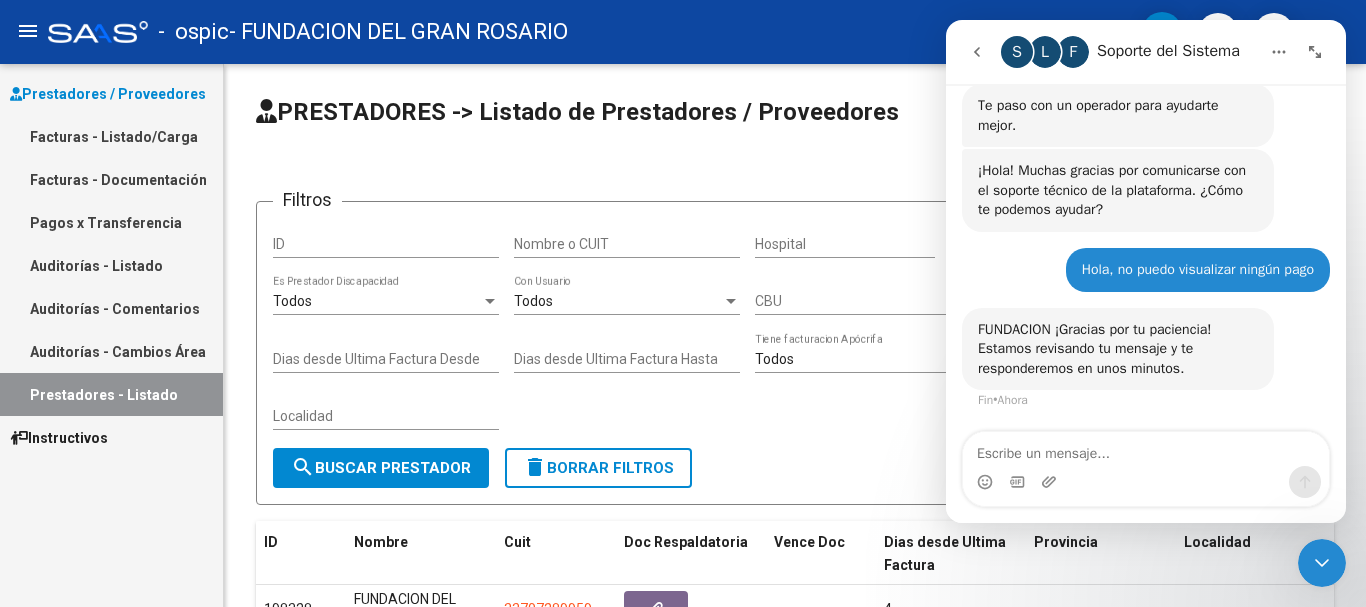 click at bounding box center [1322, 563] 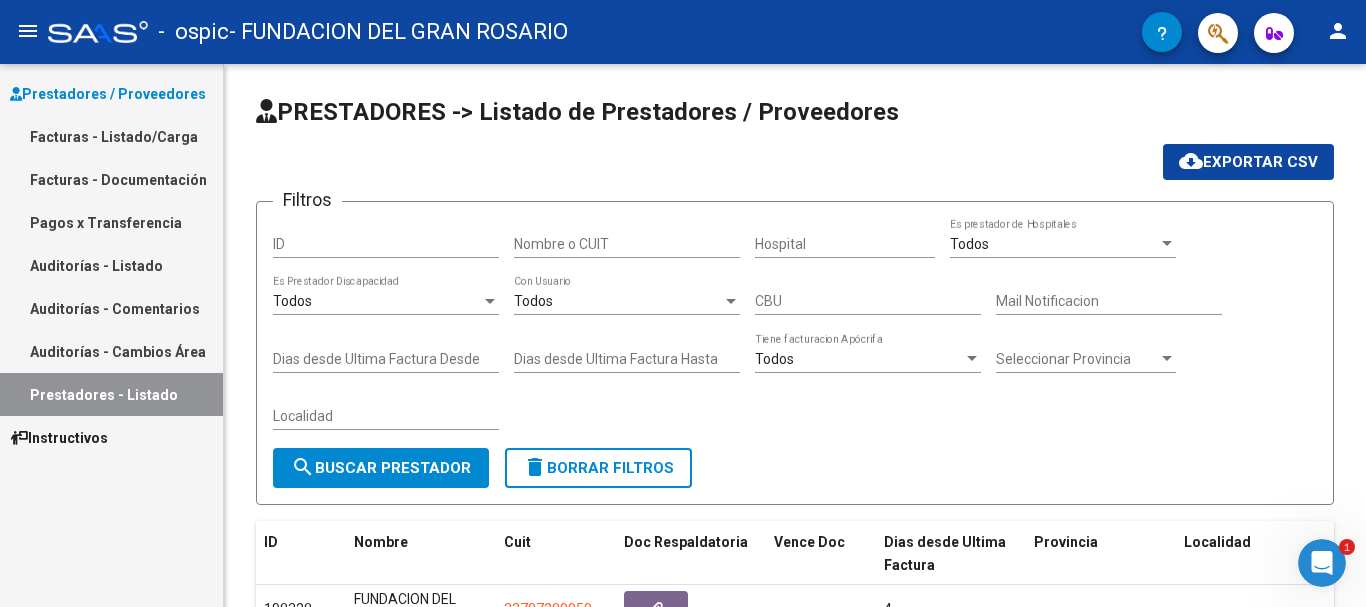 scroll, scrollTop: 2314, scrollLeft: 0, axis: vertical 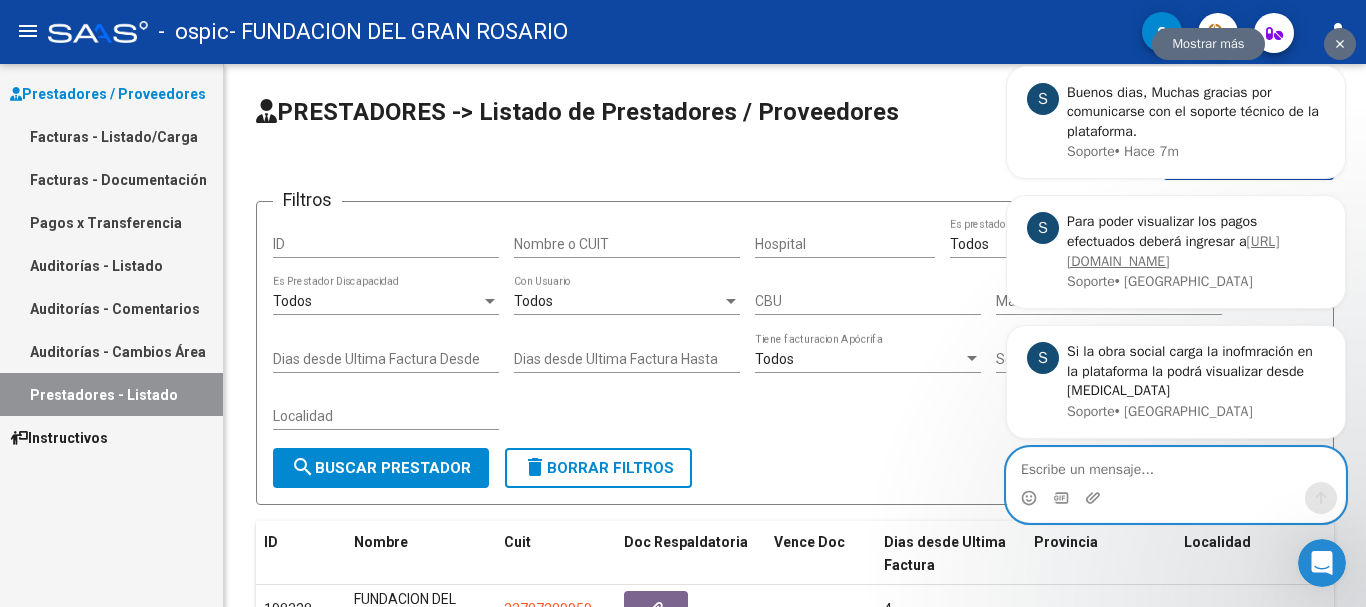 click at bounding box center (1176, 465) 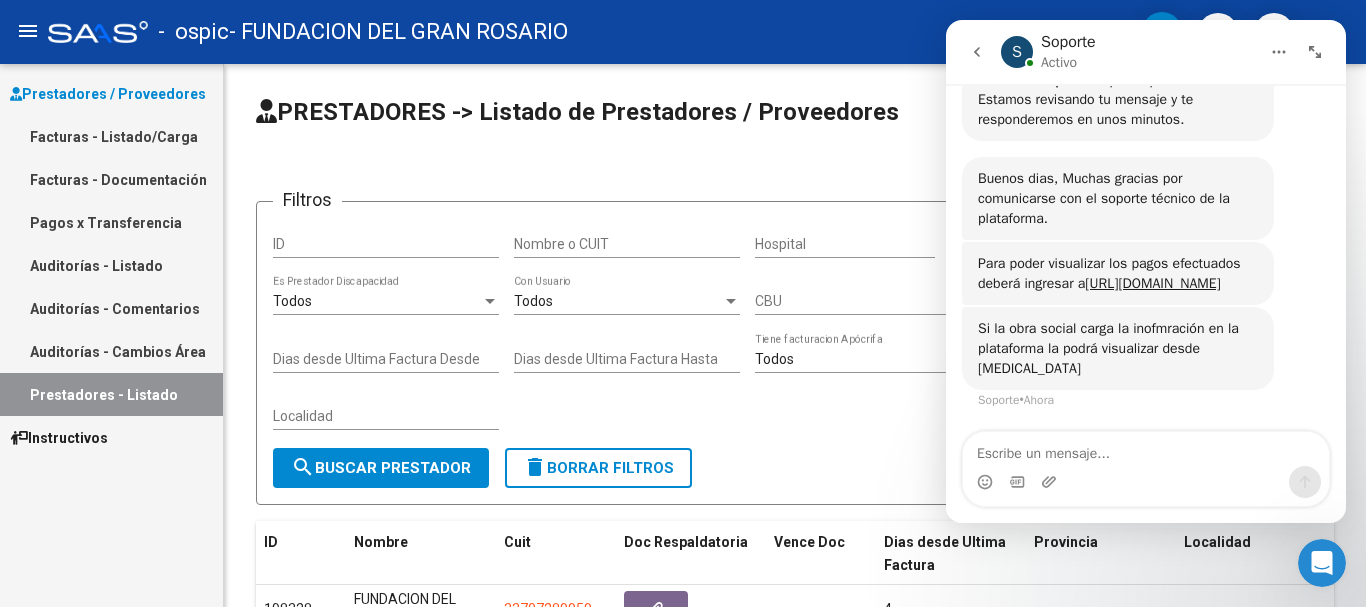 scroll, scrollTop: 0, scrollLeft: 0, axis: both 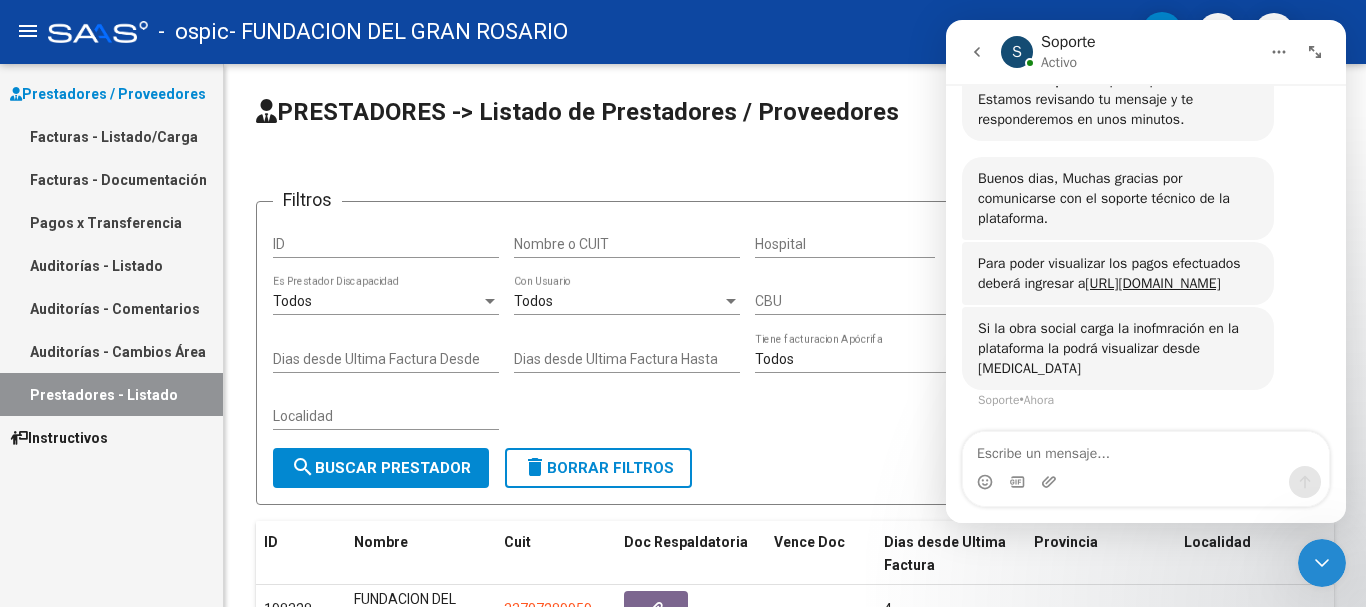 click at bounding box center (1146, 449) 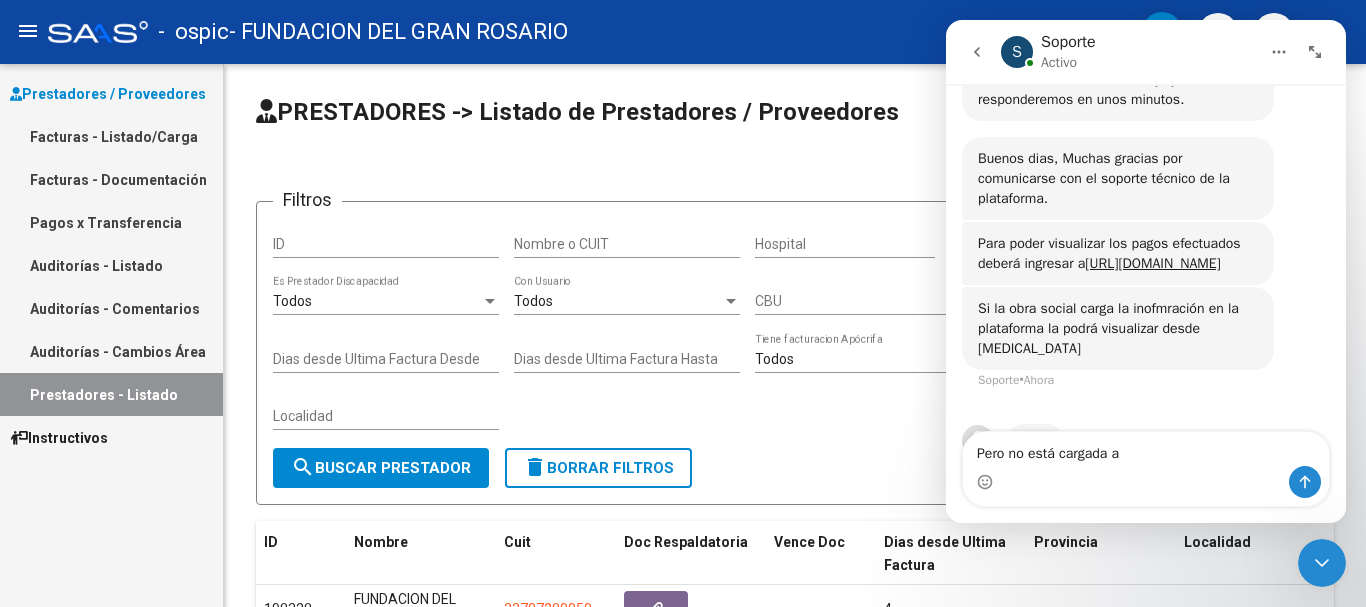 scroll, scrollTop: 2391, scrollLeft: 0, axis: vertical 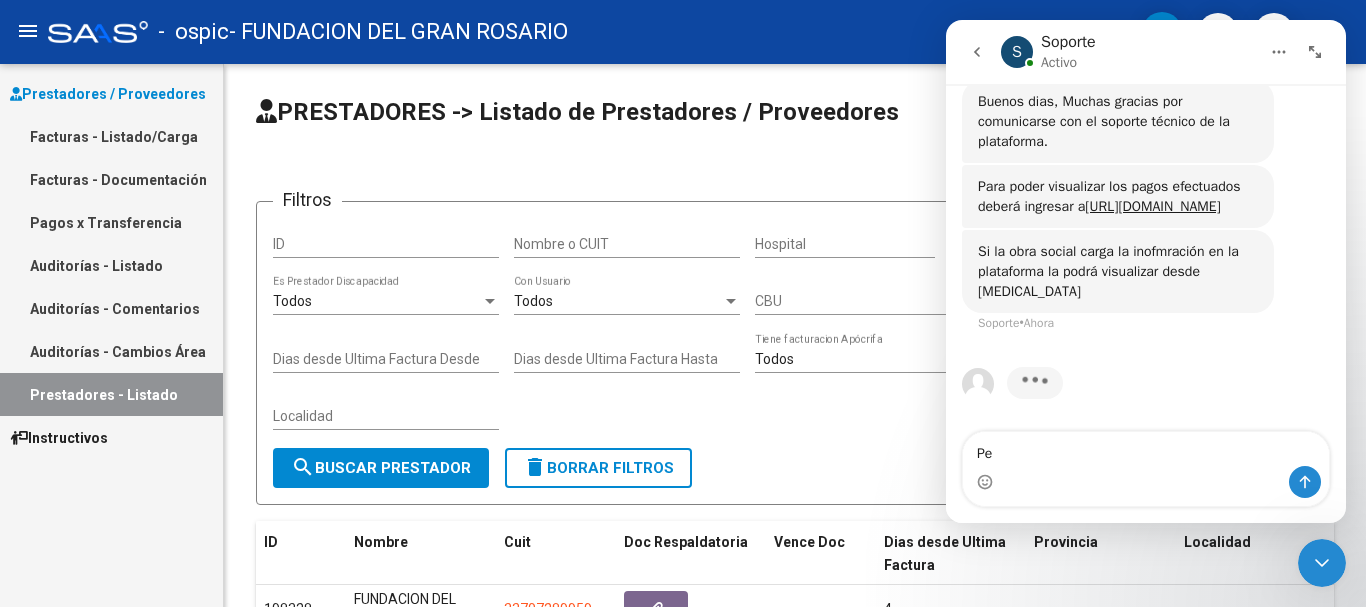 type on "P" 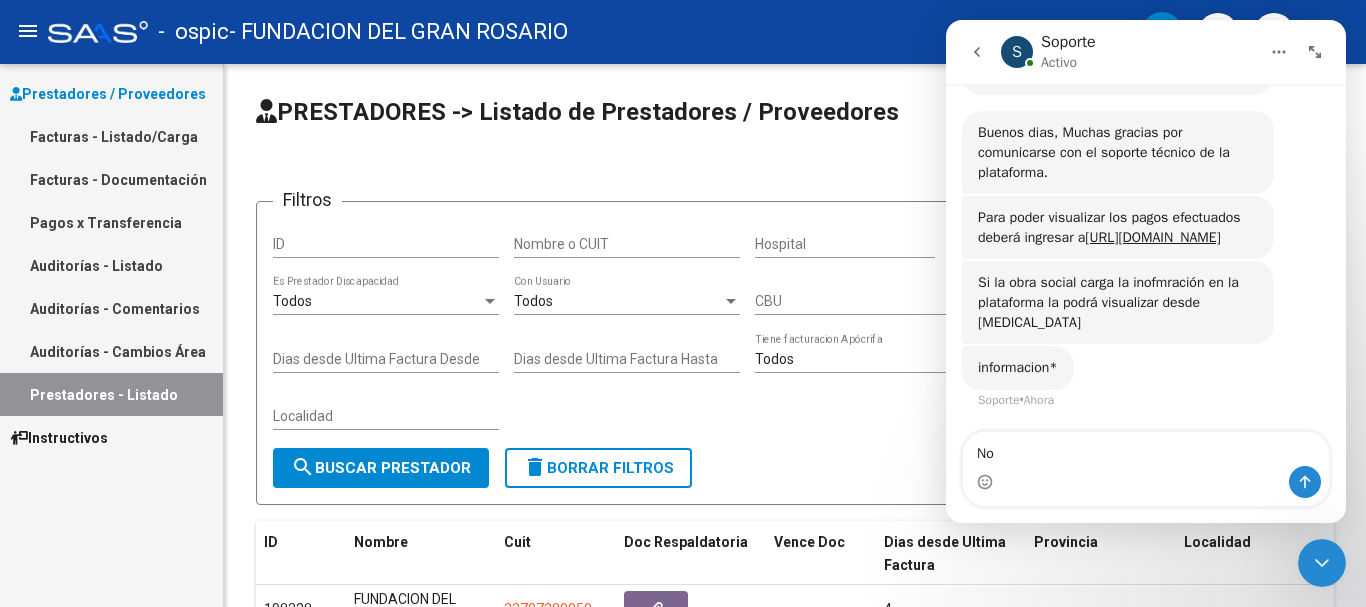 scroll, scrollTop: 2359, scrollLeft: 0, axis: vertical 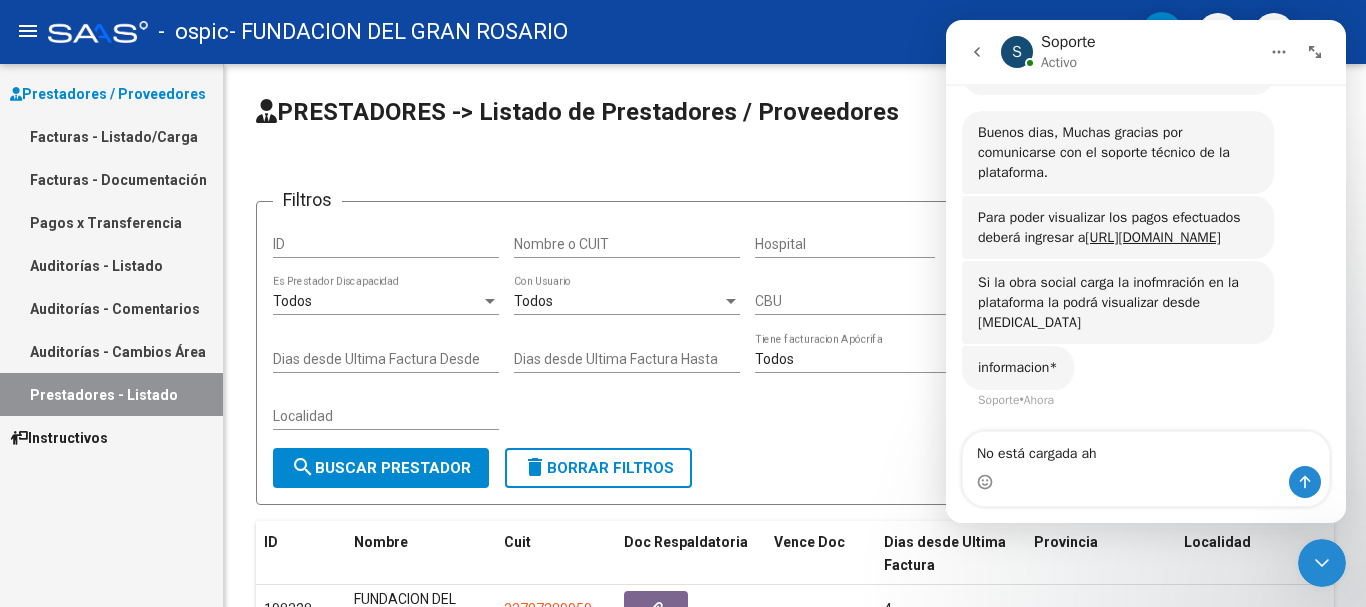 type on "No está cargada ahí" 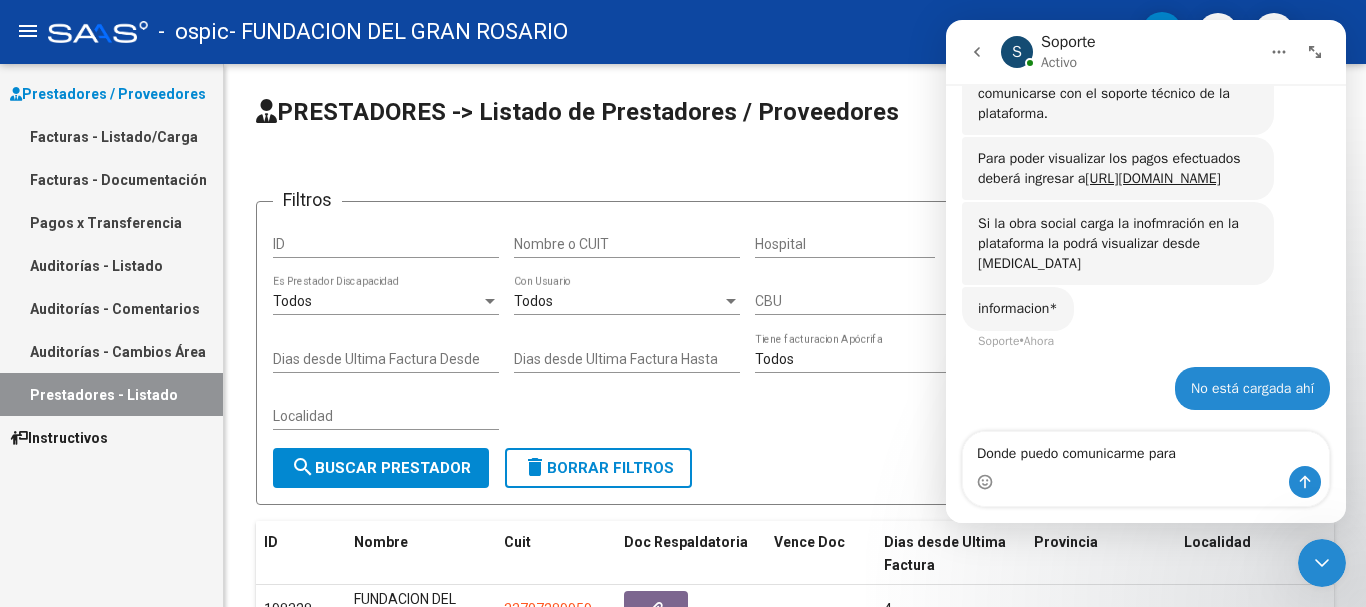 scroll, scrollTop: 2496, scrollLeft: 0, axis: vertical 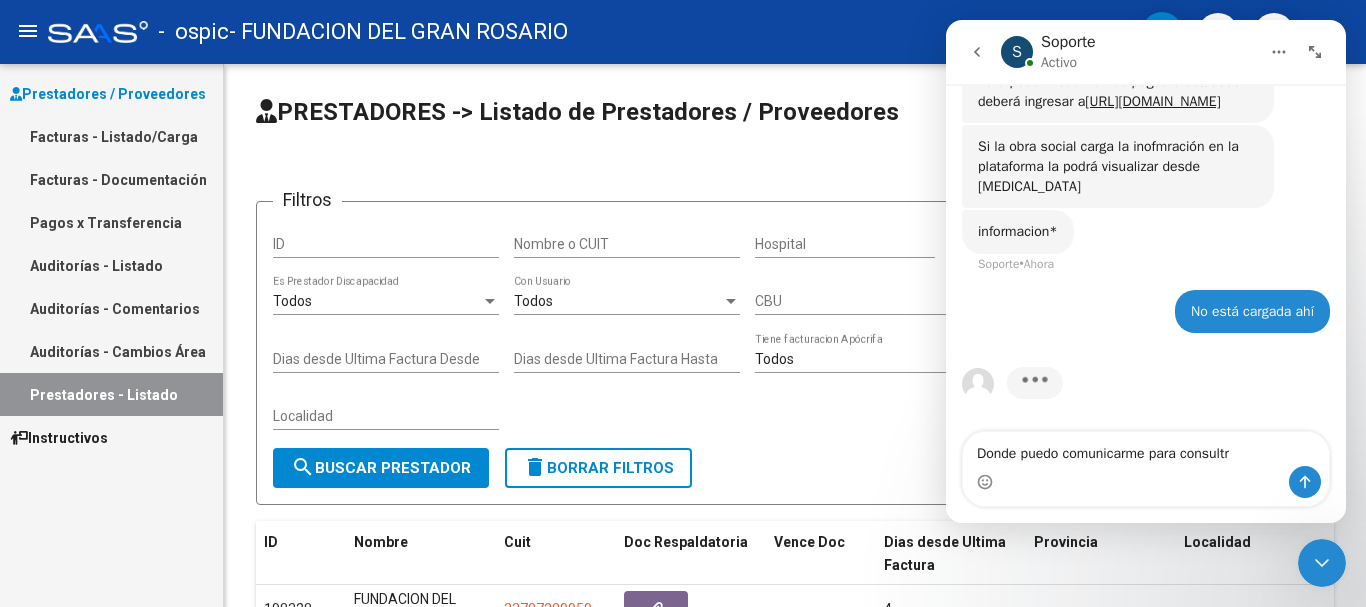 type on "Donde puedo comunicarme para consultra" 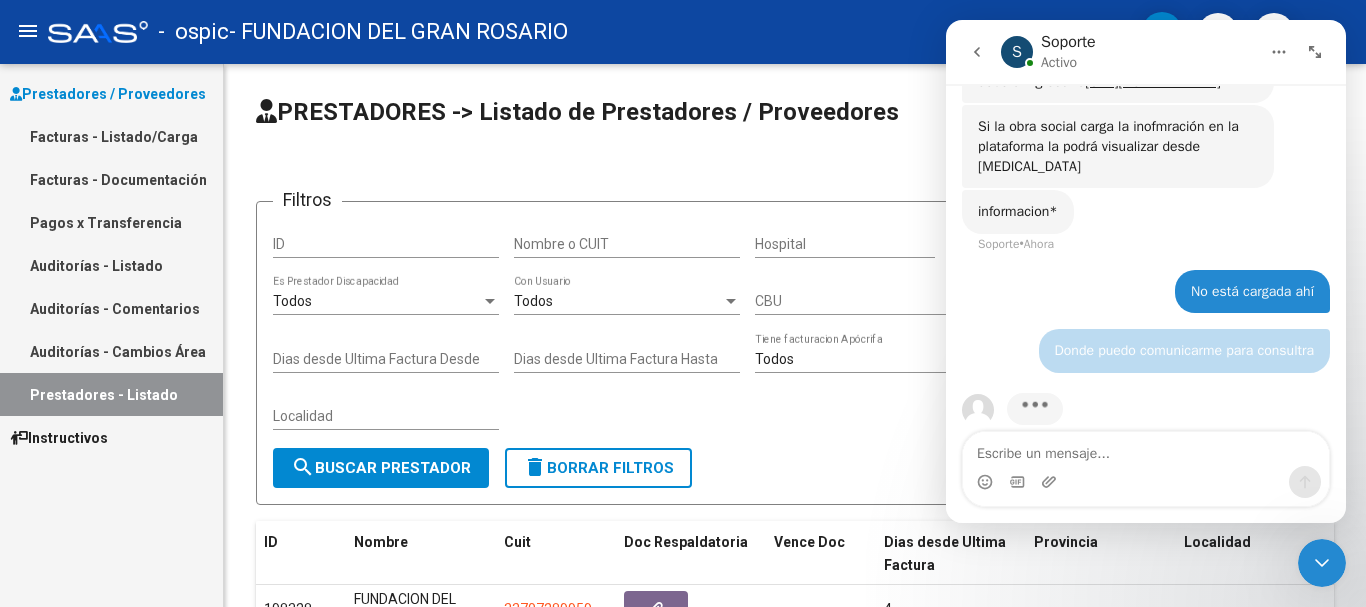 scroll, scrollTop: 2542, scrollLeft: 0, axis: vertical 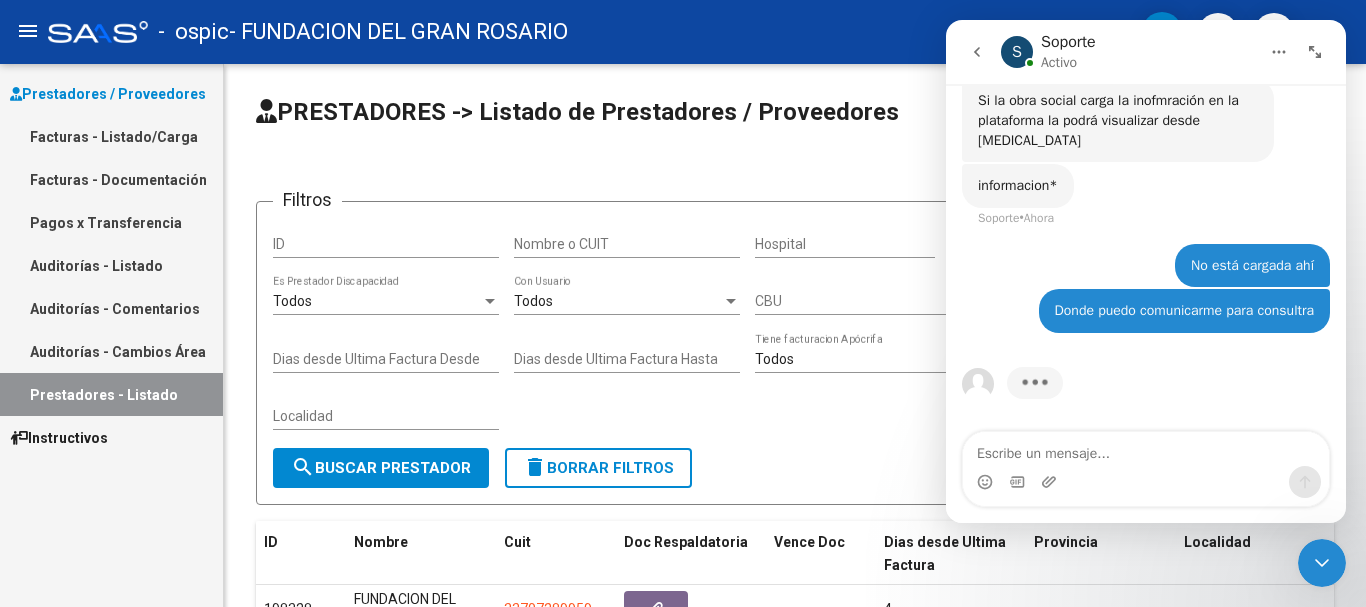 type on "?" 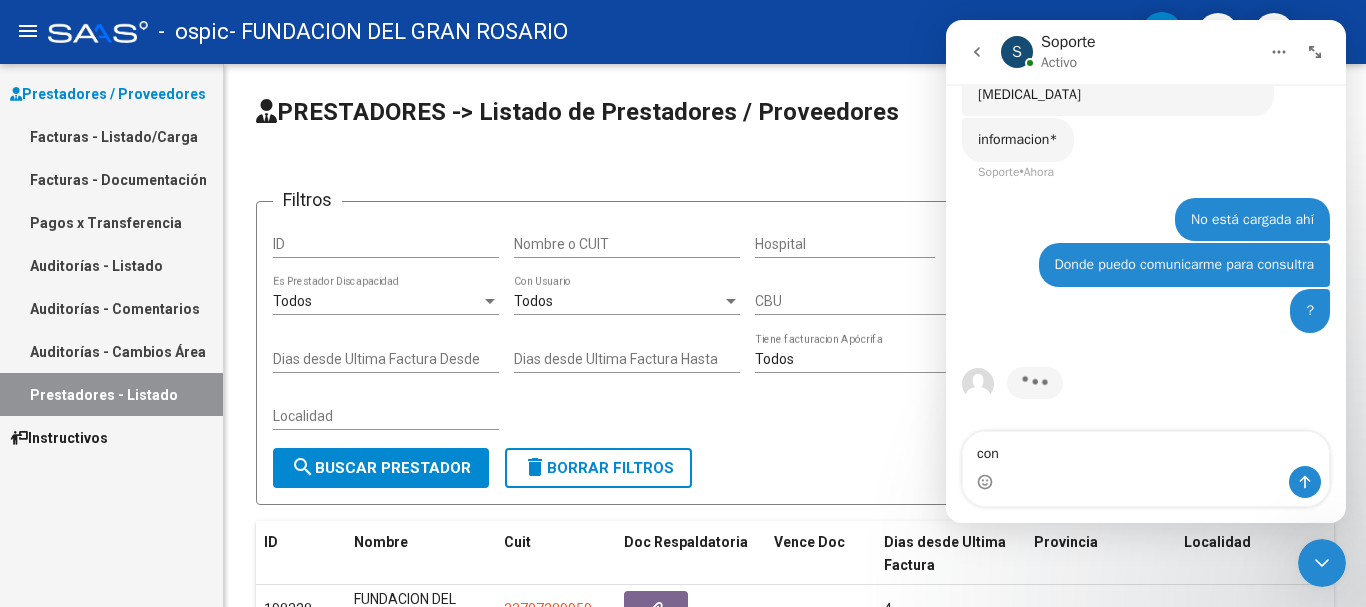 scroll, scrollTop: 2510, scrollLeft: 0, axis: vertical 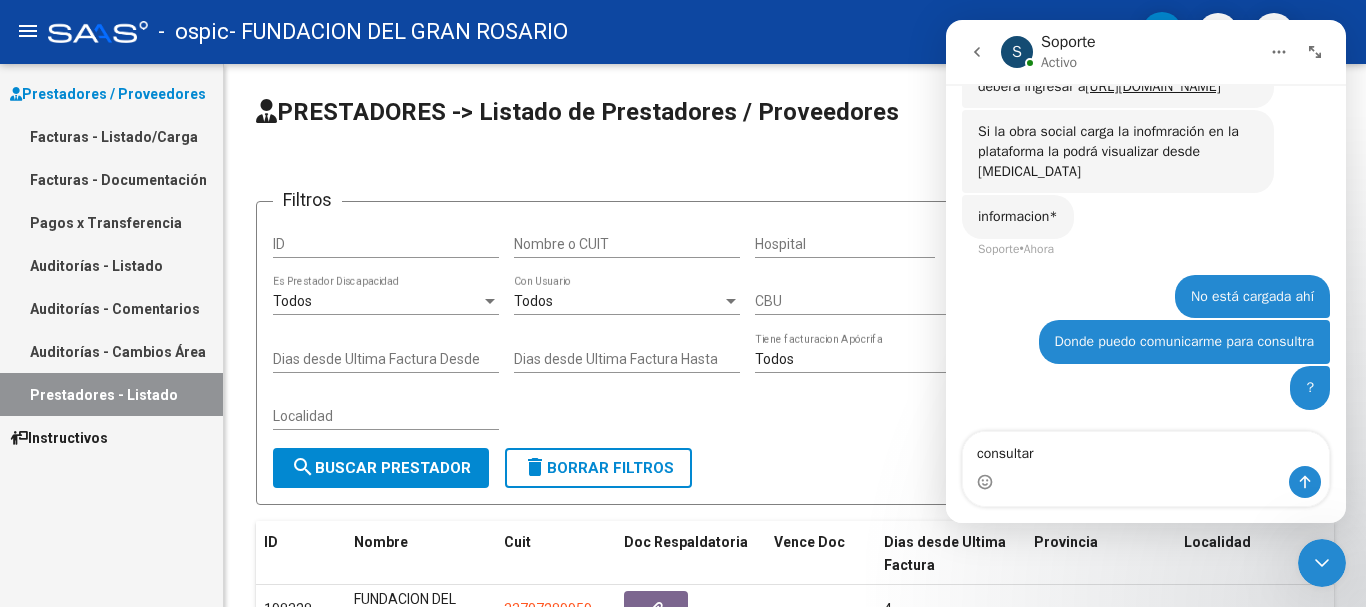 type on "consultar*" 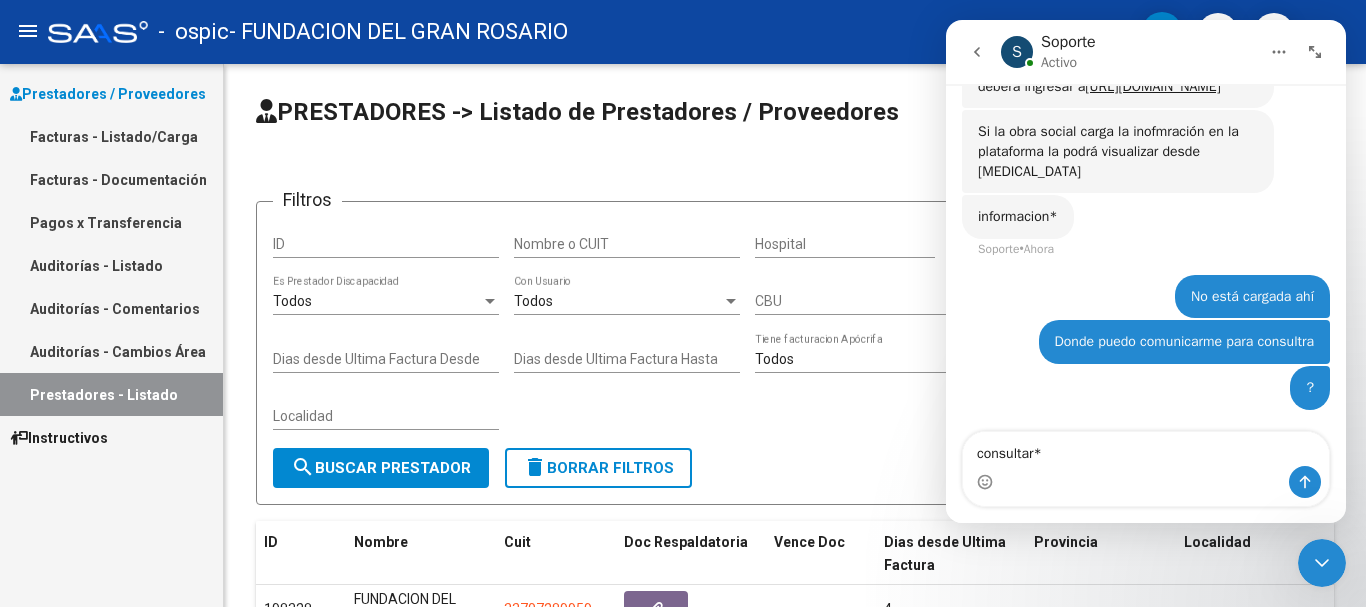 type 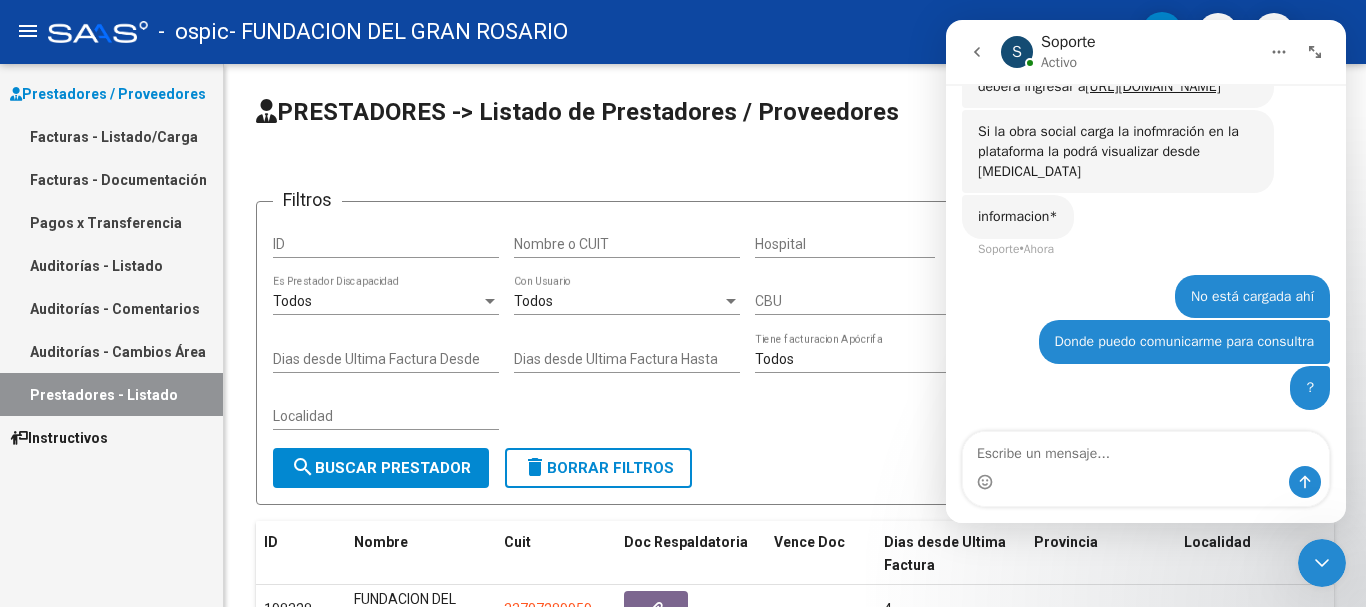 scroll, scrollTop: 2556, scrollLeft: 0, axis: vertical 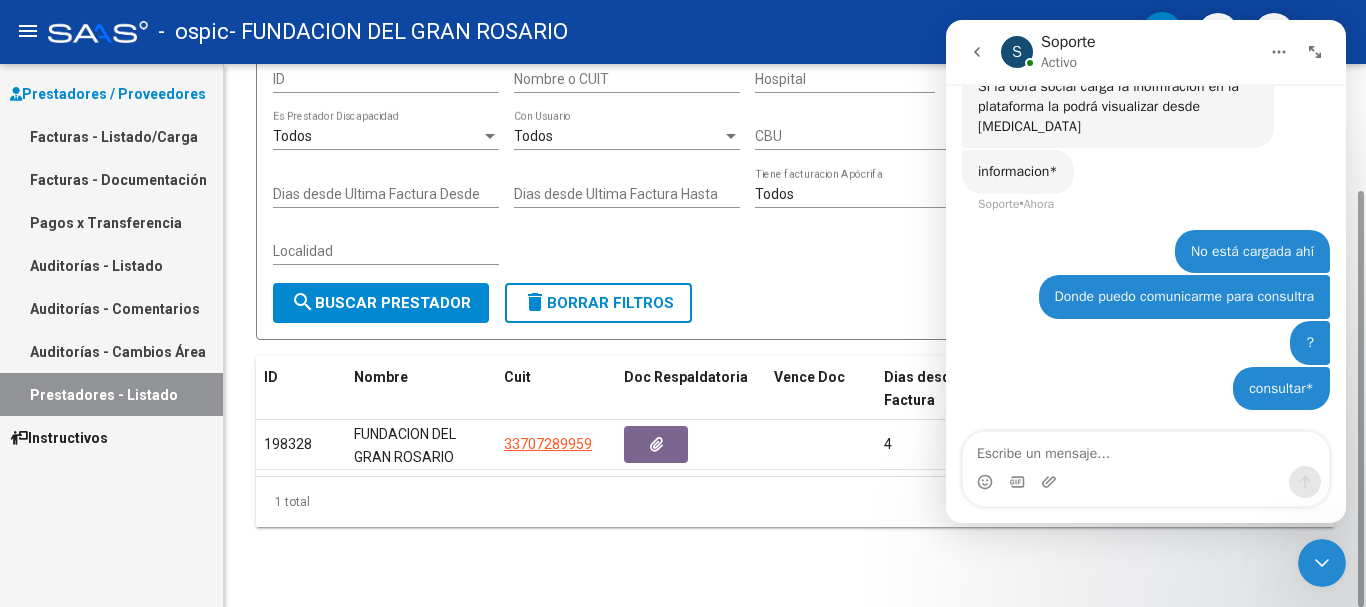 click on "Pagos x Transferencia" at bounding box center [111, 222] 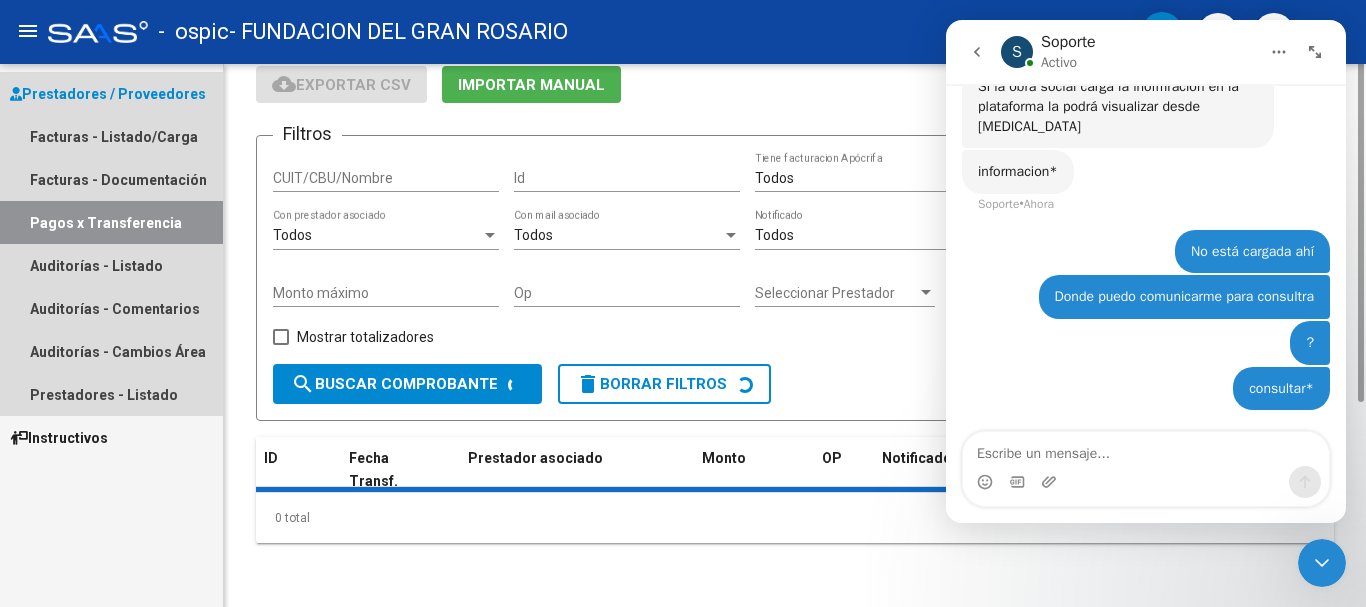 scroll, scrollTop: 0, scrollLeft: 0, axis: both 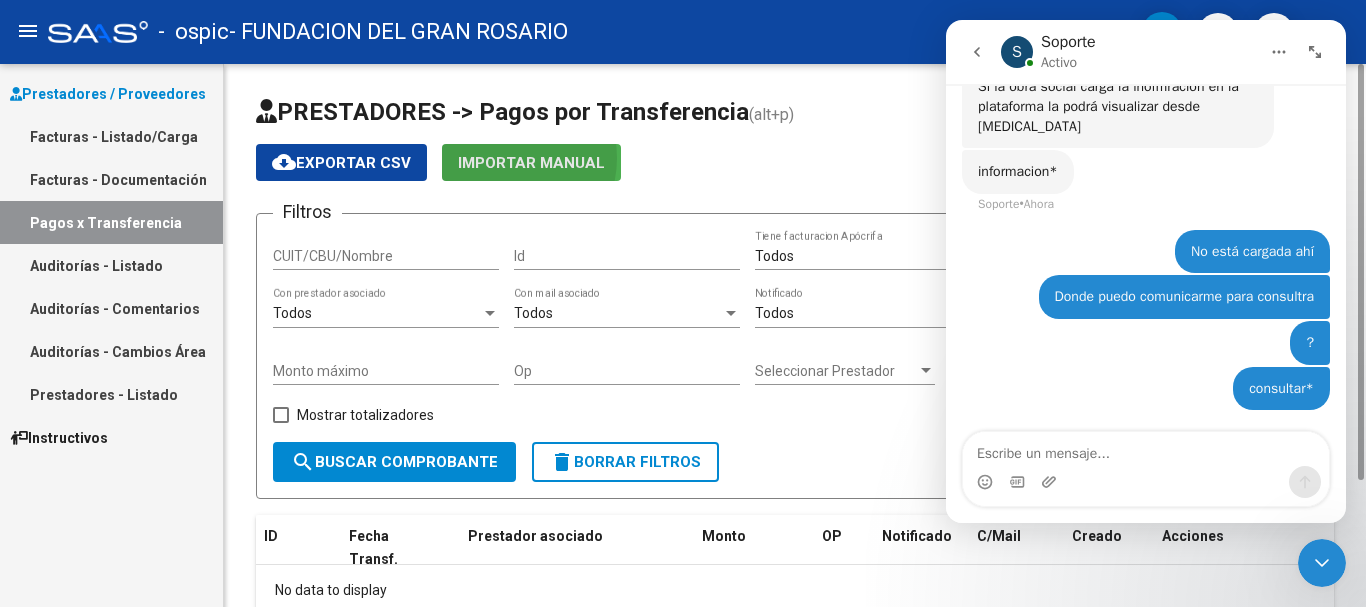 click on "Importar Manual" 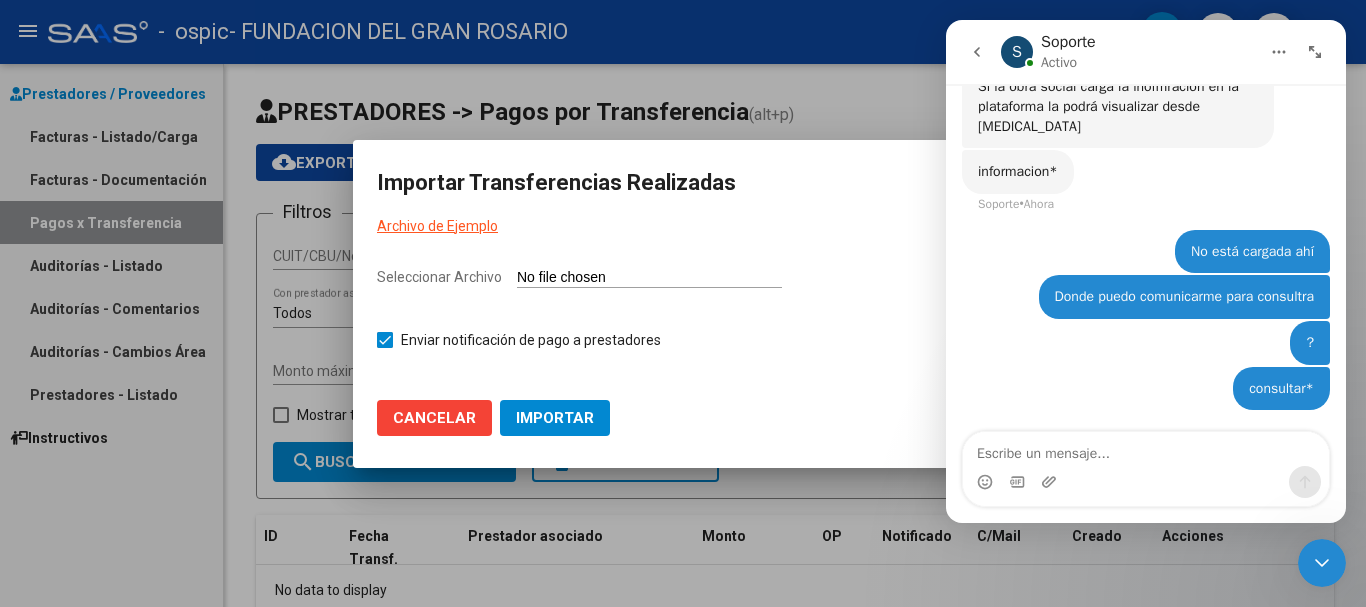 click on "Cancelar" 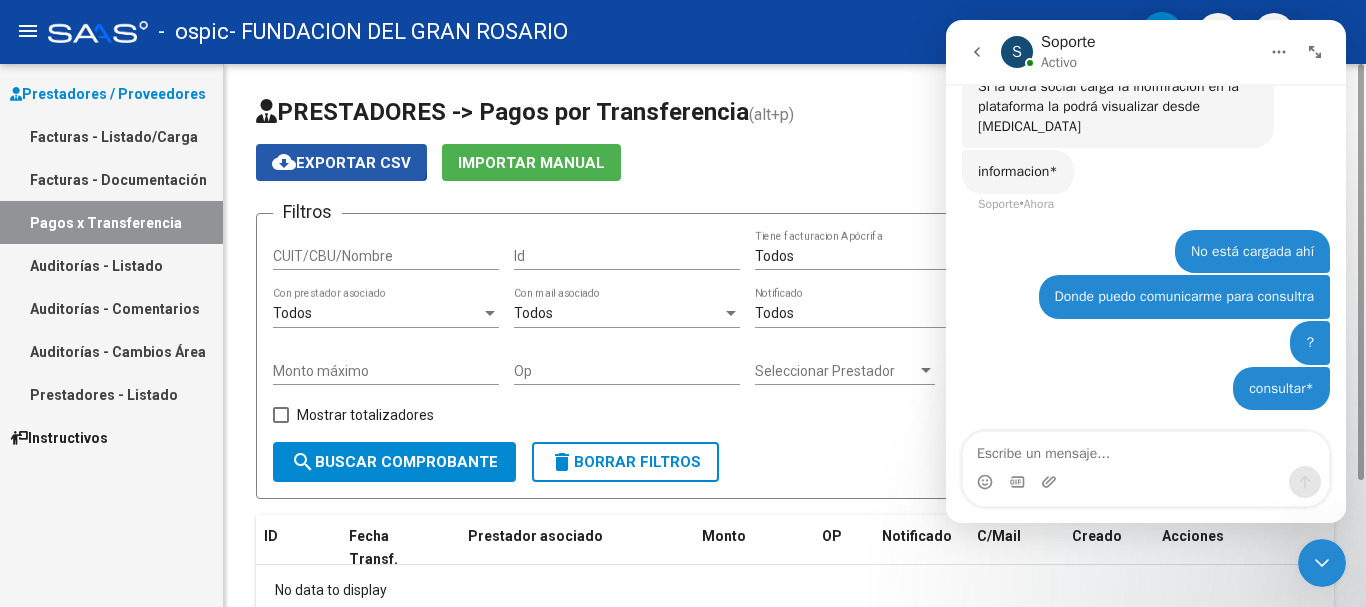 click on "cloud_download  Exportar CSV" 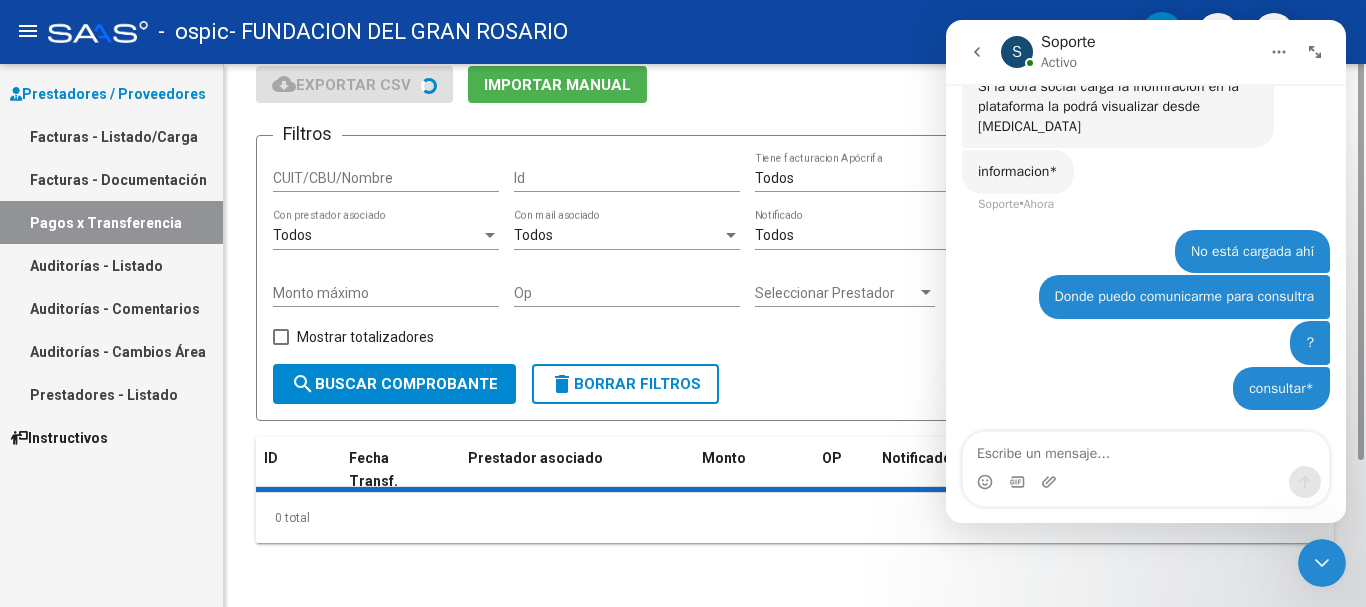 scroll, scrollTop: 0, scrollLeft: 0, axis: both 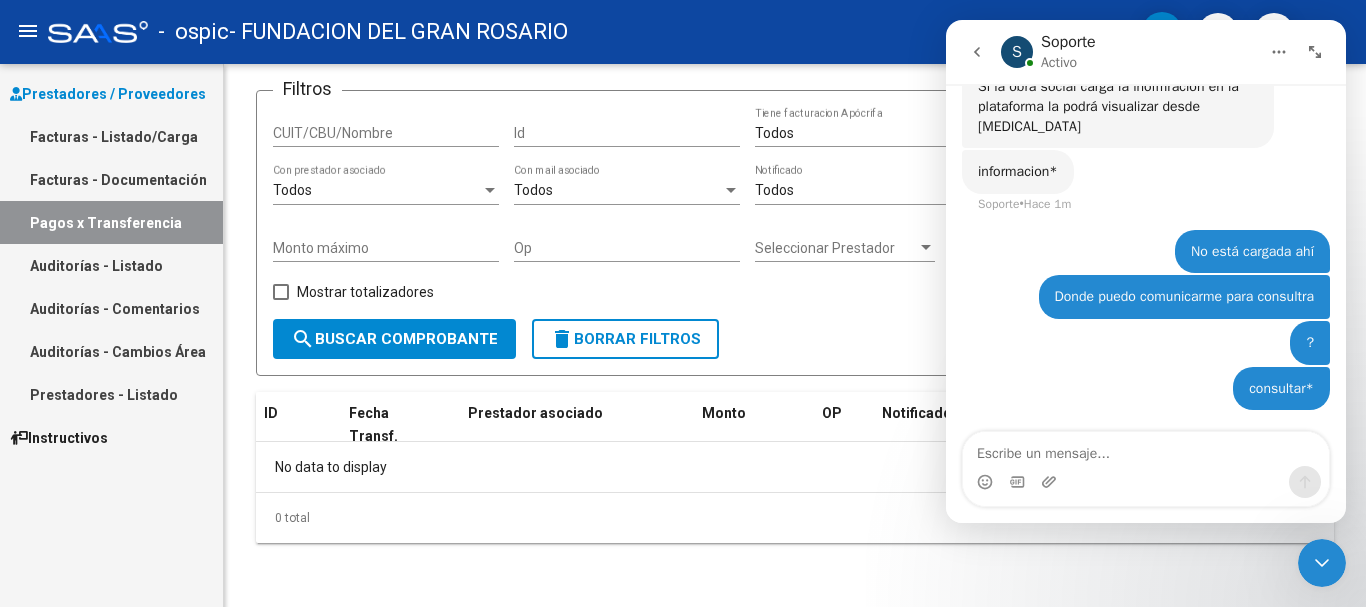 click 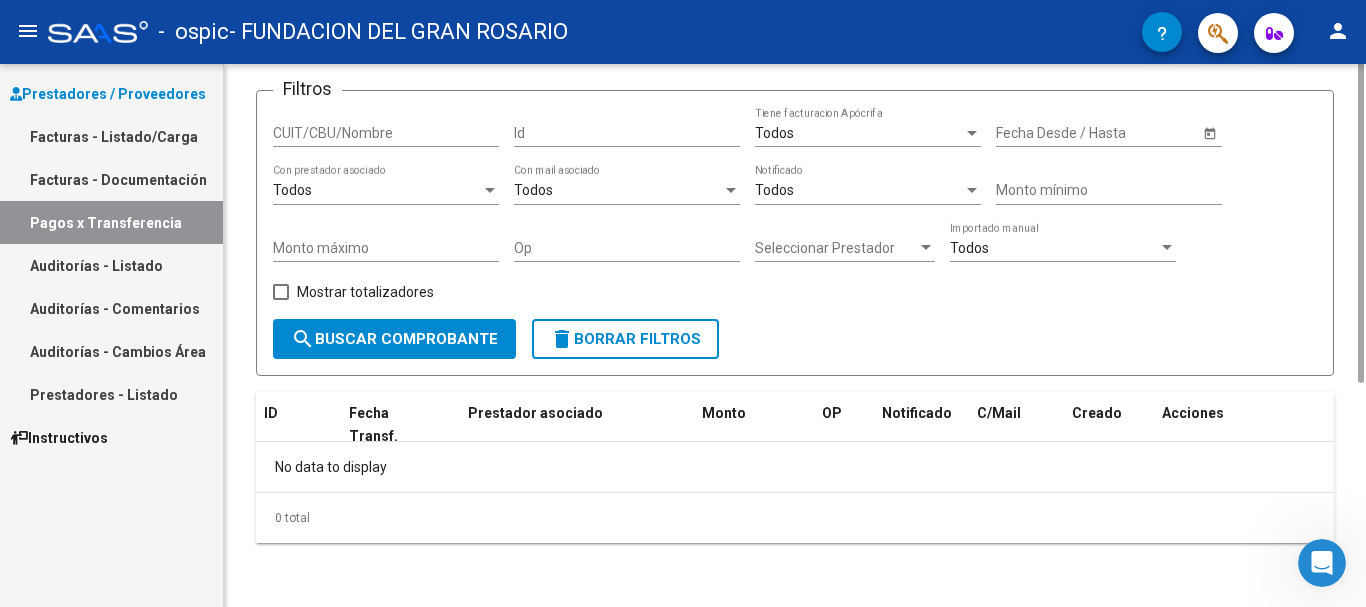 scroll, scrollTop: 0, scrollLeft: 0, axis: both 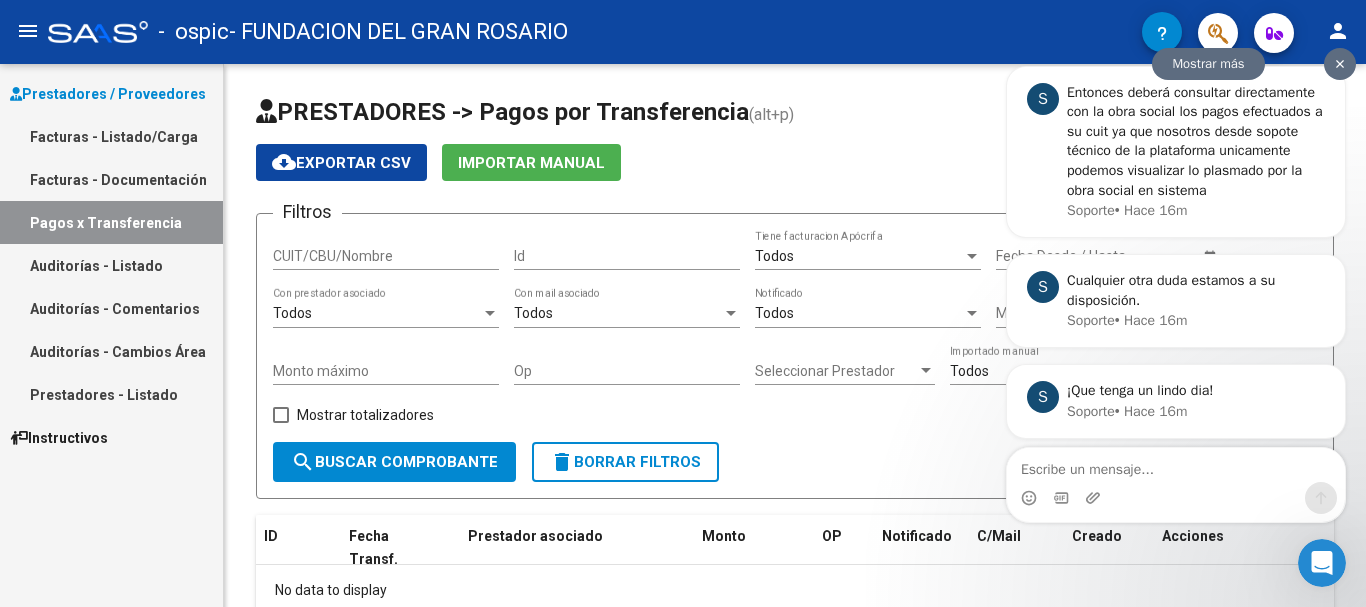 click at bounding box center (1176, 464) 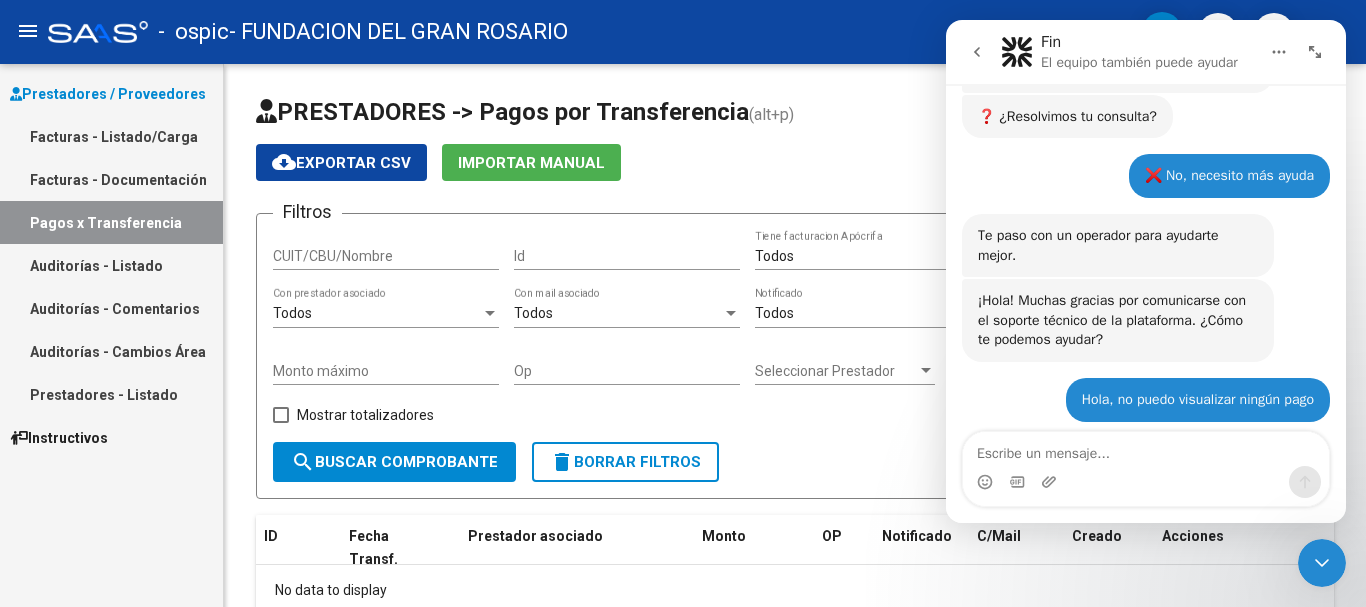 scroll, scrollTop: 2804, scrollLeft: 0, axis: vertical 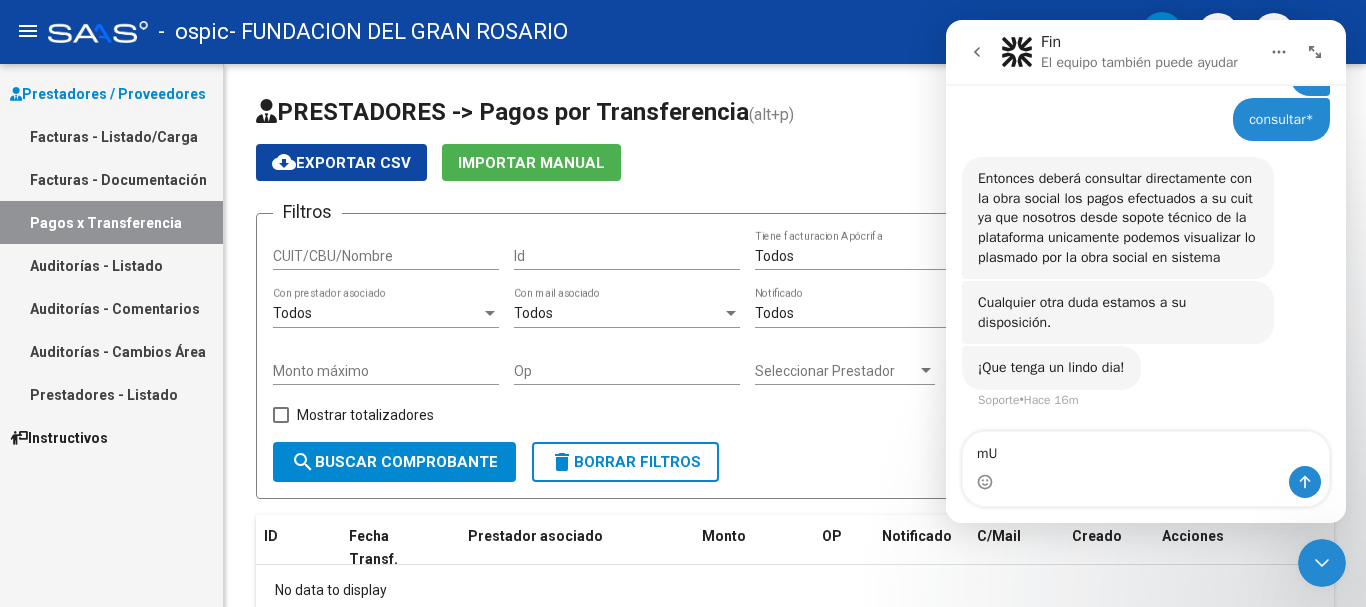 type on "m" 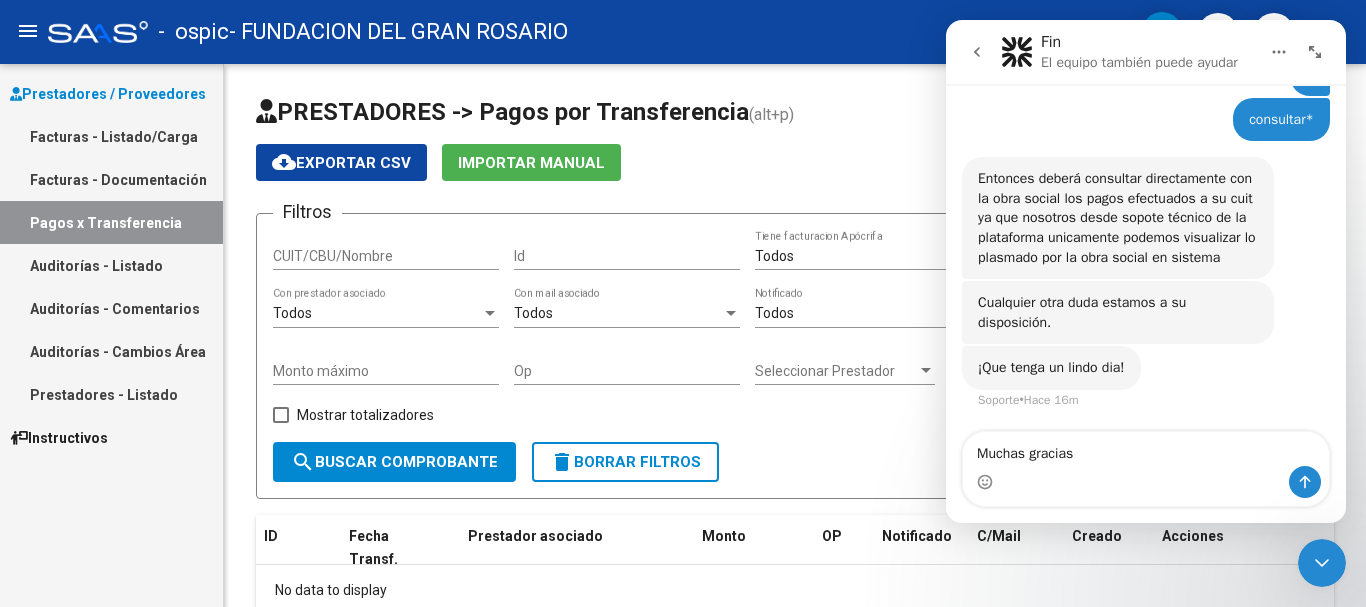 type on "Muchas gracias!" 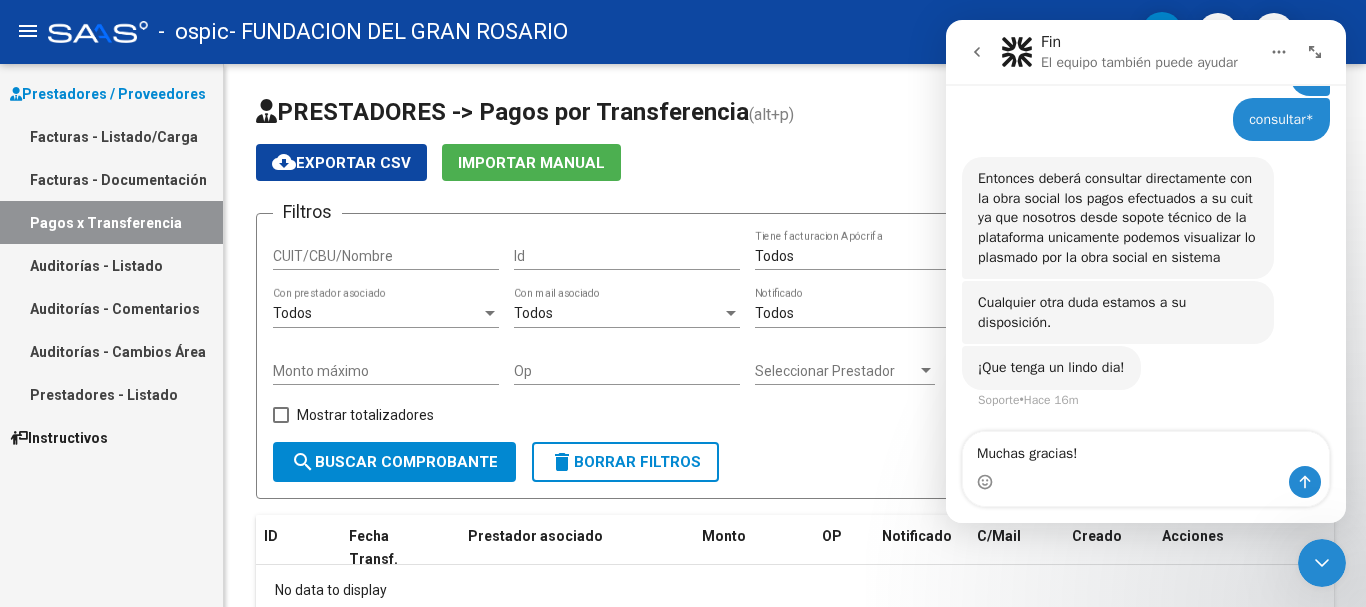 type 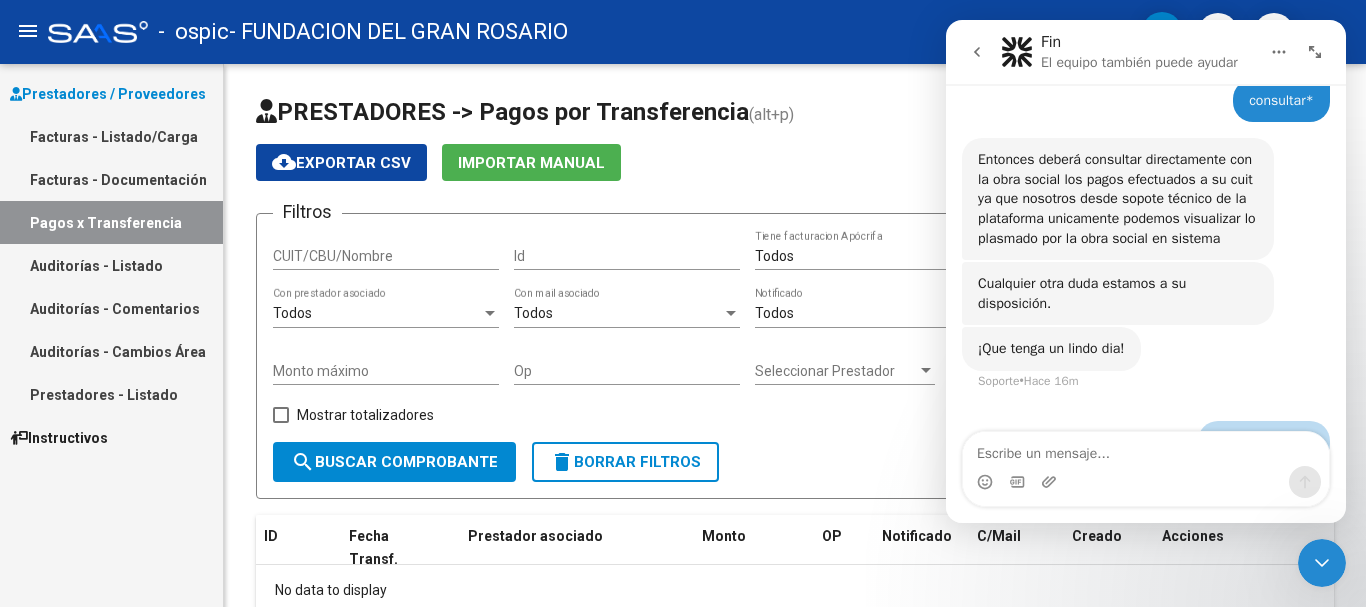 scroll, scrollTop: 2864, scrollLeft: 0, axis: vertical 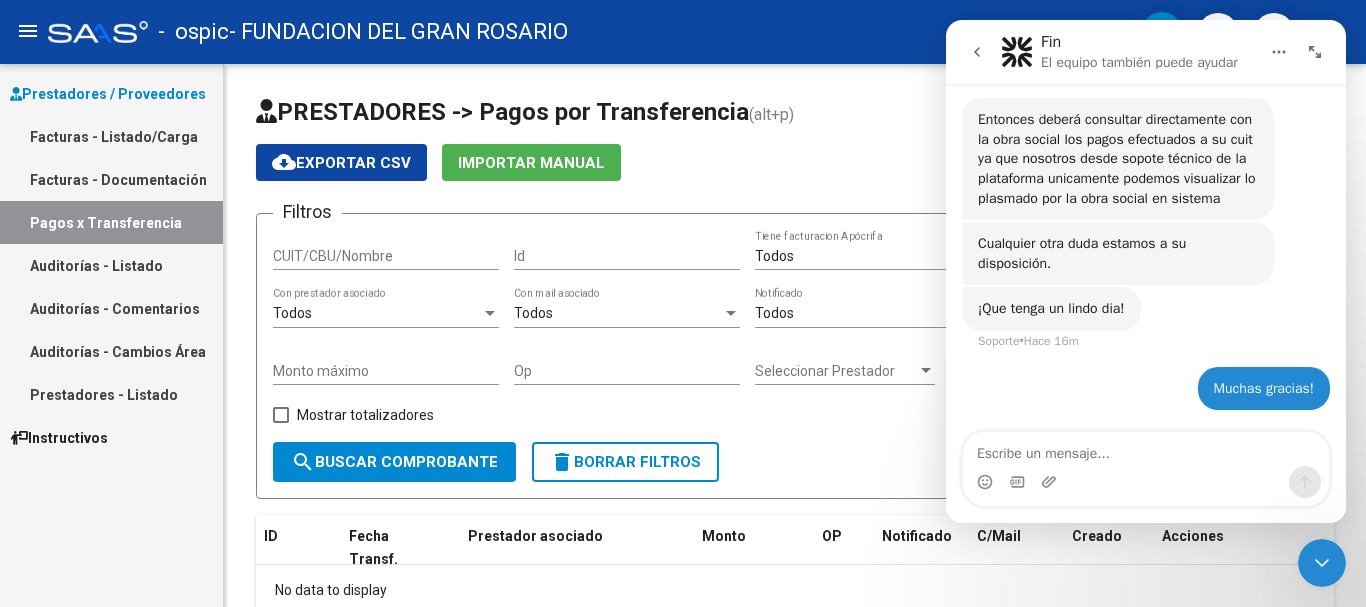 click 